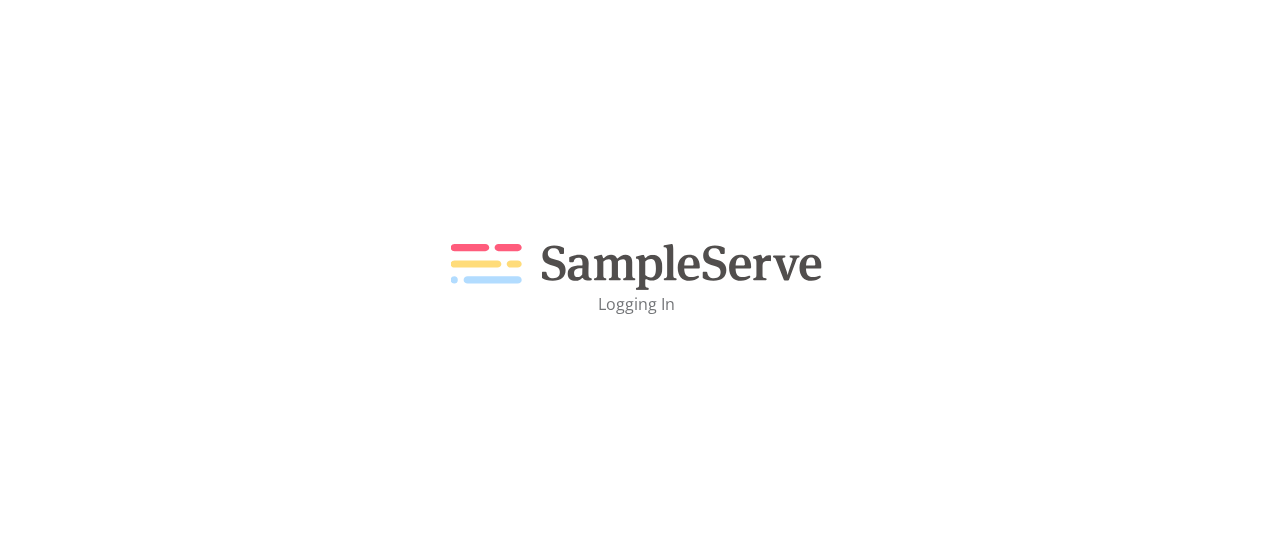 scroll, scrollTop: 0, scrollLeft: 0, axis: both 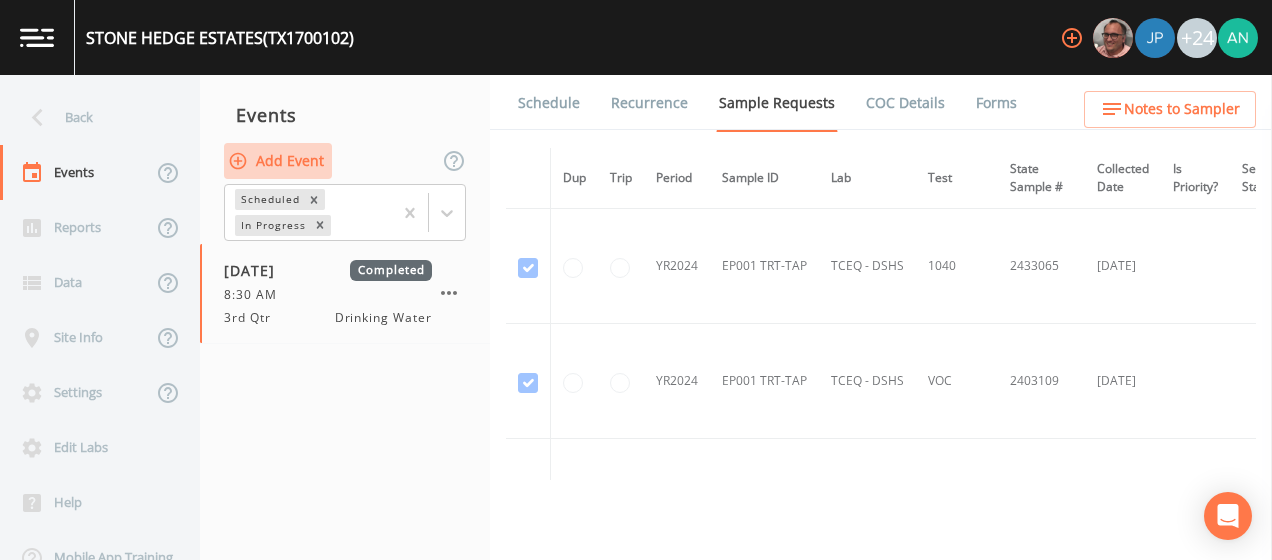 click on "Add Event" at bounding box center (278, 161) 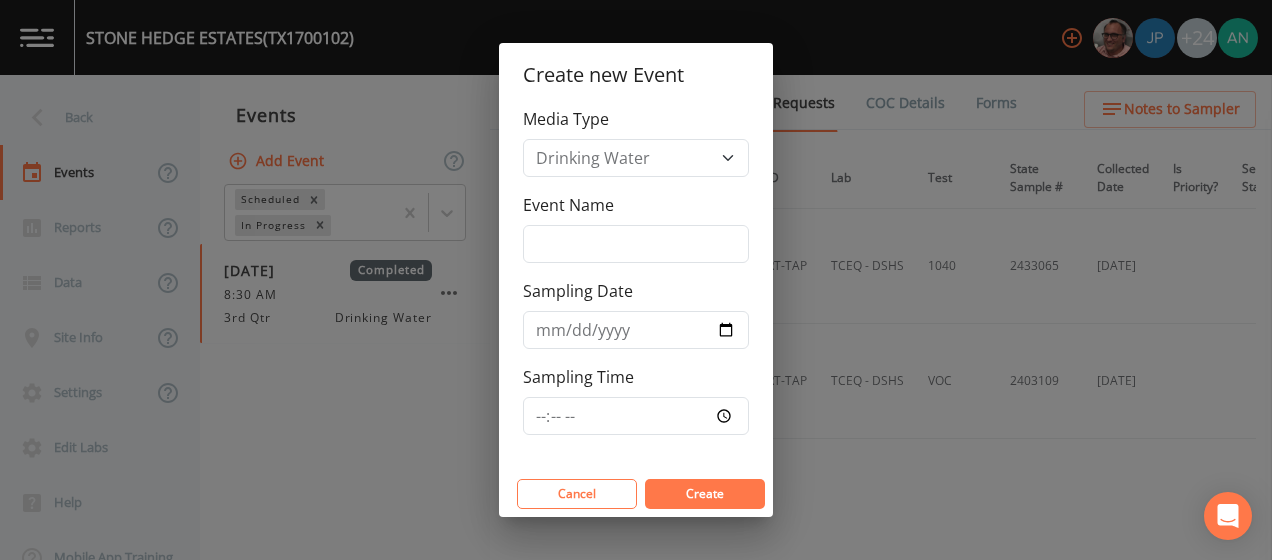 click on "Media Type Drinking Water Event Name Sampling Date Sampling Time" at bounding box center [636, 289] 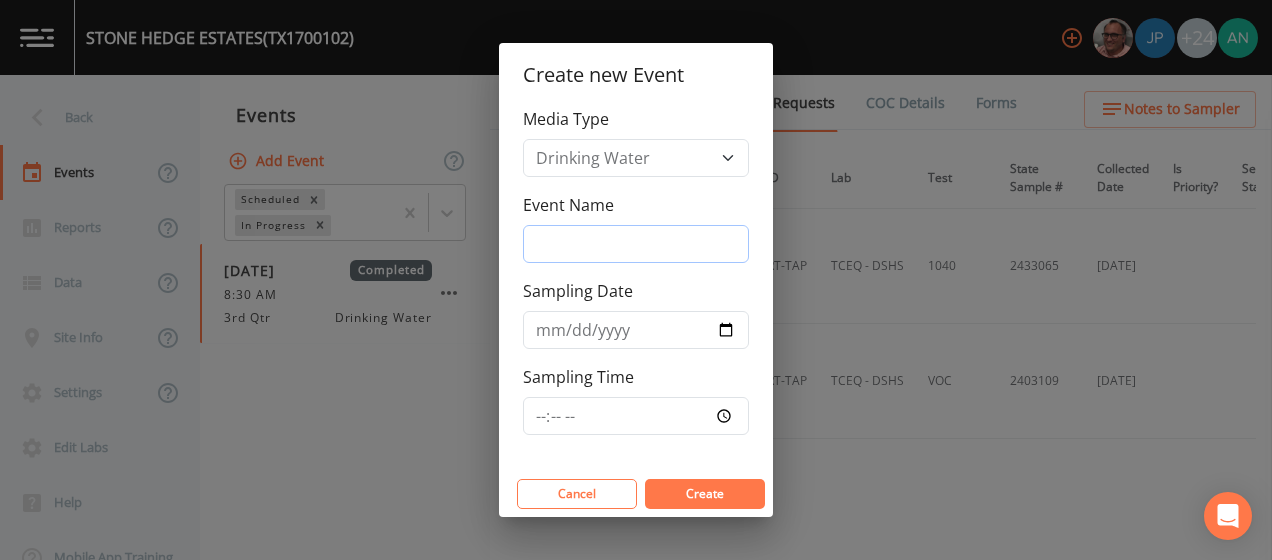 click on "Event Name" at bounding box center [636, 244] 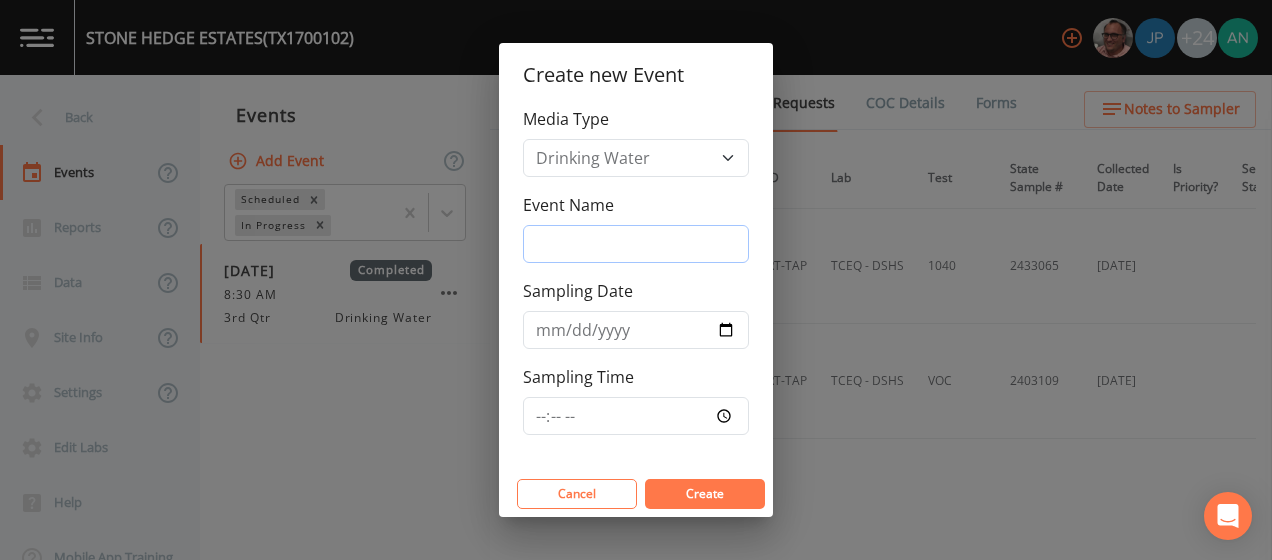 click on "Event Name" at bounding box center [636, 244] 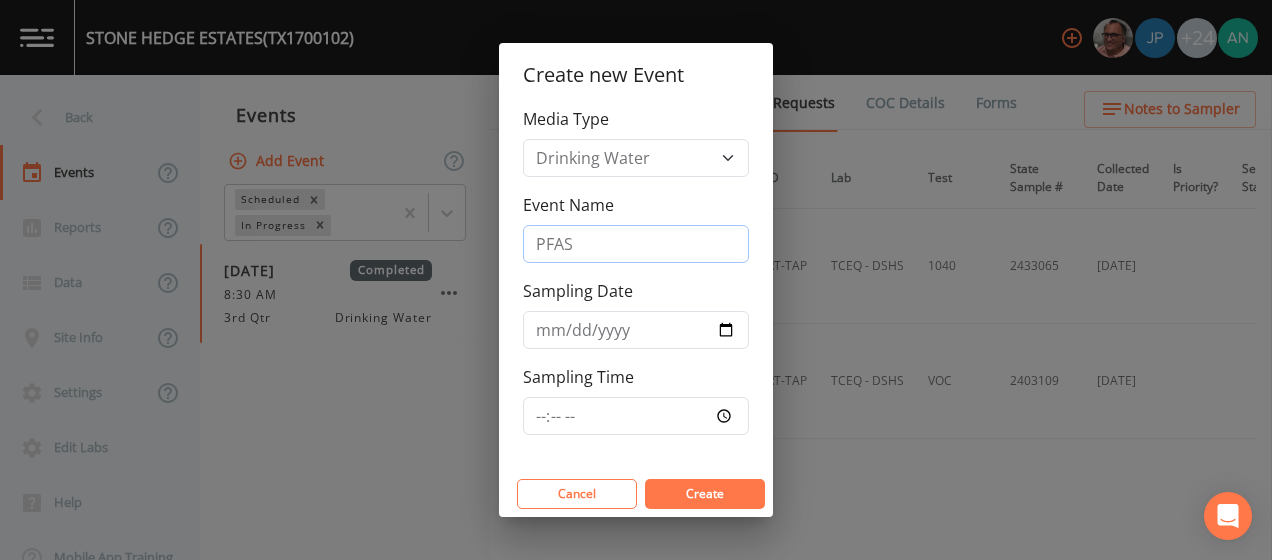 type on "PFAS" 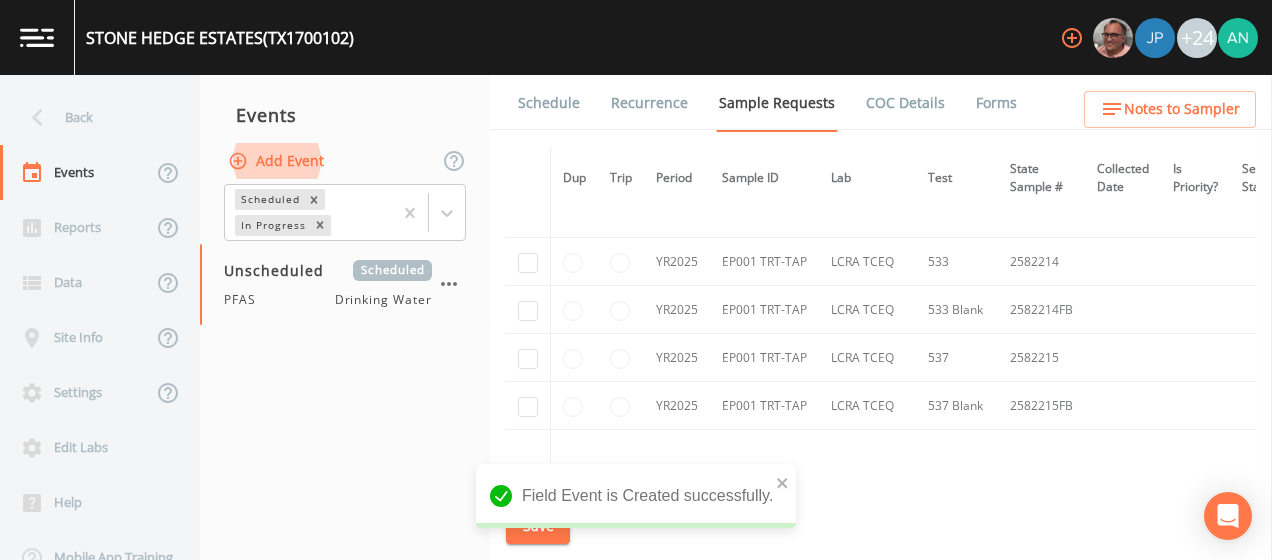 scroll, scrollTop: 310, scrollLeft: 0, axis: vertical 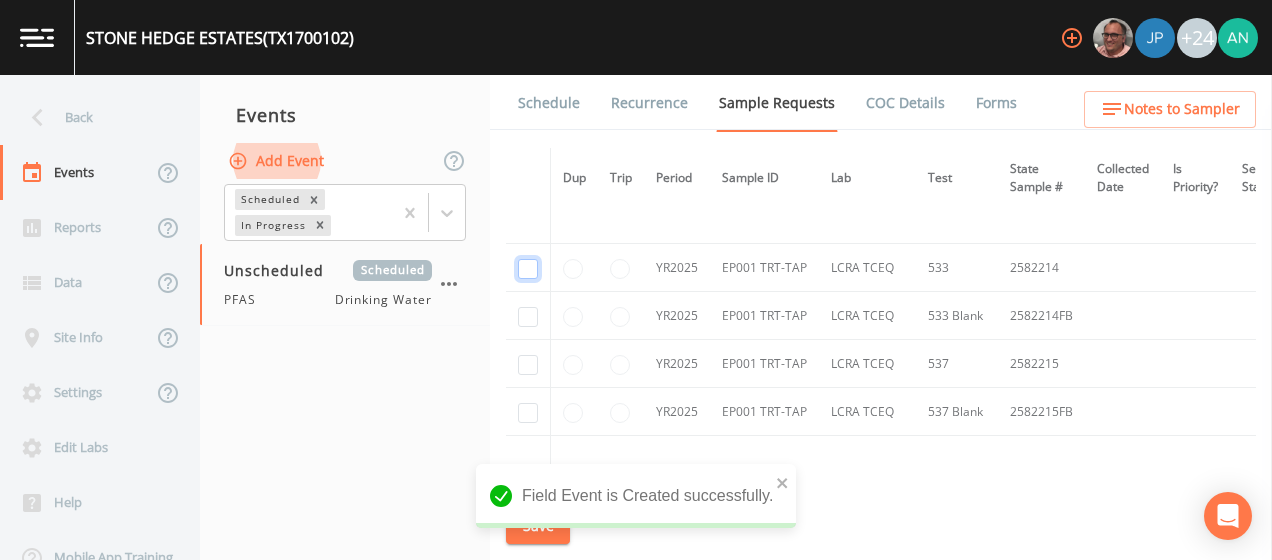 click at bounding box center (528, 269) 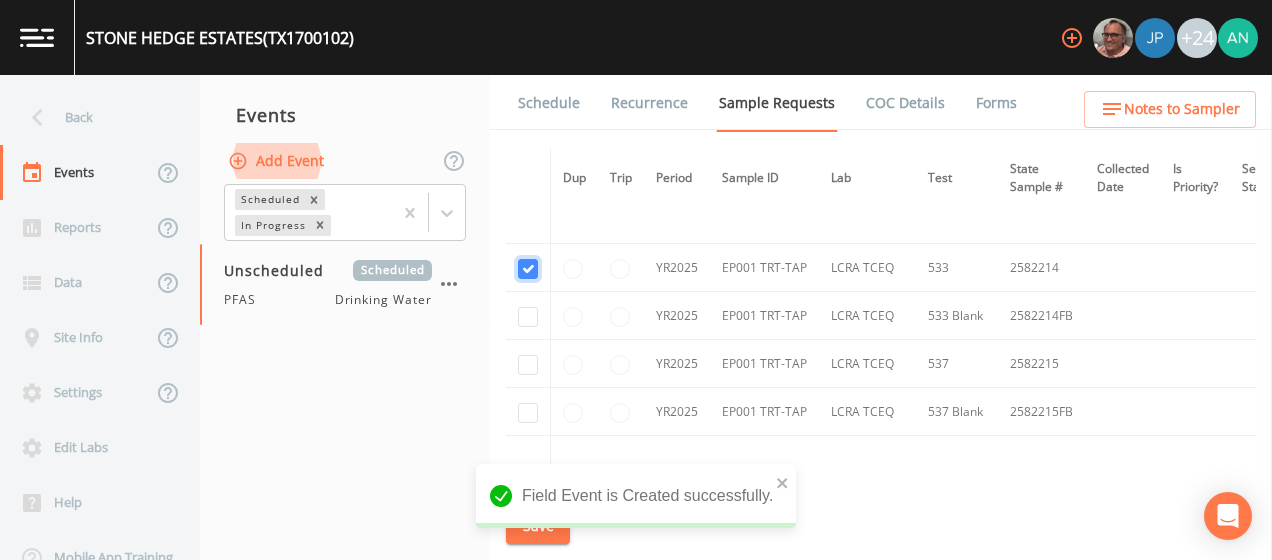 checkbox on "true" 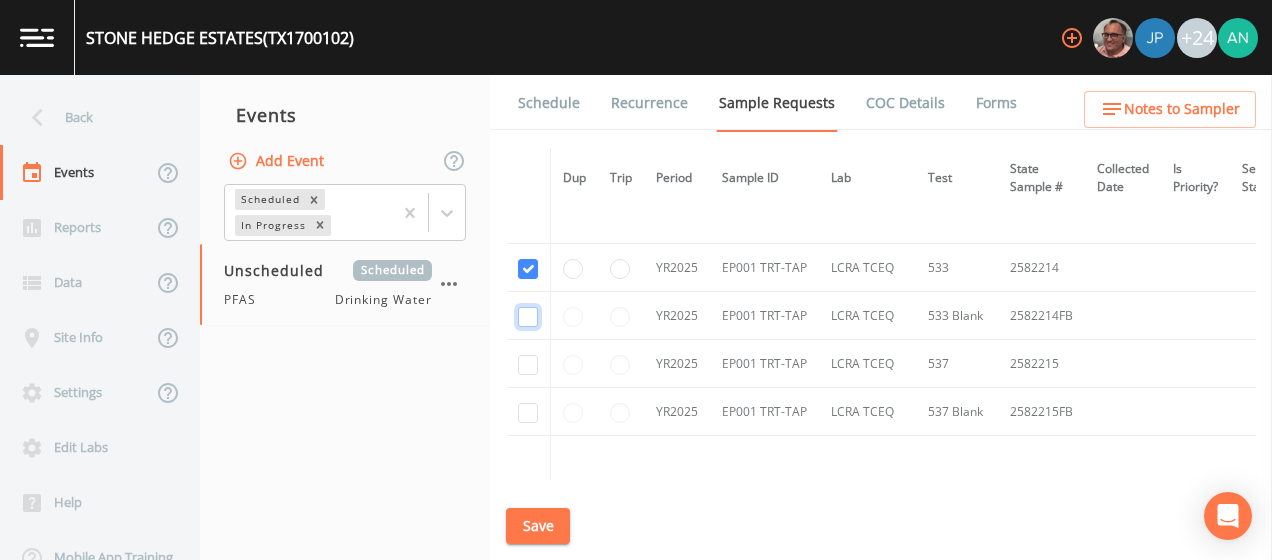 click at bounding box center [528, 317] 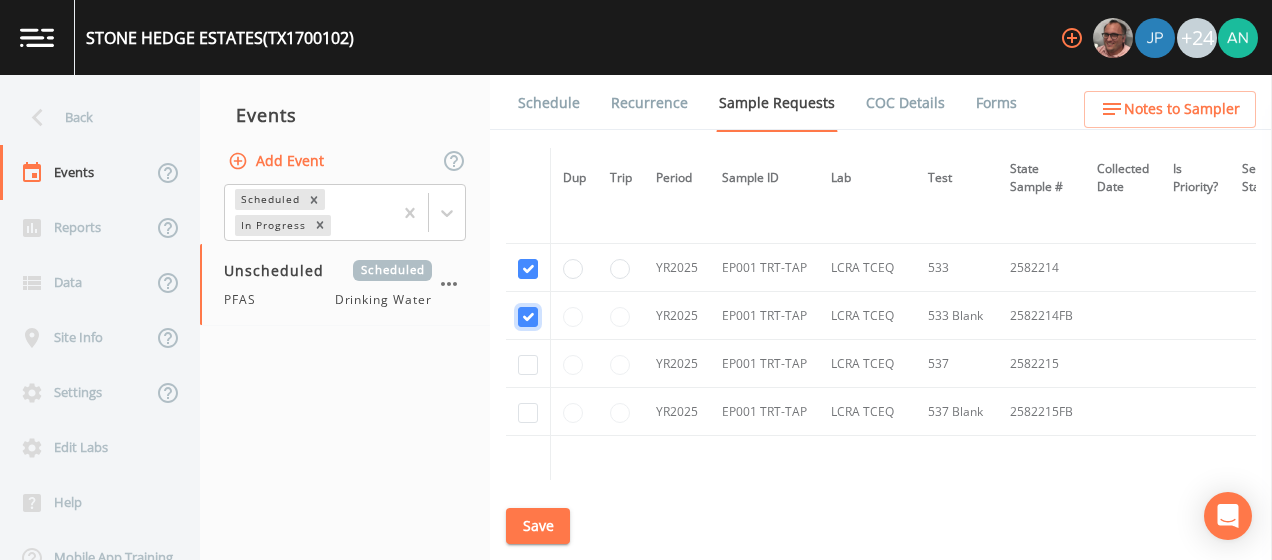 checkbox on "true" 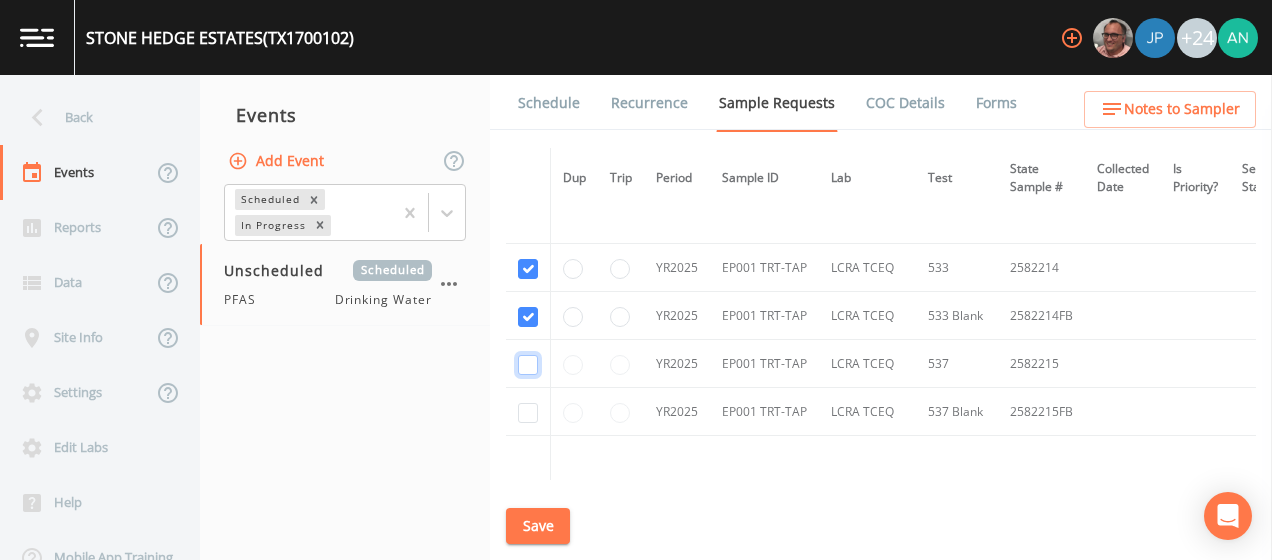 click at bounding box center [528, 365] 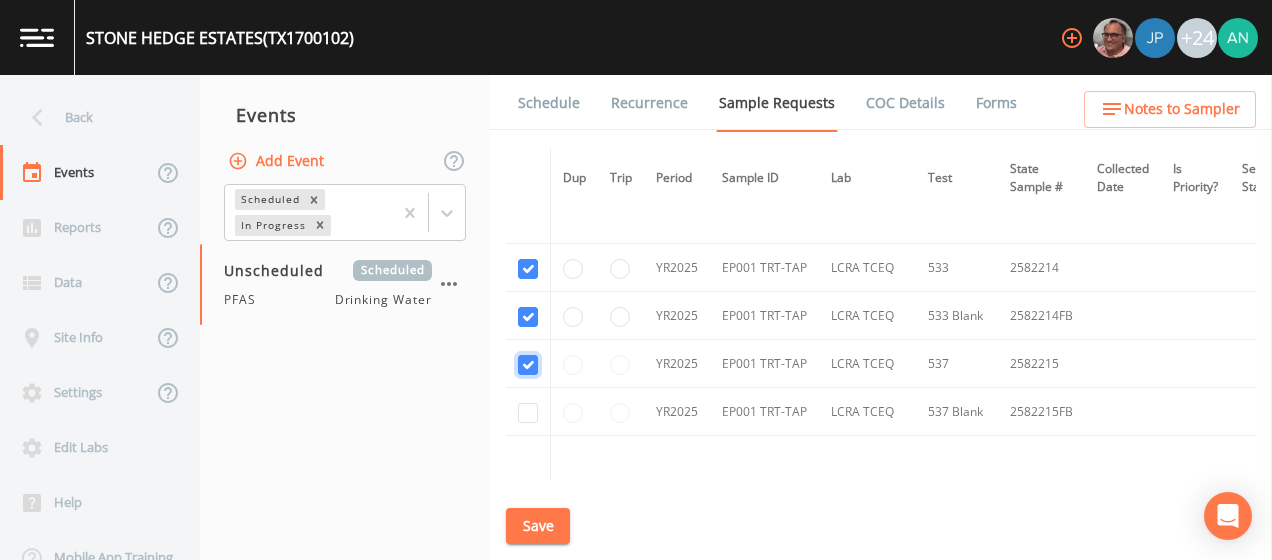 checkbox on "true" 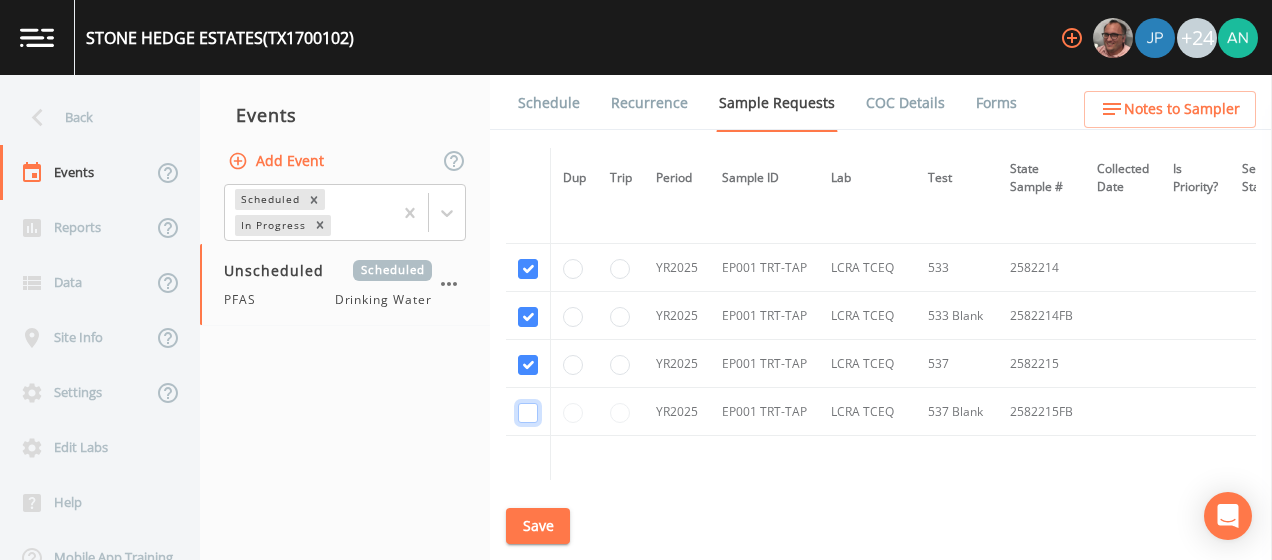 click at bounding box center (528, 413) 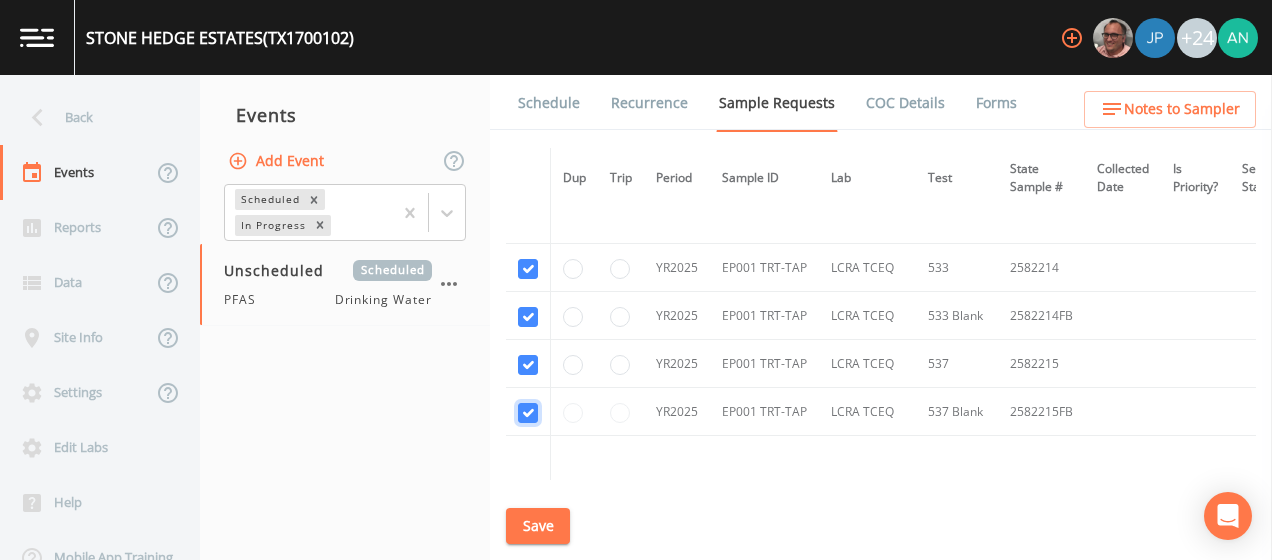 checkbox on "true" 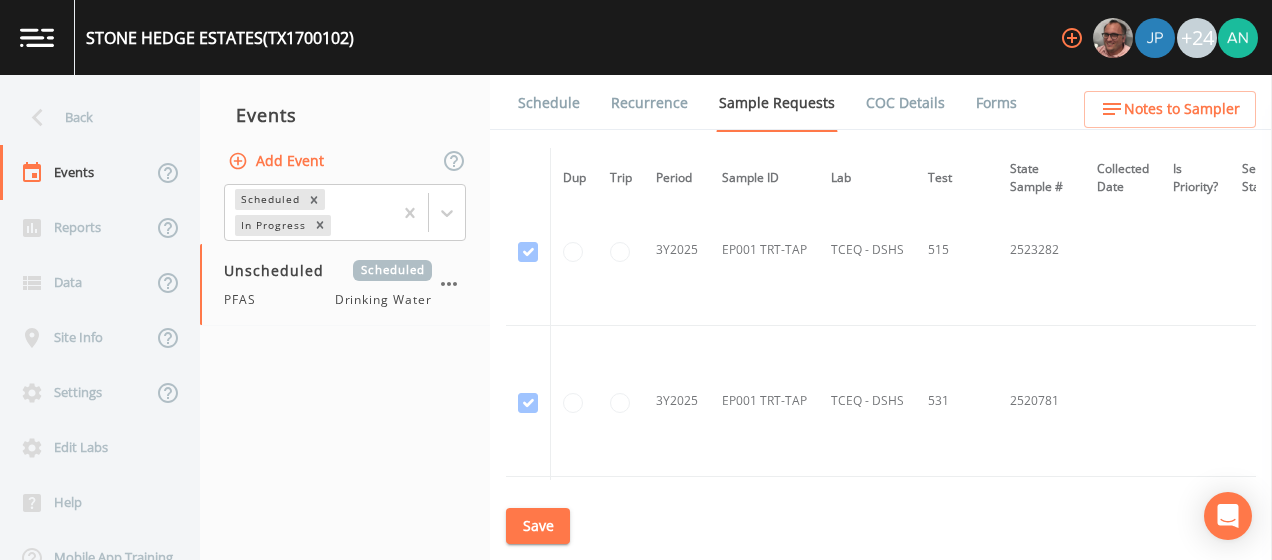 scroll, scrollTop: 1784, scrollLeft: 0, axis: vertical 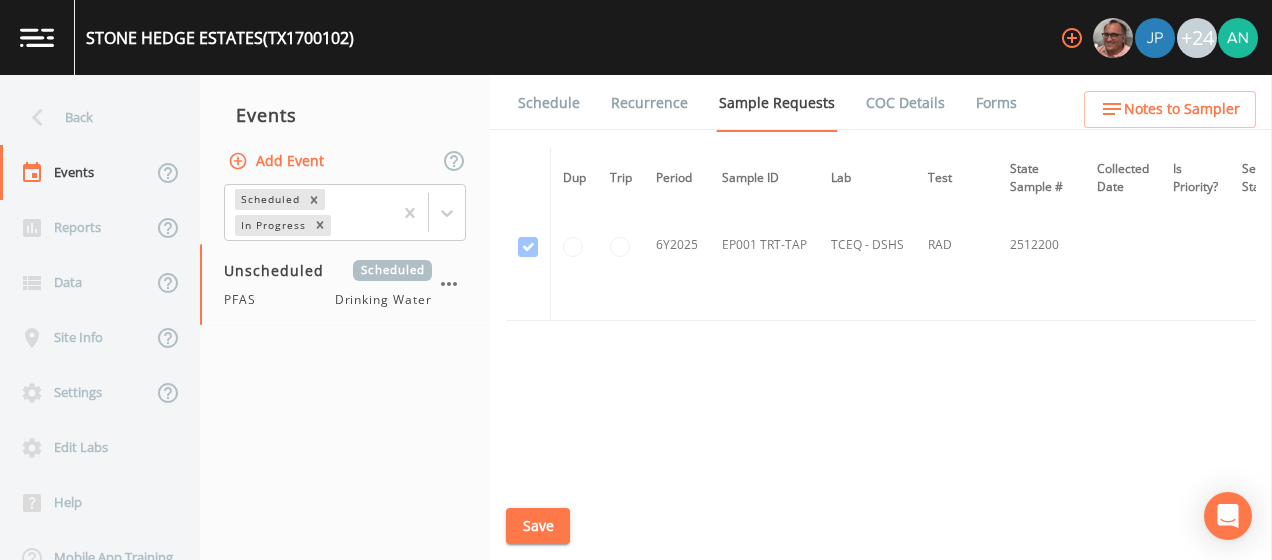 click on "Save" at bounding box center (538, 526) 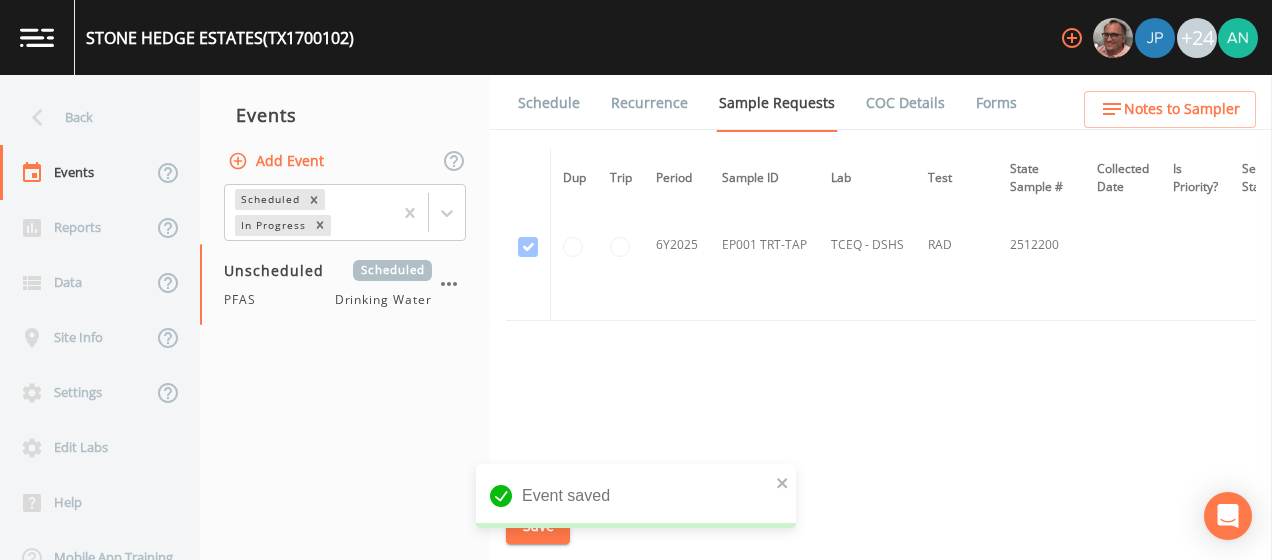 click on "Schedule" at bounding box center [549, 103] 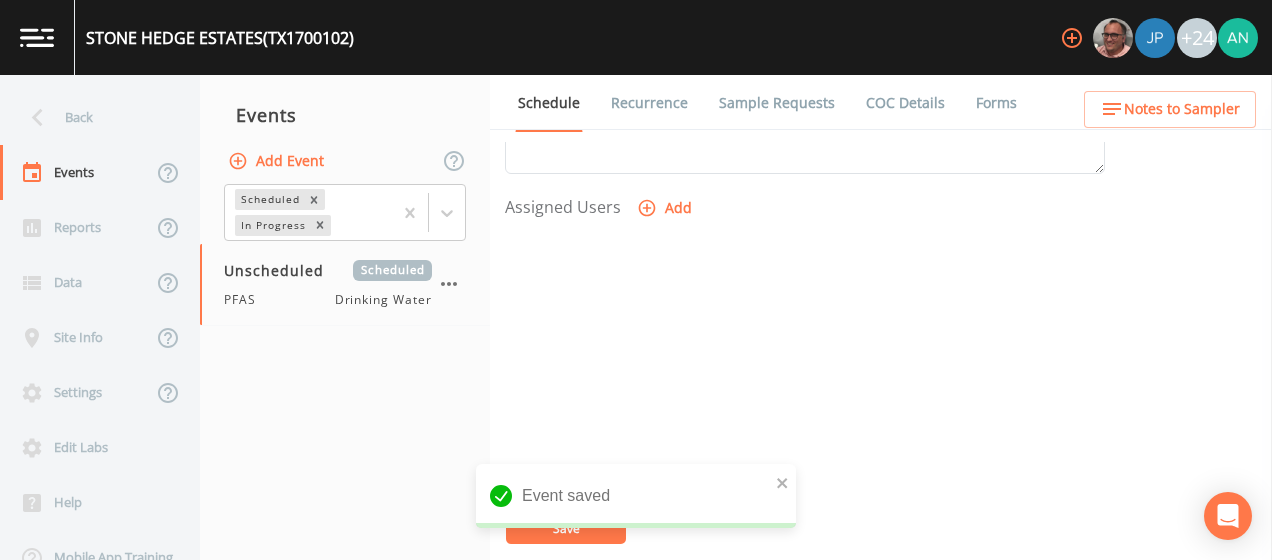 scroll, scrollTop: 847, scrollLeft: 0, axis: vertical 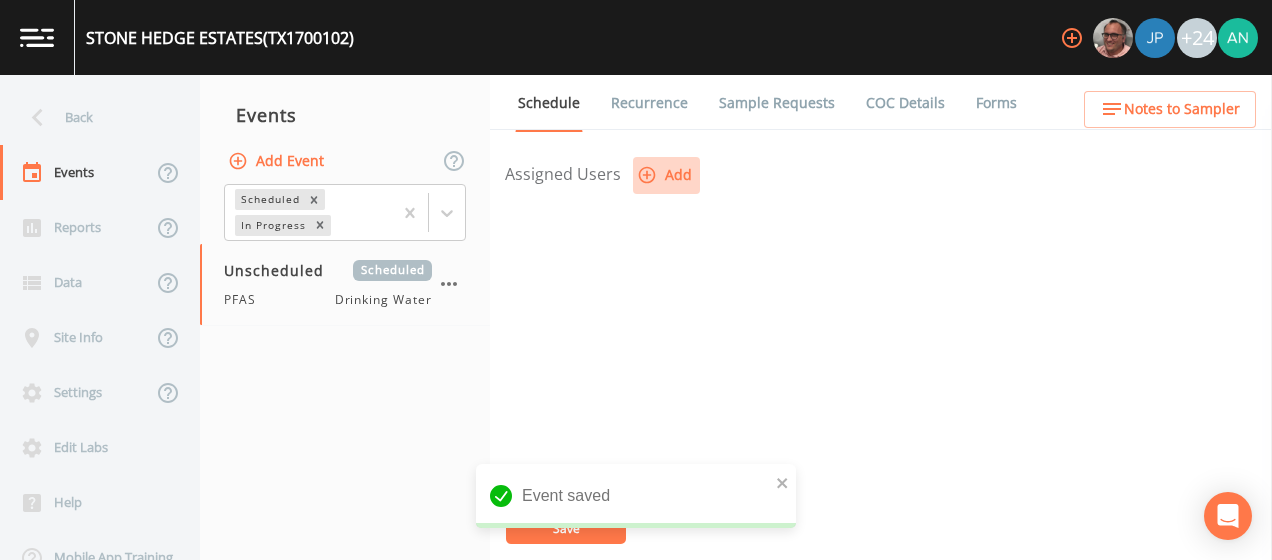 click on "Add" at bounding box center [666, 175] 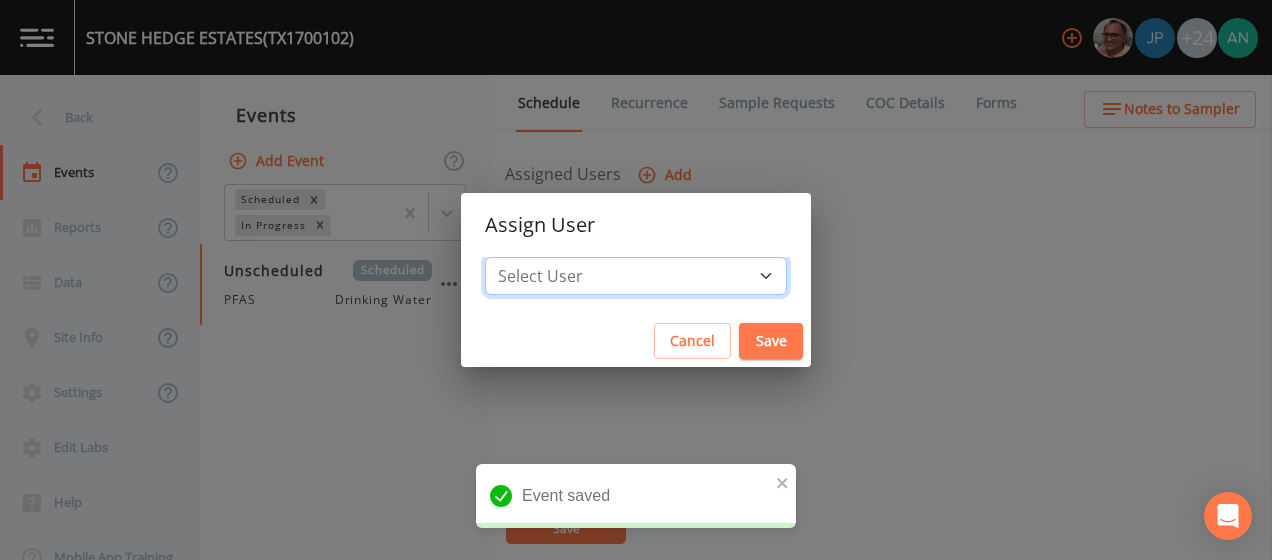 click on "Select User [PERSON_NAME] [PERSON_NAME]  [PERSON_NAME] [PERSON_NAME] [PERSON_NAME] [PERSON_NAME] [PERSON_NAME] [PERSON_NAME] [PERSON_NAME] [PERSON_NAME]   [PERSON_NAME] [PERSON_NAME] [PERSON_NAME] [PERSON_NAME] [PERSON_NAME] [PERSON_NAME] [PERSON_NAME]   [PERSON_NAME] [PERSON_NAME]   [PERSON_NAME] [PERSON_NAME] [PERSON_NAME] [PERSON_NAME] [PERSON_NAME] [PERSON_NAME] [PERSON_NAME] [PERSON_NAME]" at bounding box center (636, 276) 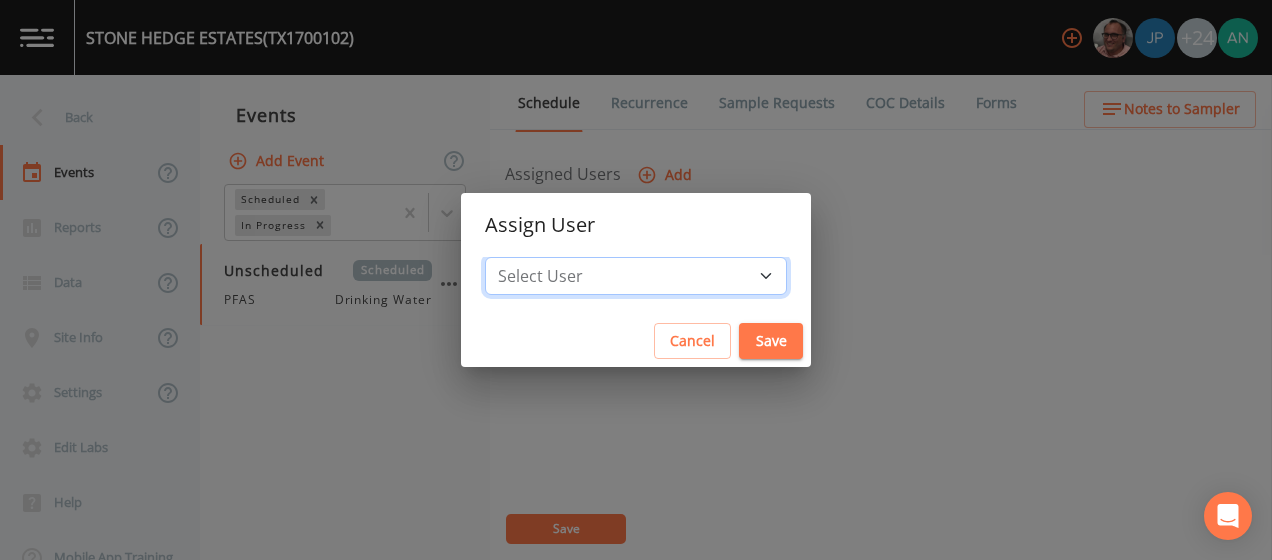 select on "0023e953-f3f1-45db-ad64-8e5cfc113843" 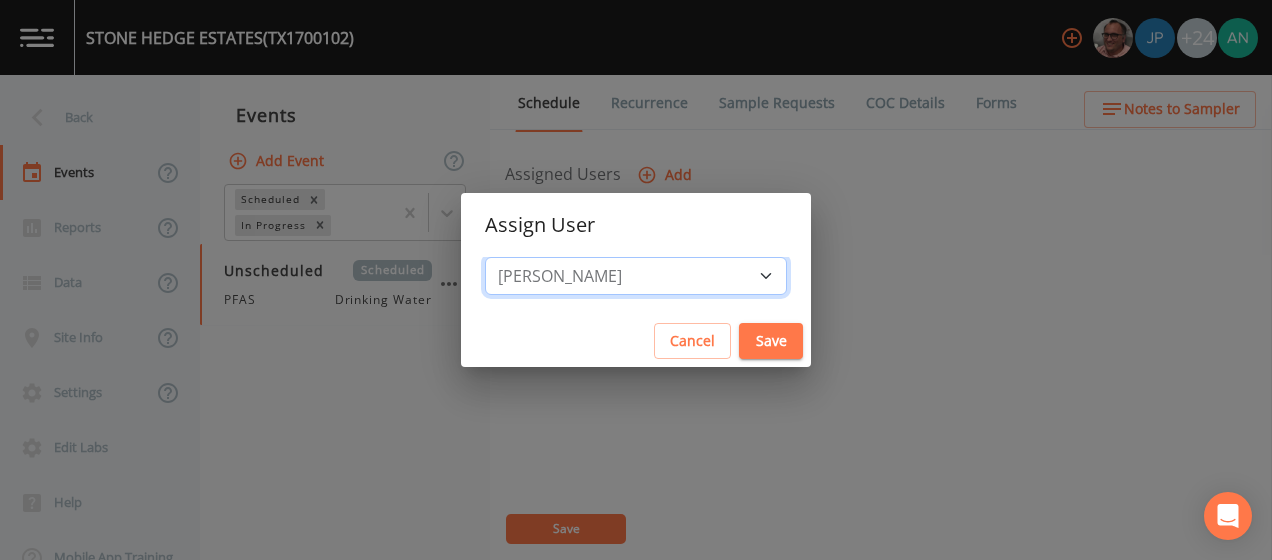 click on "Select User [PERSON_NAME] [PERSON_NAME]  [PERSON_NAME] [PERSON_NAME] [PERSON_NAME] [PERSON_NAME] [PERSON_NAME] [PERSON_NAME] [PERSON_NAME] [PERSON_NAME]   [PERSON_NAME] [PERSON_NAME] [PERSON_NAME] [PERSON_NAME] [PERSON_NAME] [PERSON_NAME] [PERSON_NAME]   [PERSON_NAME] [PERSON_NAME]   [PERSON_NAME] [PERSON_NAME] [PERSON_NAME] [PERSON_NAME] [PERSON_NAME] [PERSON_NAME] [PERSON_NAME] [PERSON_NAME]" at bounding box center (636, 276) 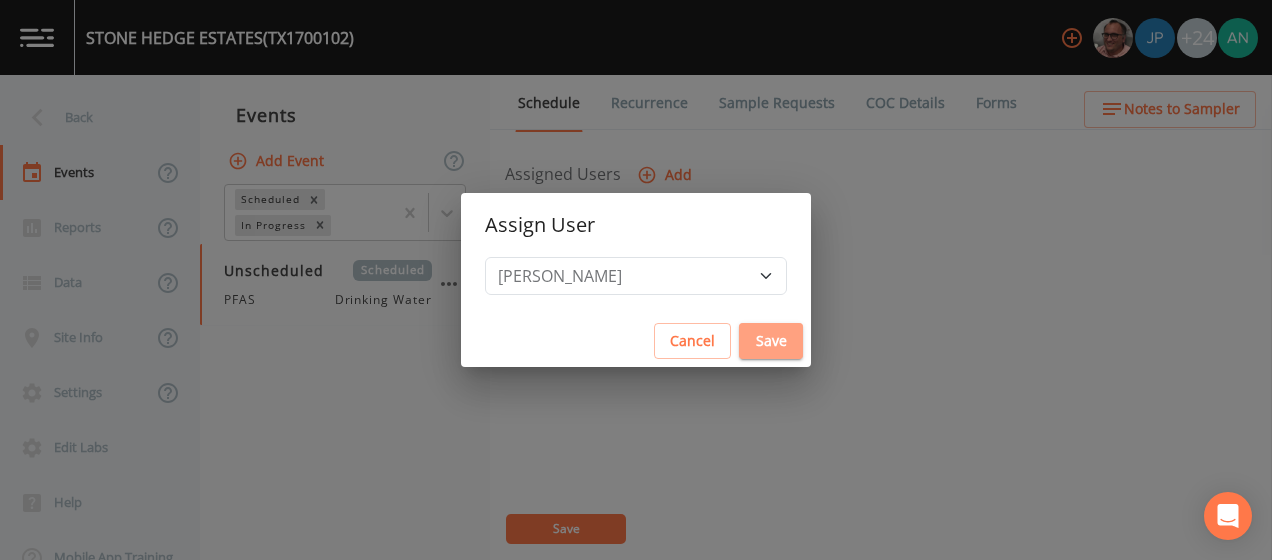 click on "Save" at bounding box center (771, 341) 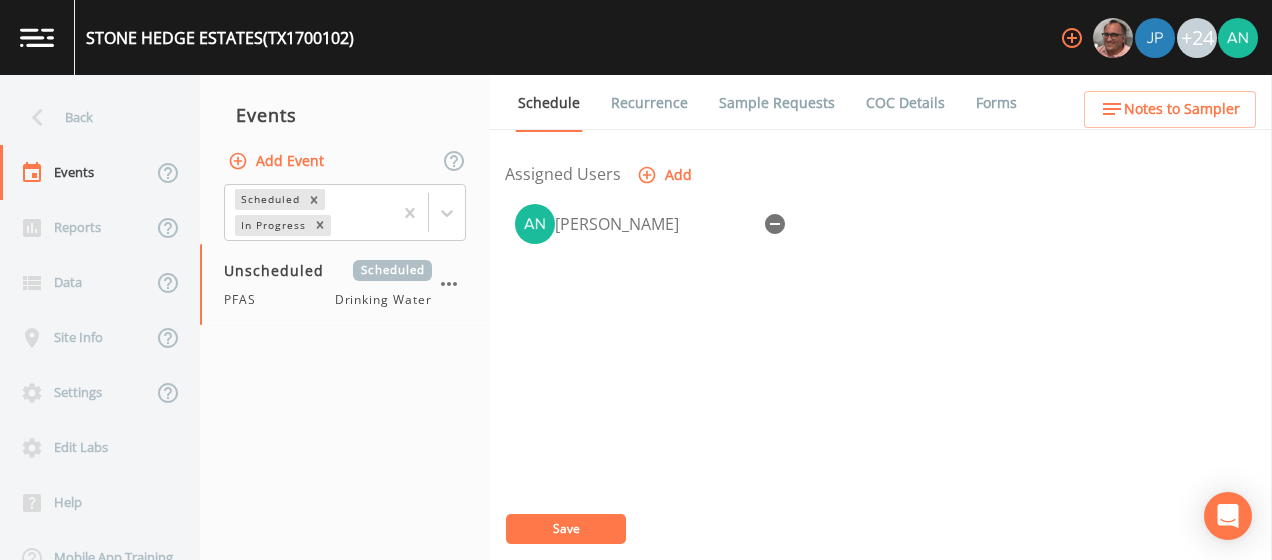 click on "Save" at bounding box center [566, 529] 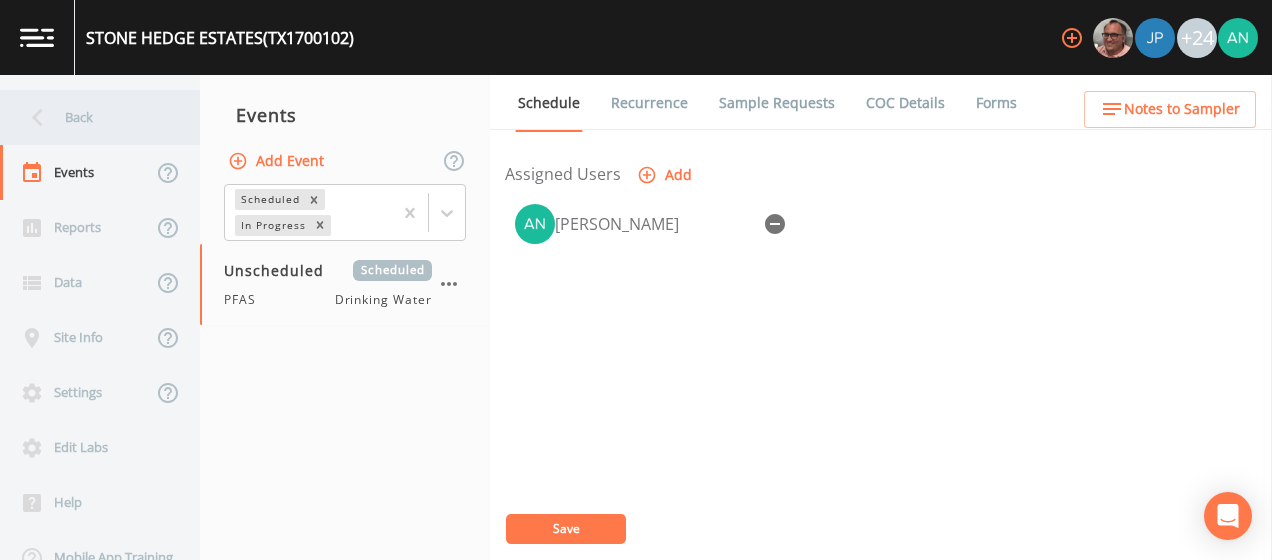 click on "Back" at bounding box center [90, 117] 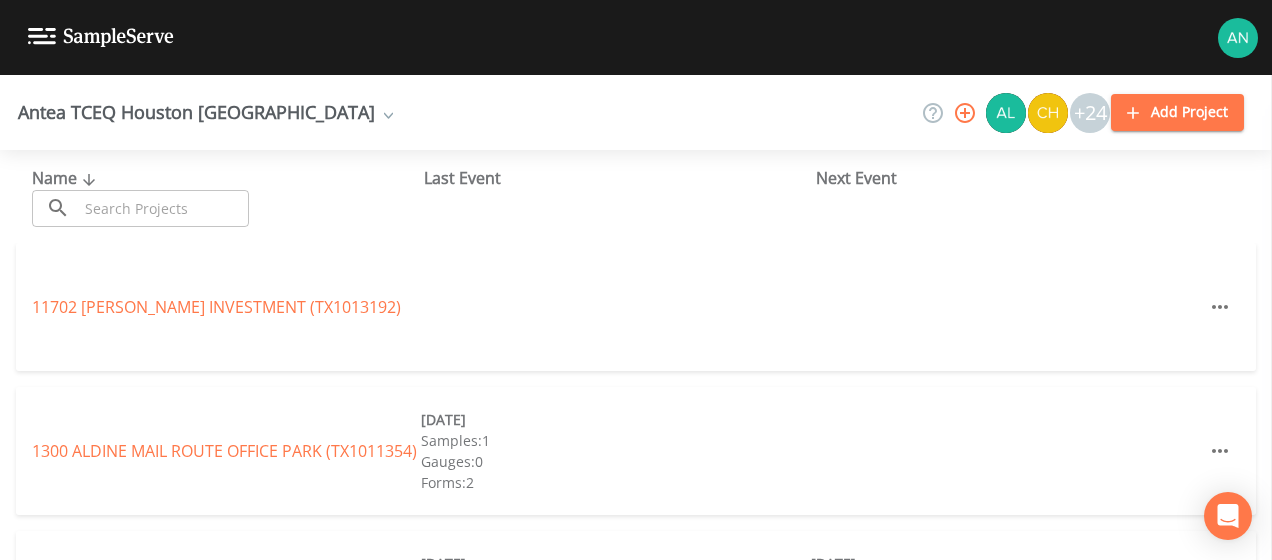 click at bounding box center [163, 208] 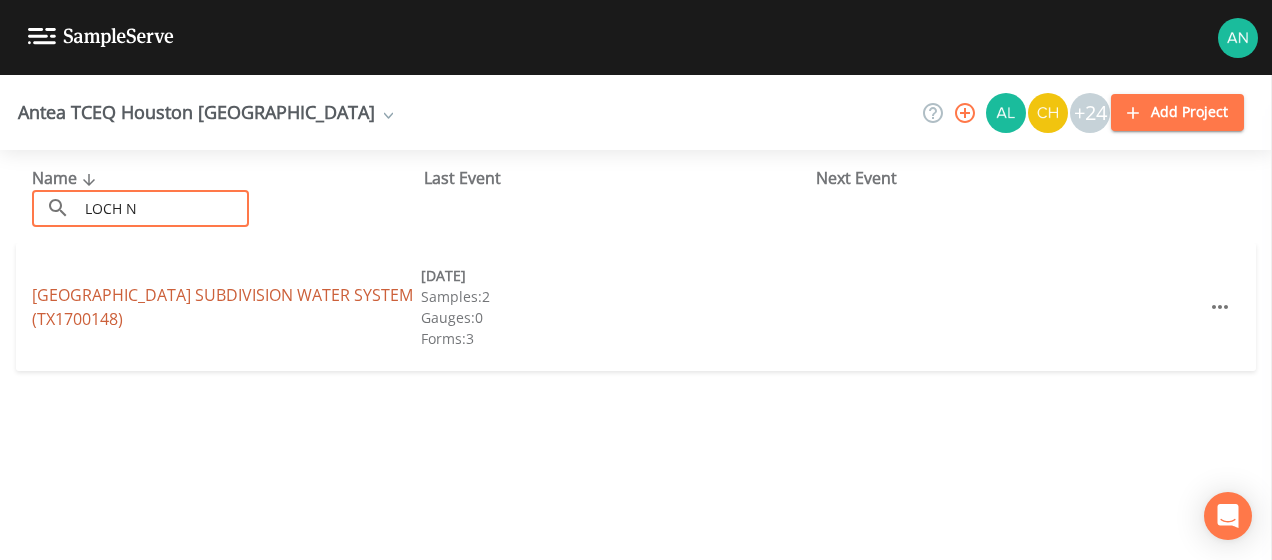 type on "LOCH N" 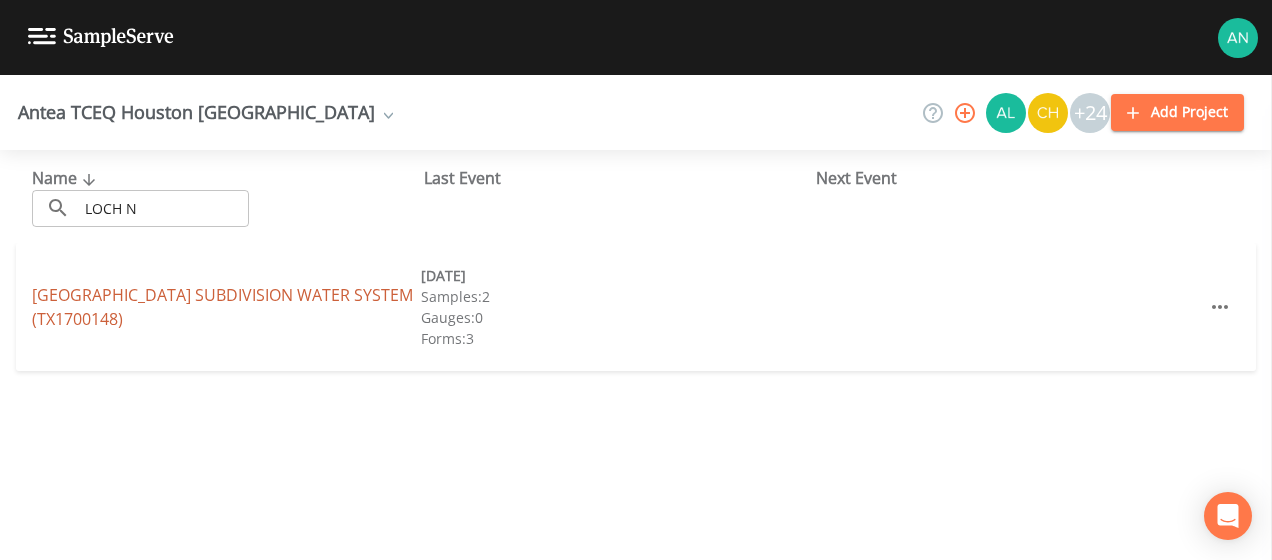 click on "[GEOGRAPHIC_DATA] SUBDIVISION WATER SYSTEM   (TX1700148)" at bounding box center [222, 307] 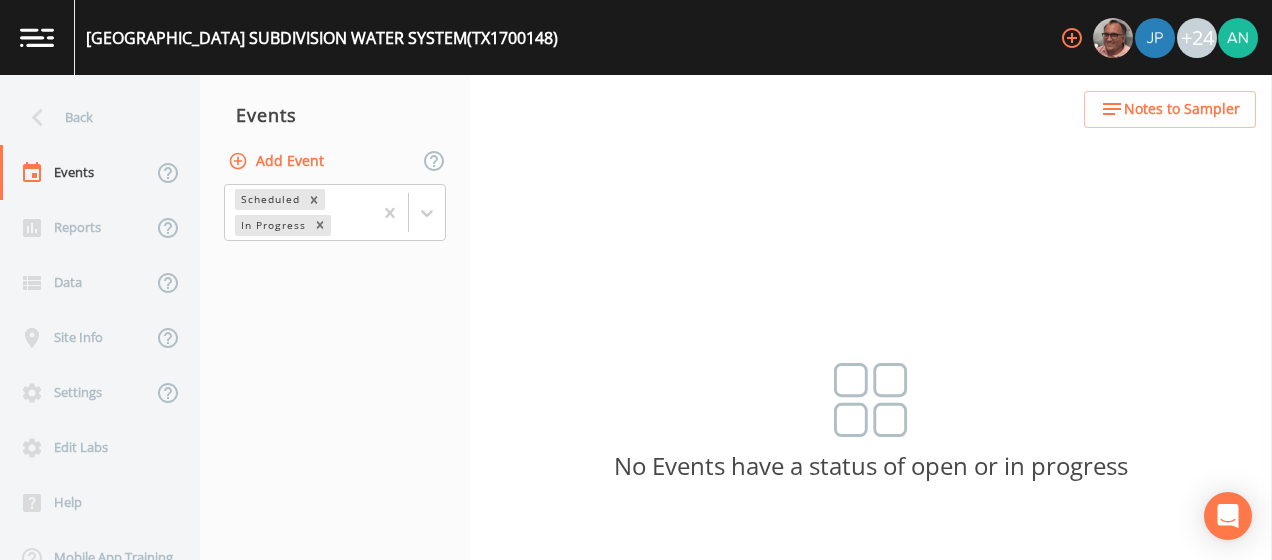 click on "Add Event" at bounding box center (278, 161) 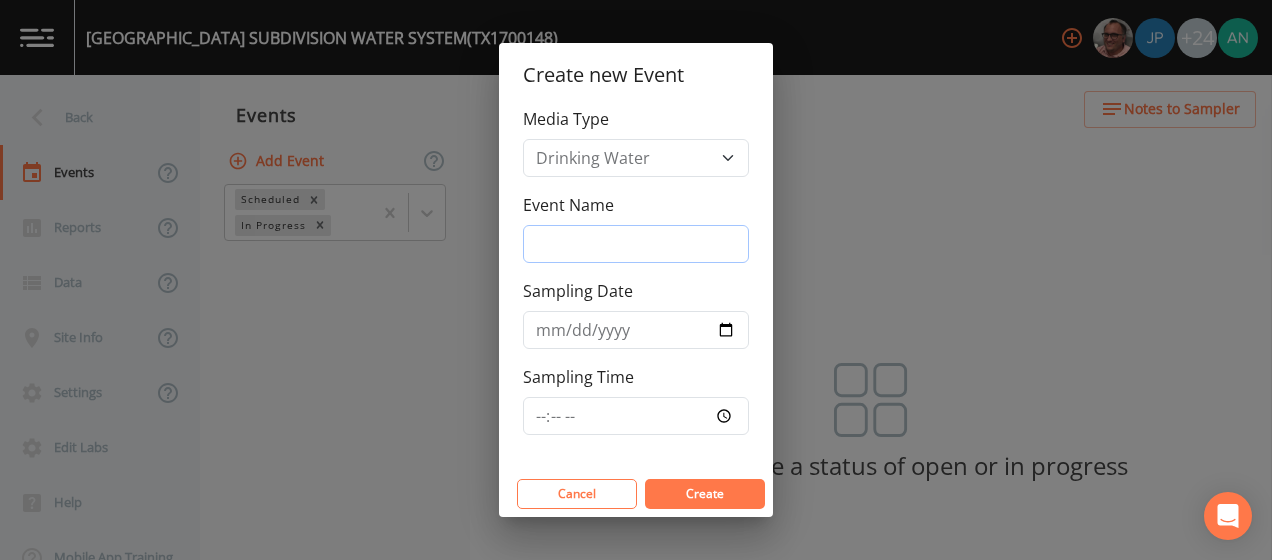 click on "Event Name" at bounding box center [636, 244] 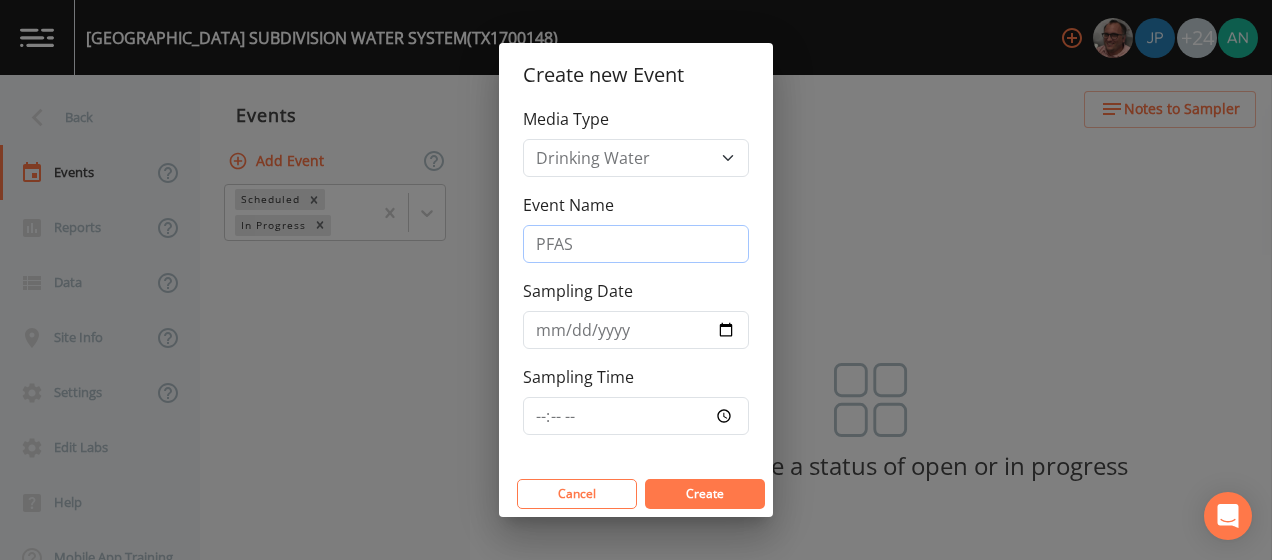 type on "PFAS" 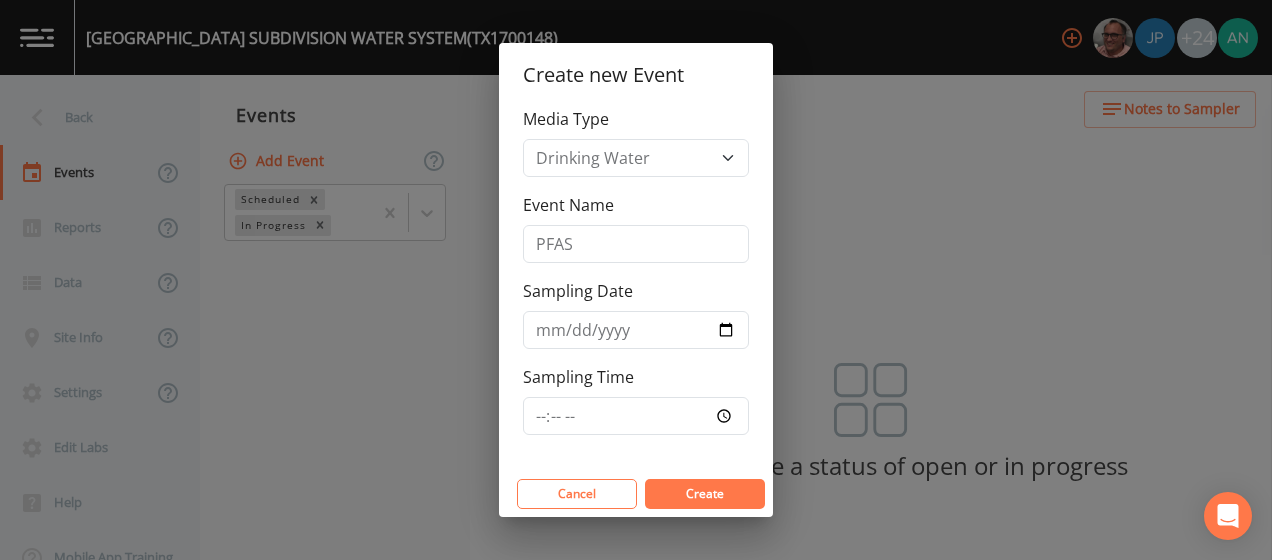 click on "Media Type Drinking Water Event Name PFAS Sampling Date Sampling Time" at bounding box center [636, 289] 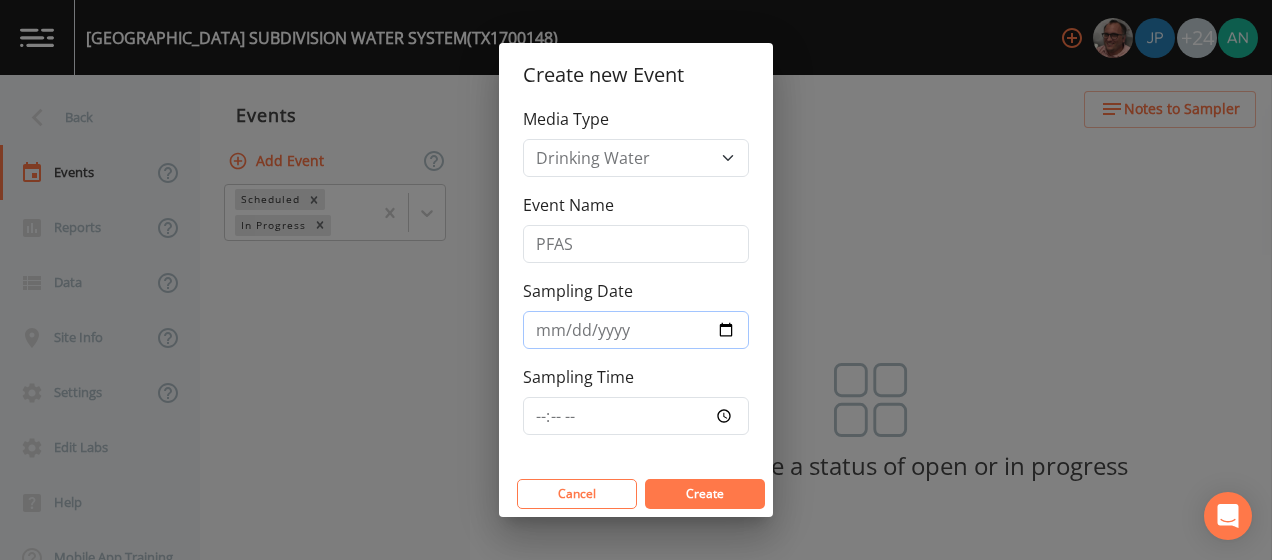 click on "Sampling Date" at bounding box center (636, 330) 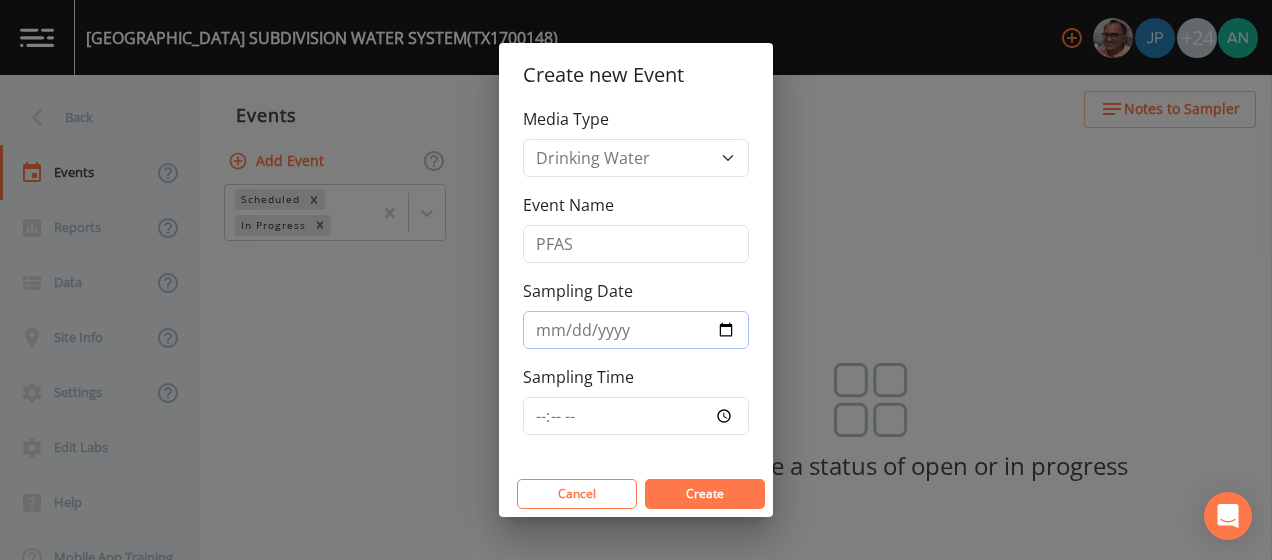 type on "[DATE]" 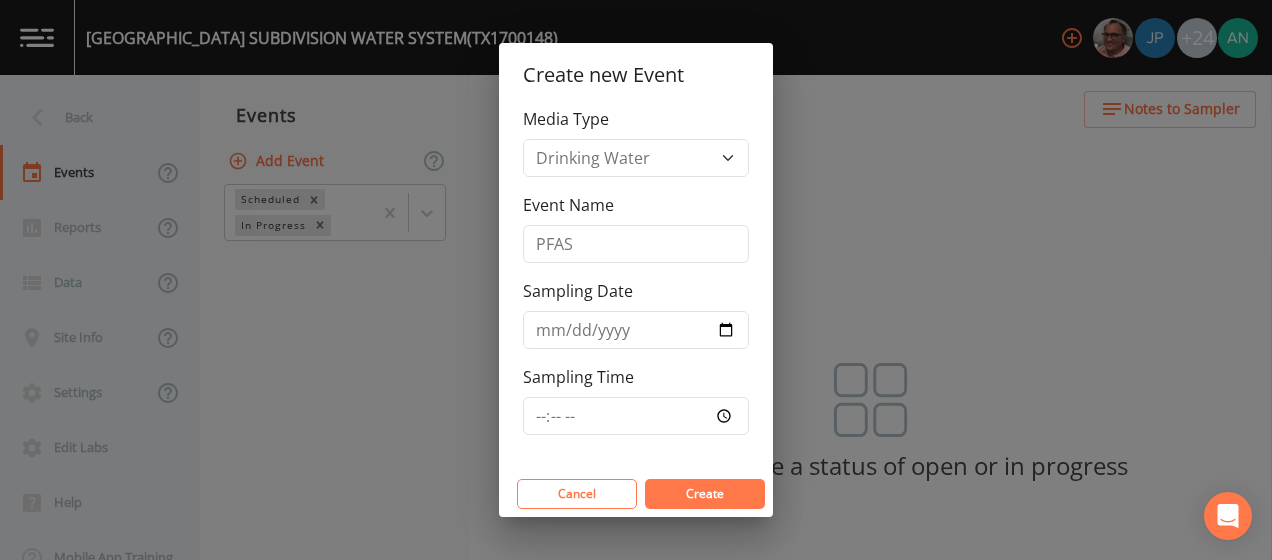 click on "Create" at bounding box center [705, 493] 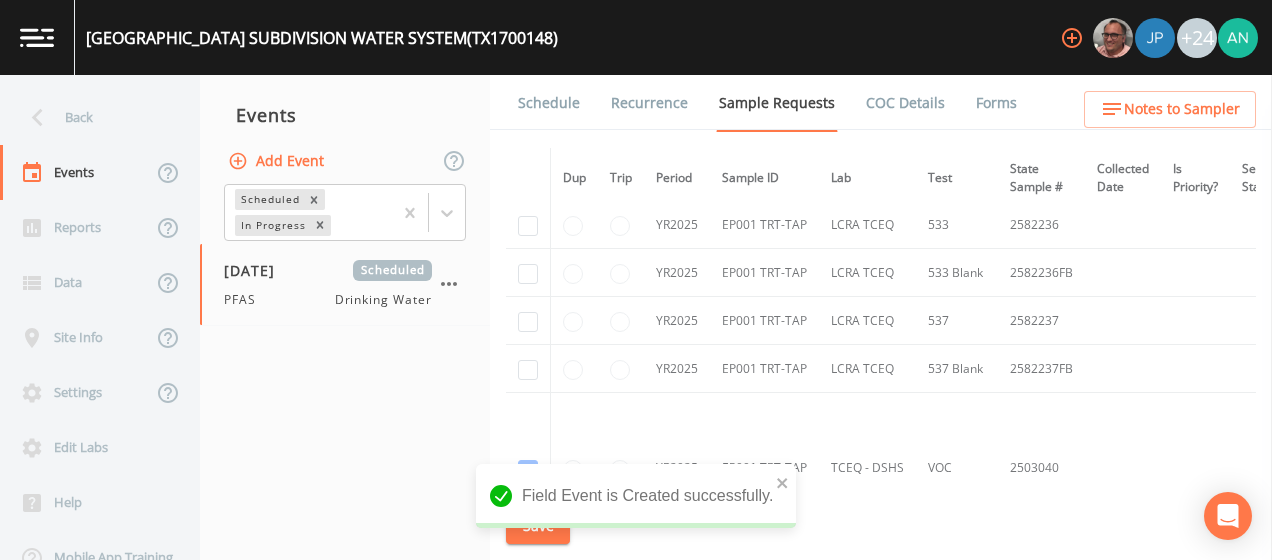 scroll, scrollTop: 580, scrollLeft: 0, axis: vertical 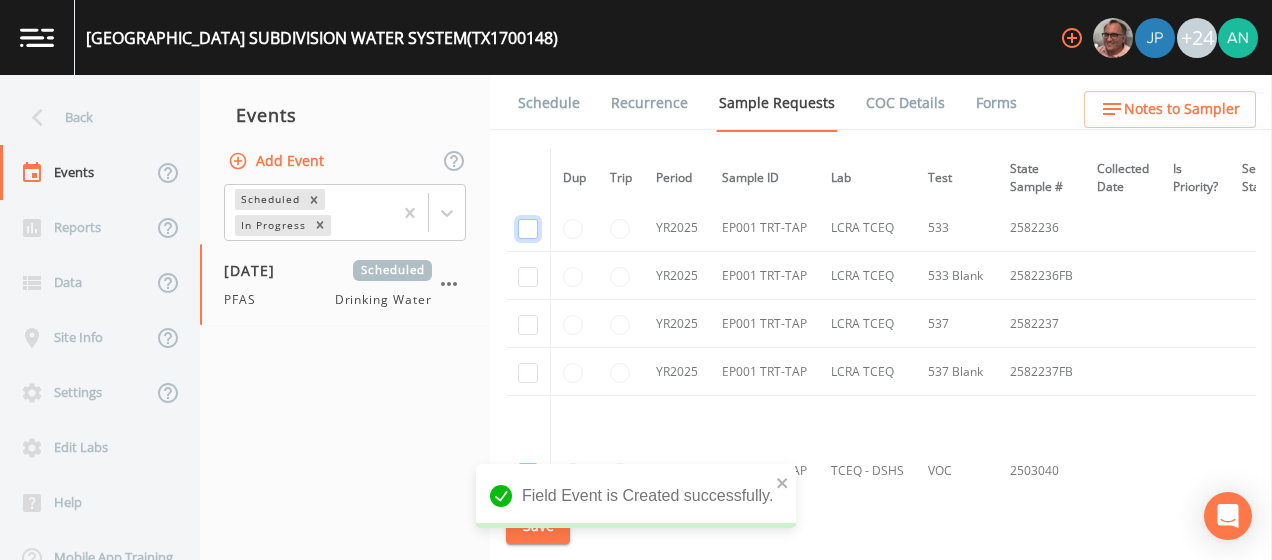 click at bounding box center [528, 229] 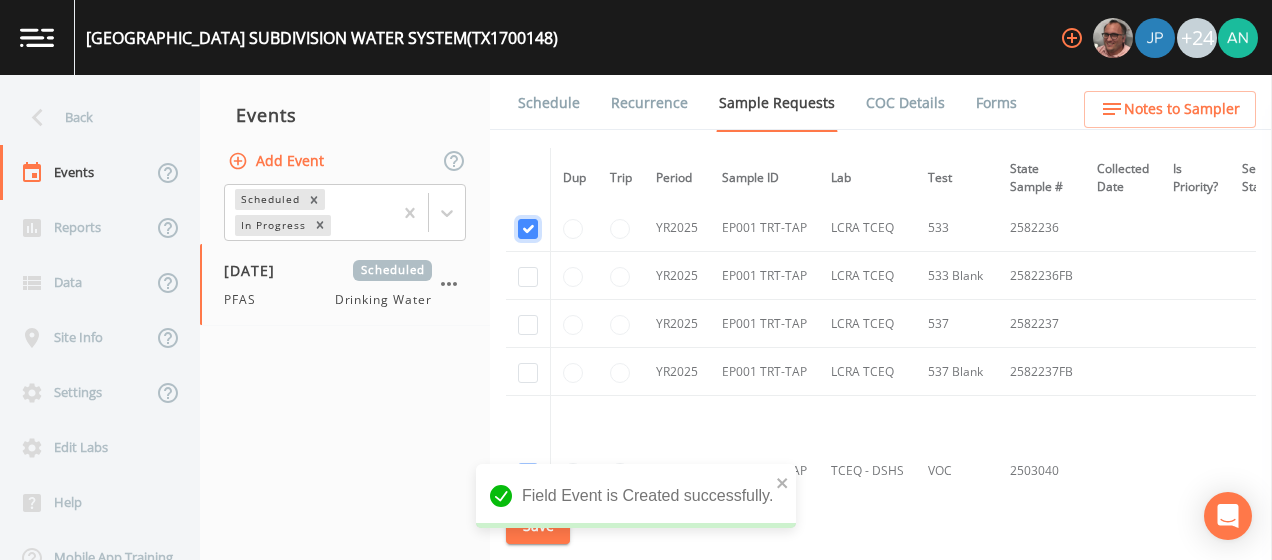 checkbox on "true" 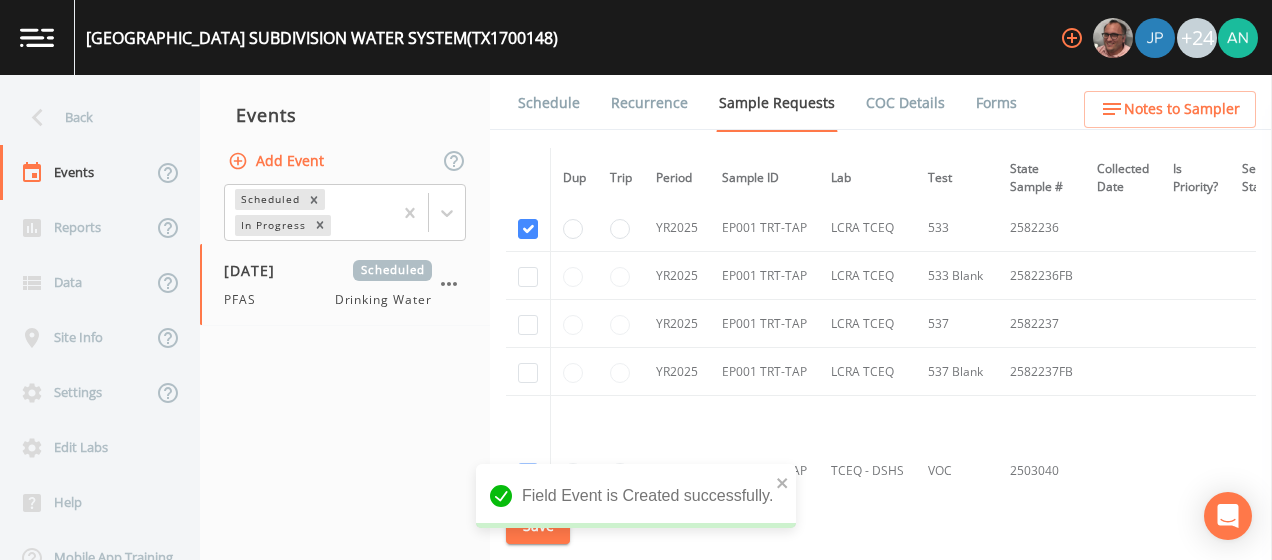 click at bounding box center [528, 276] 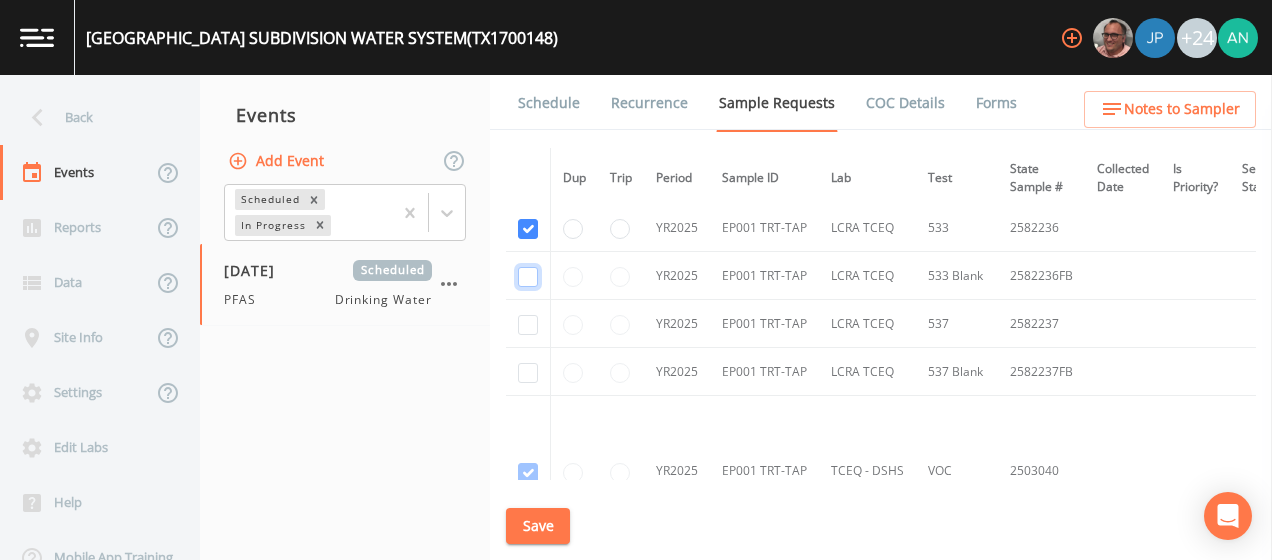 click at bounding box center (528, 277) 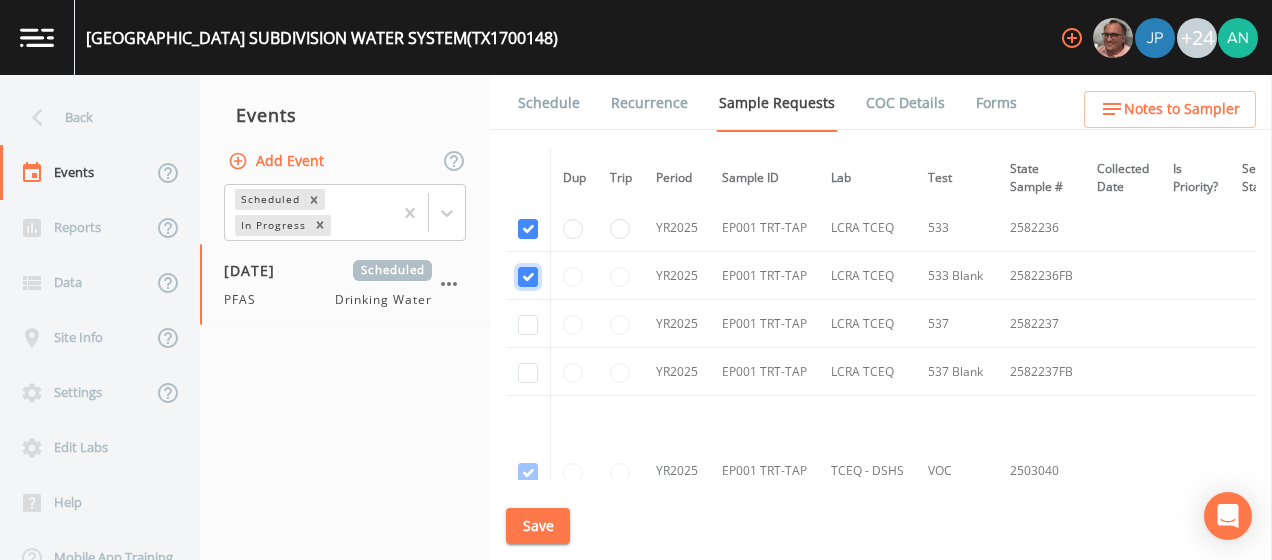checkbox on "true" 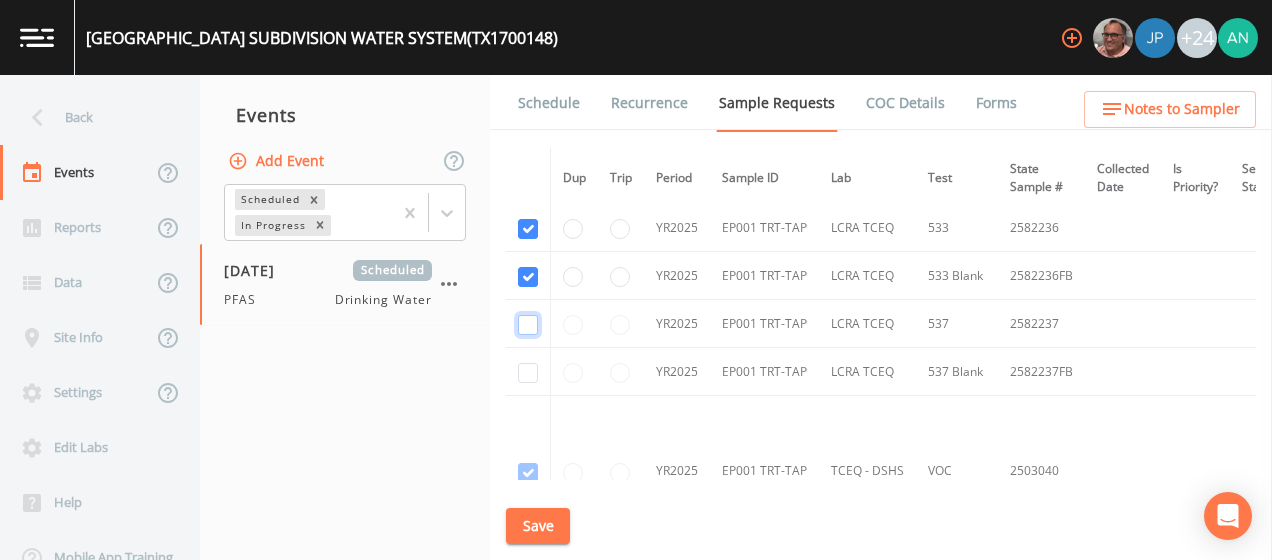 click at bounding box center [528, 325] 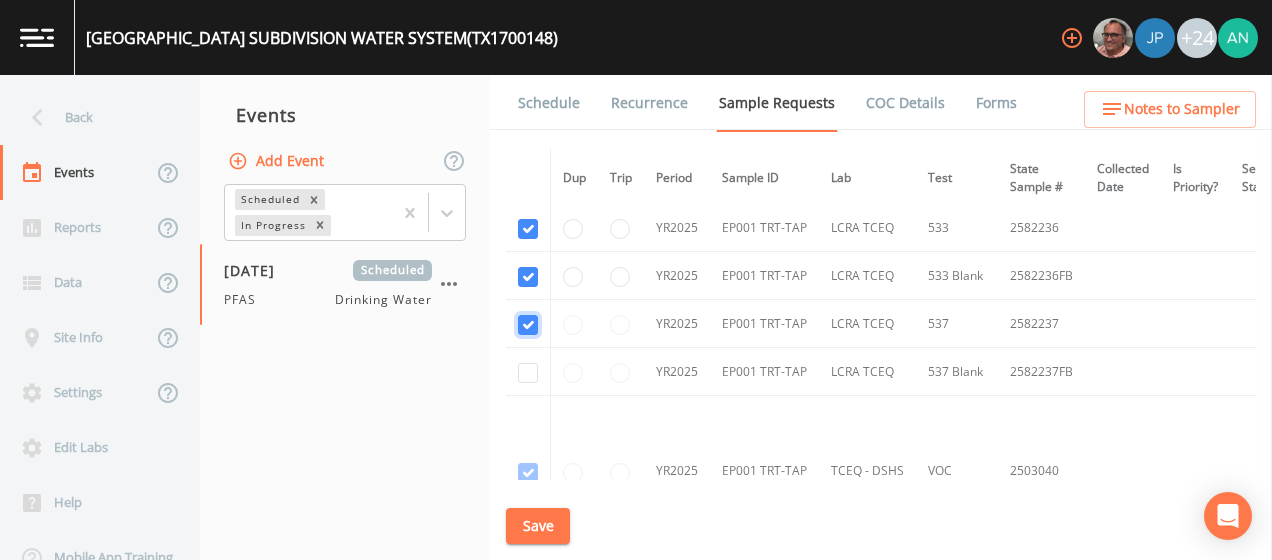 checkbox on "true" 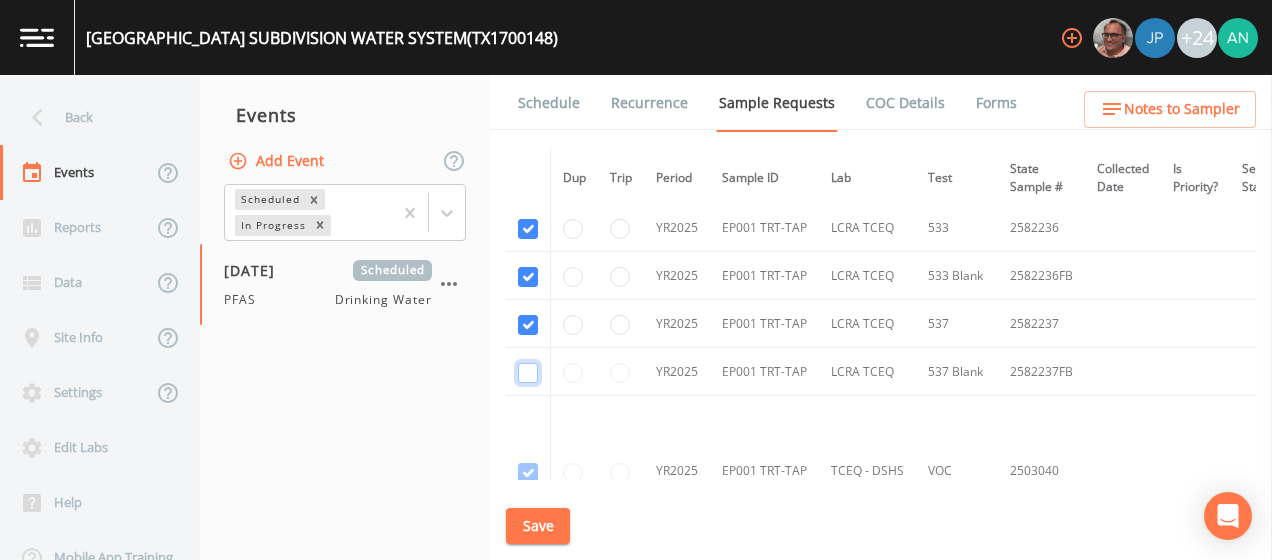 click at bounding box center [528, 373] 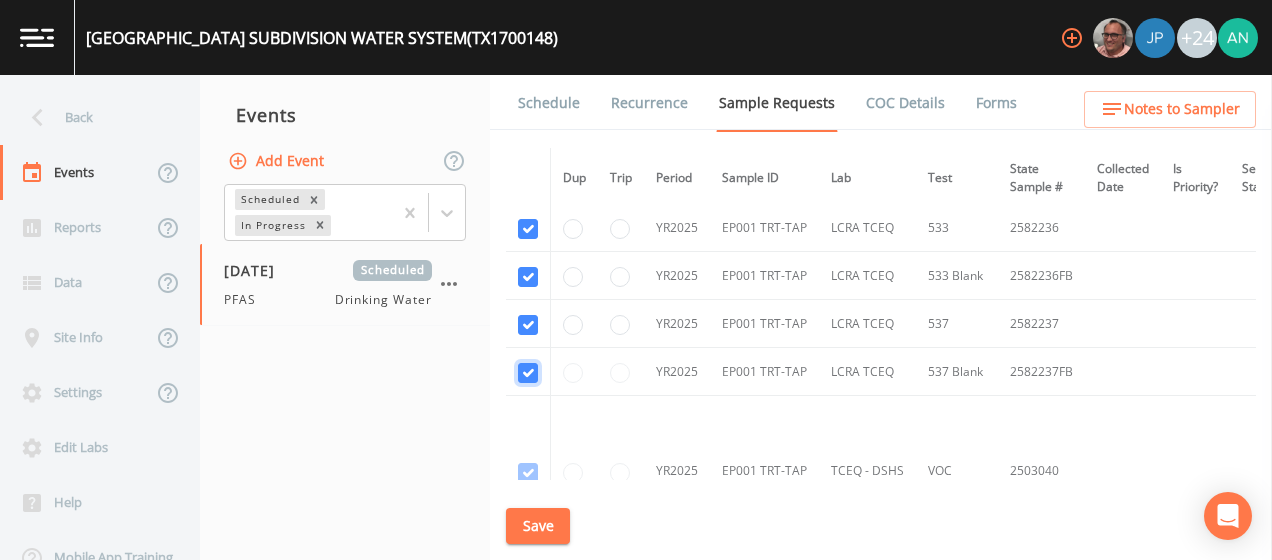 checkbox on "true" 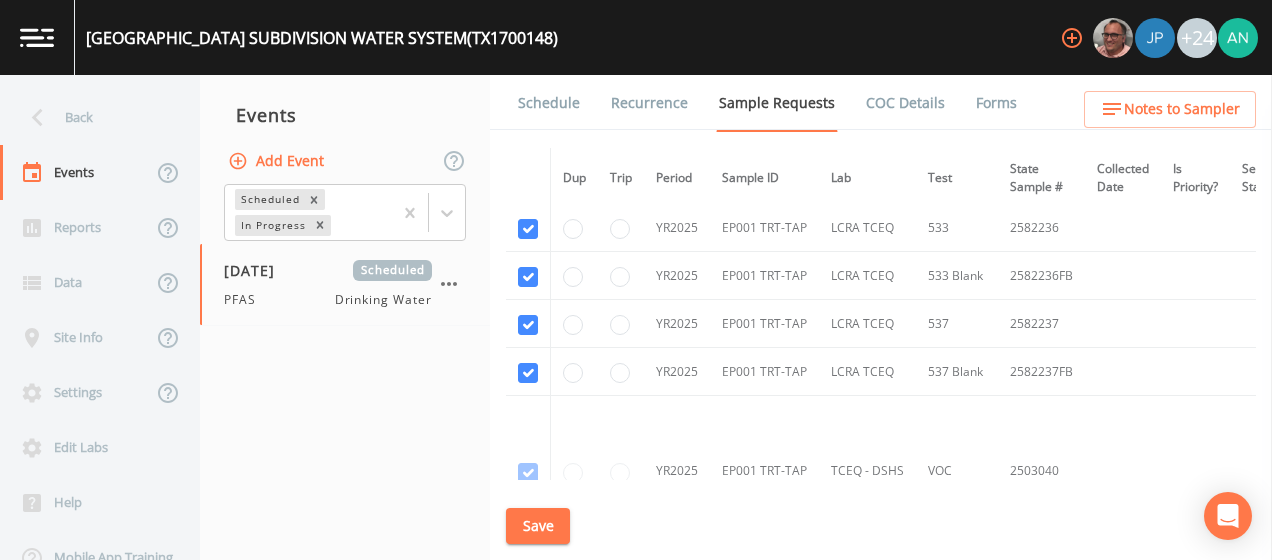 click on "Save" at bounding box center [538, 526] 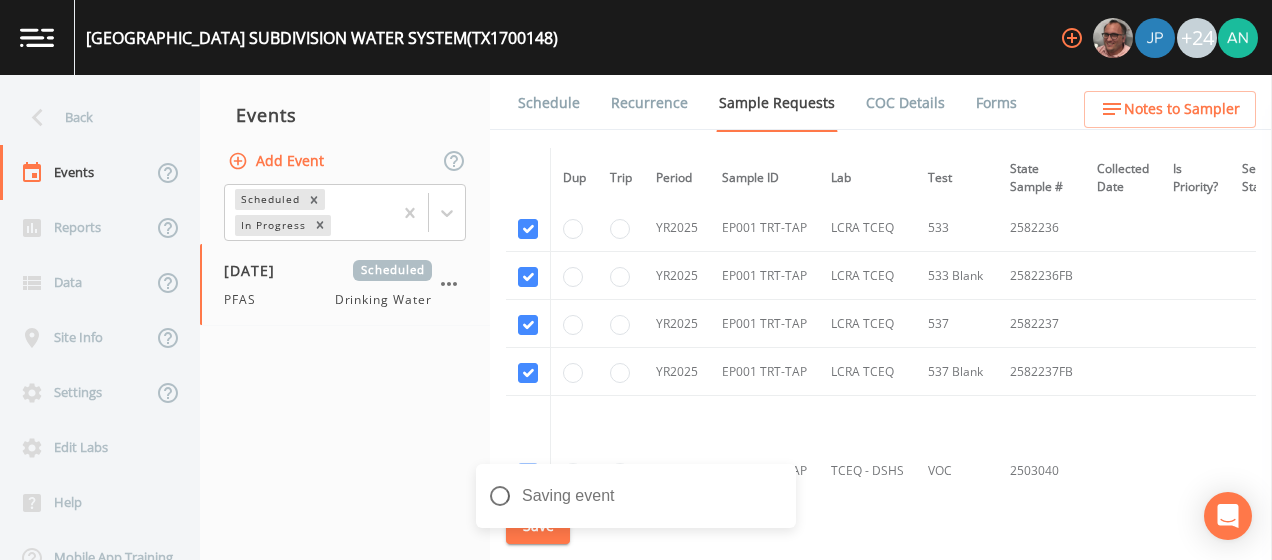 click on "Schedule" at bounding box center [549, 103] 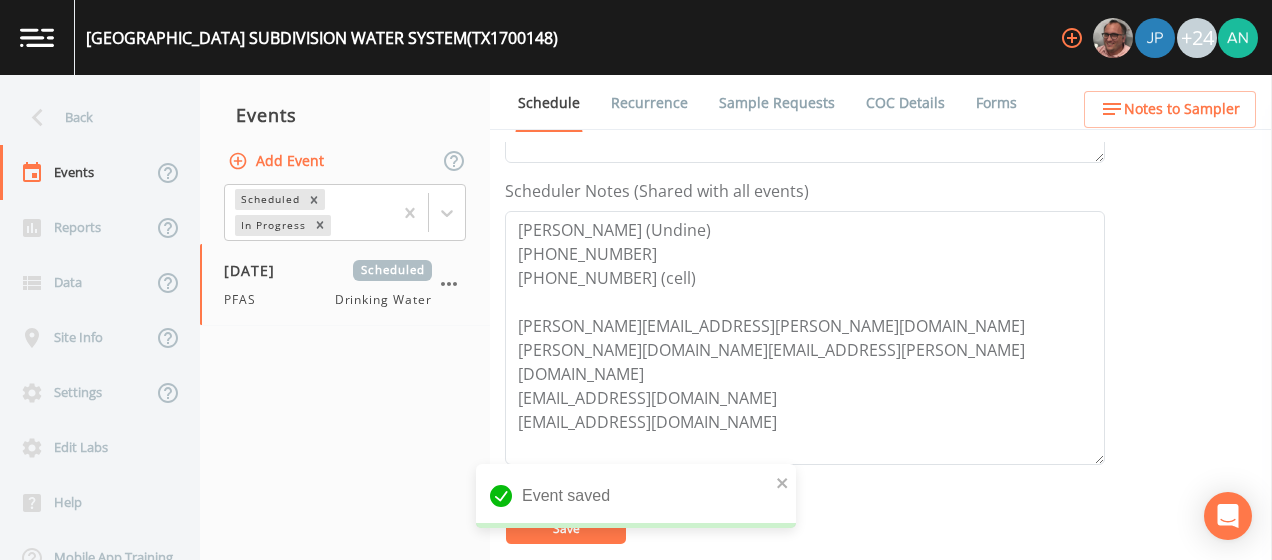 scroll, scrollTop: 847, scrollLeft: 0, axis: vertical 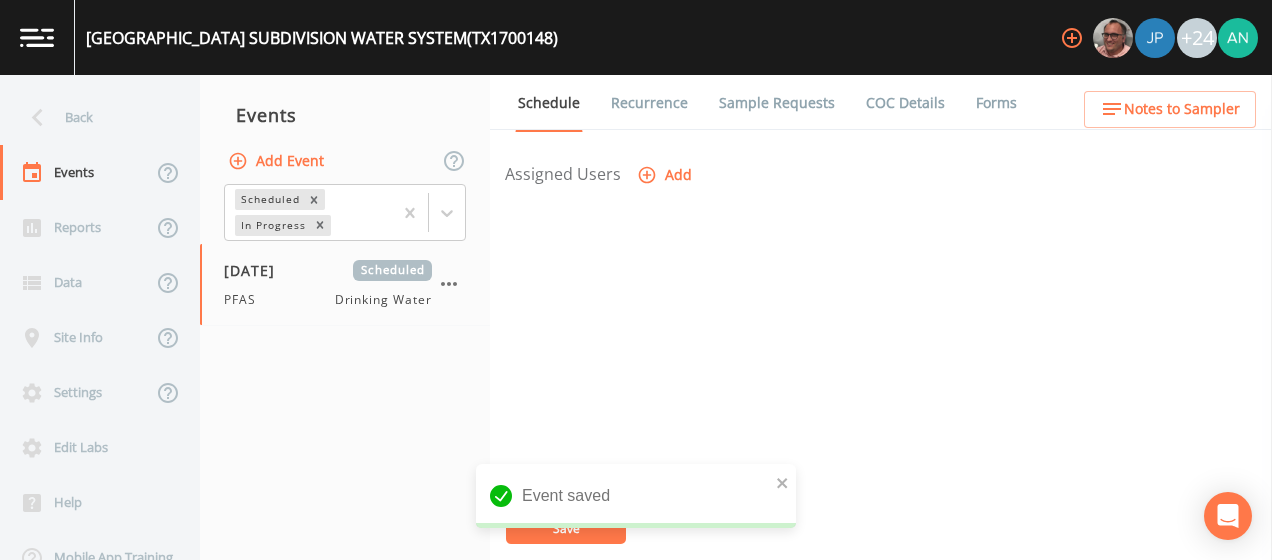 click on "Add" at bounding box center (666, 175) 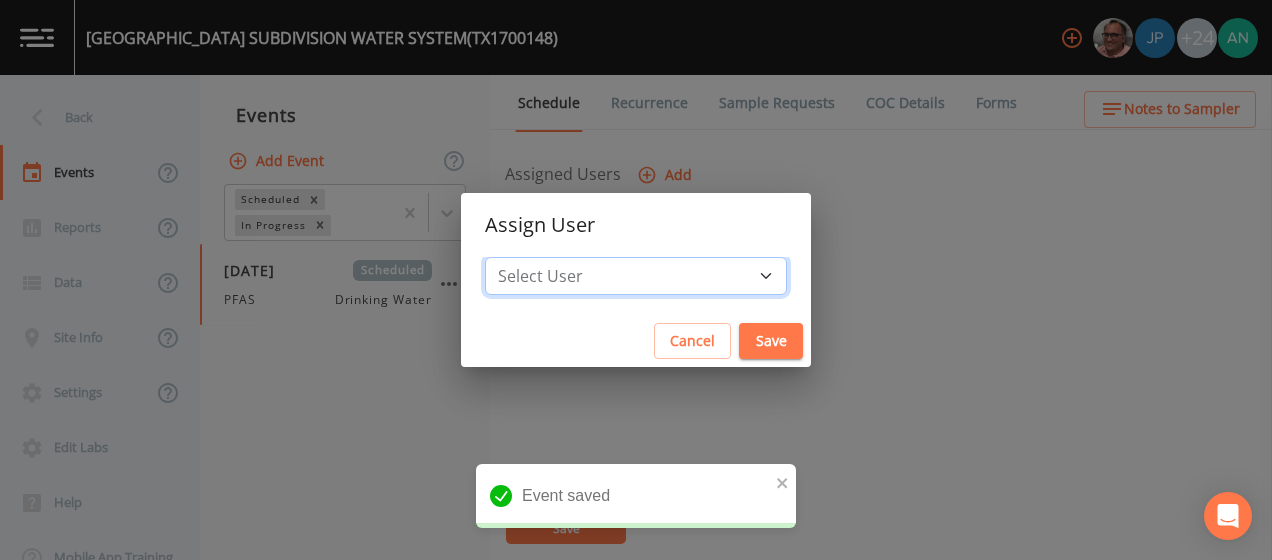 click on "Select User [PERSON_NAME] [PERSON_NAME]  [PERSON_NAME] [PERSON_NAME] [PERSON_NAME] [PERSON_NAME] [PERSON_NAME] [PERSON_NAME] [PERSON_NAME] [PERSON_NAME] [PERSON_NAME]   [PERSON_NAME] [PERSON_NAME] [PERSON_NAME] [PERSON_NAME] [PERSON_NAME] [PERSON_NAME]   [PERSON_NAME] [PERSON_NAME]   [PERSON_NAME] [PERSON_NAME] [PERSON_NAME] [PERSON_NAME] [PERSON_NAME] [PERSON_NAME] [PERSON_NAME] [PERSON_NAME]" at bounding box center [636, 276] 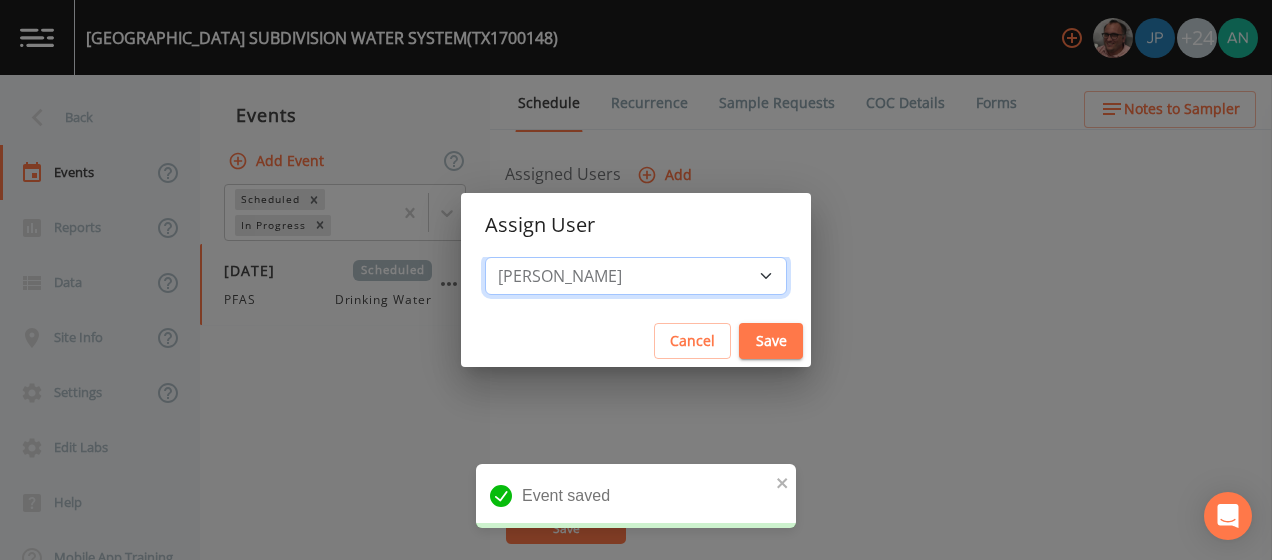 click on "Select User [PERSON_NAME] [PERSON_NAME]  [PERSON_NAME] [PERSON_NAME] [PERSON_NAME] [PERSON_NAME] [PERSON_NAME] [PERSON_NAME] [PERSON_NAME] [PERSON_NAME] [PERSON_NAME]   [PERSON_NAME] [PERSON_NAME] [PERSON_NAME] [PERSON_NAME] [PERSON_NAME] [PERSON_NAME]   [PERSON_NAME] [PERSON_NAME]   [PERSON_NAME] [PERSON_NAME] [PERSON_NAME] [PERSON_NAME] [PERSON_NAME] [PERSON_NAME] [PERSON_NAME] [PERSON_NAME]" at bounding box center (636, 276) 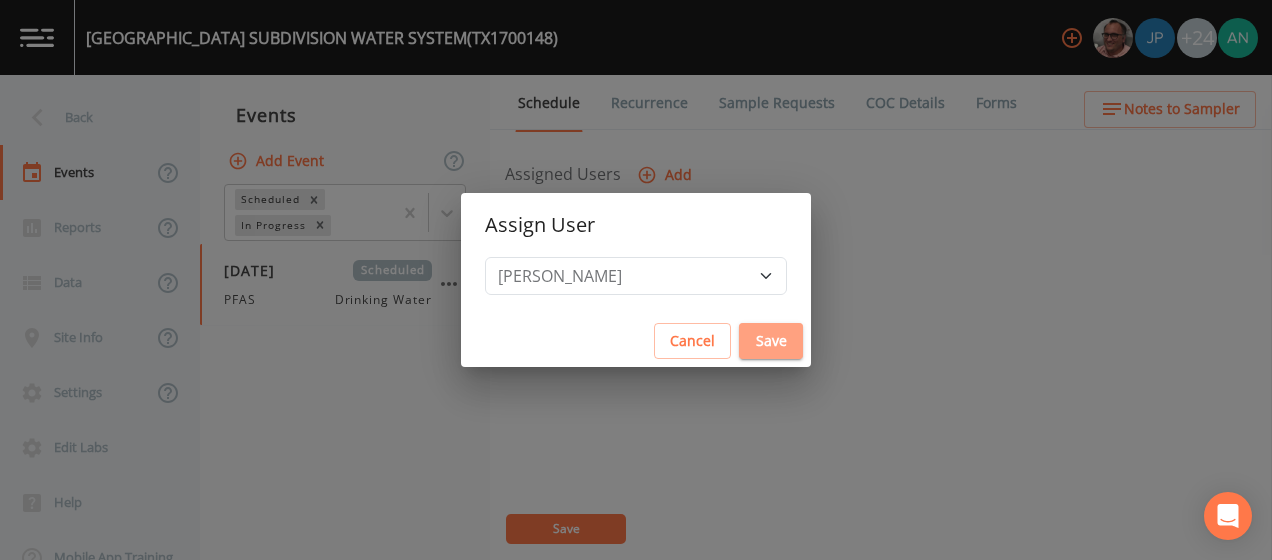 click on "Save" at bounding box center [771, 341] 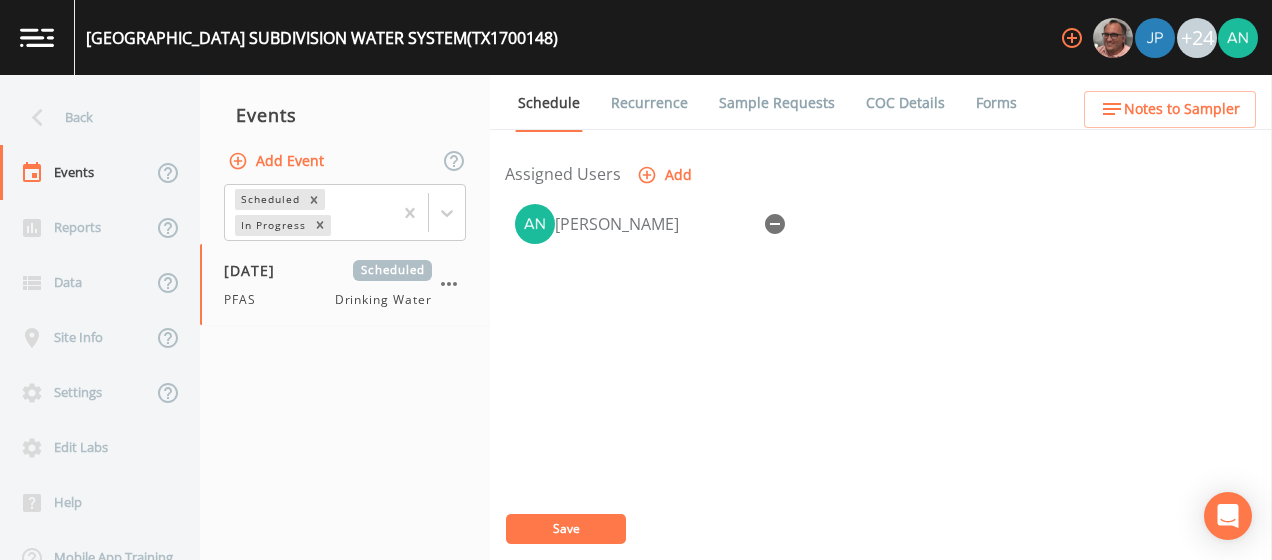 click on "Save" at bounding box center (566, 528) 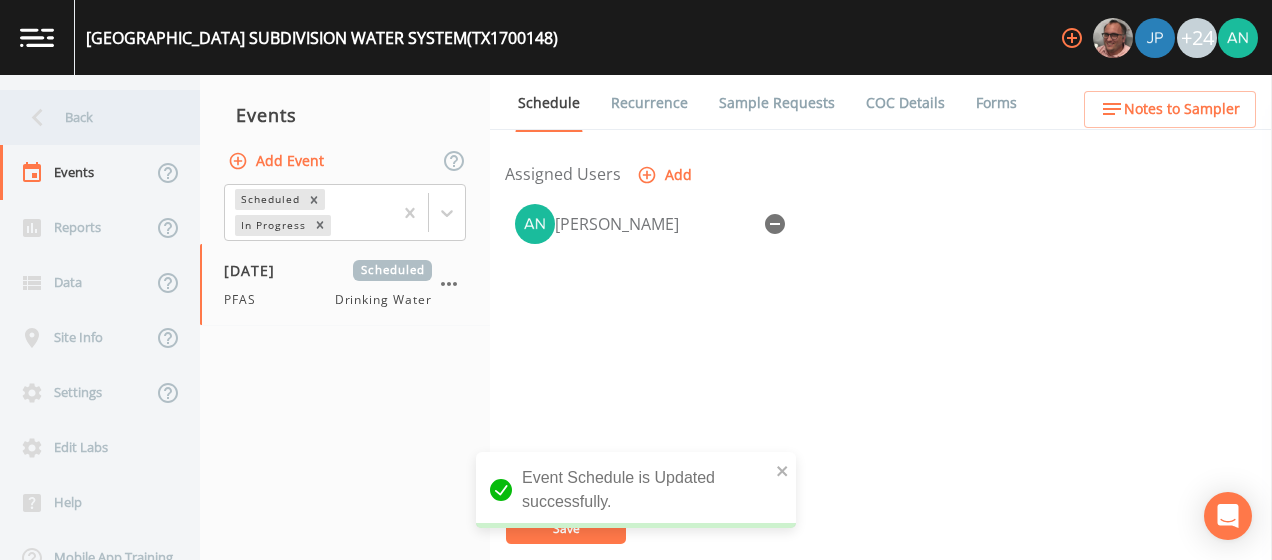 click on "Back" at bounding box center [90, 117] 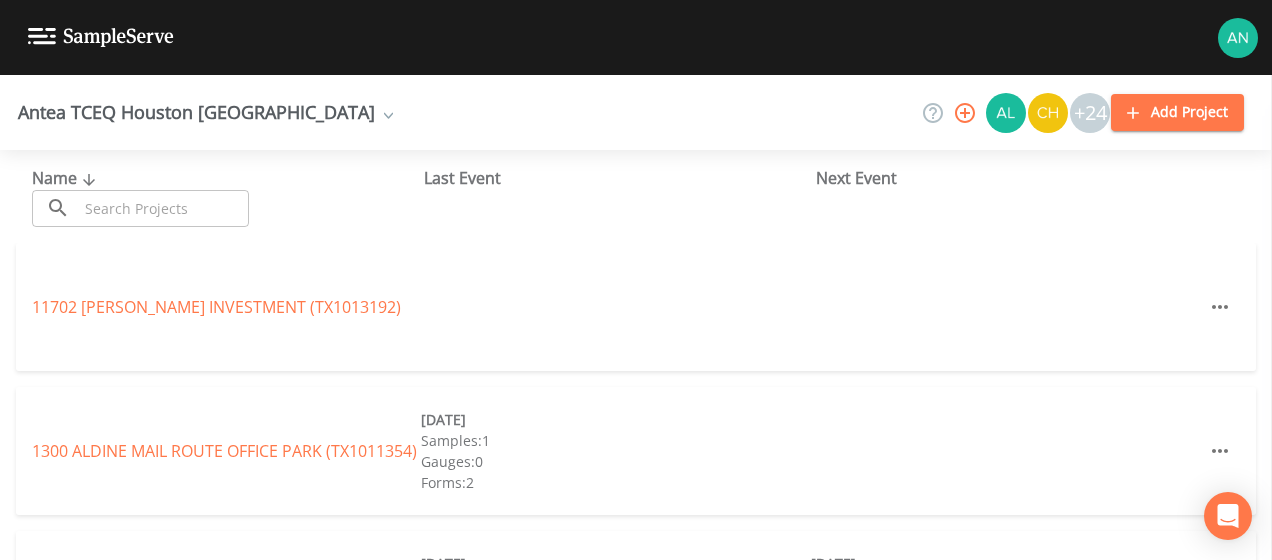 click at bounding box center [163, 208] 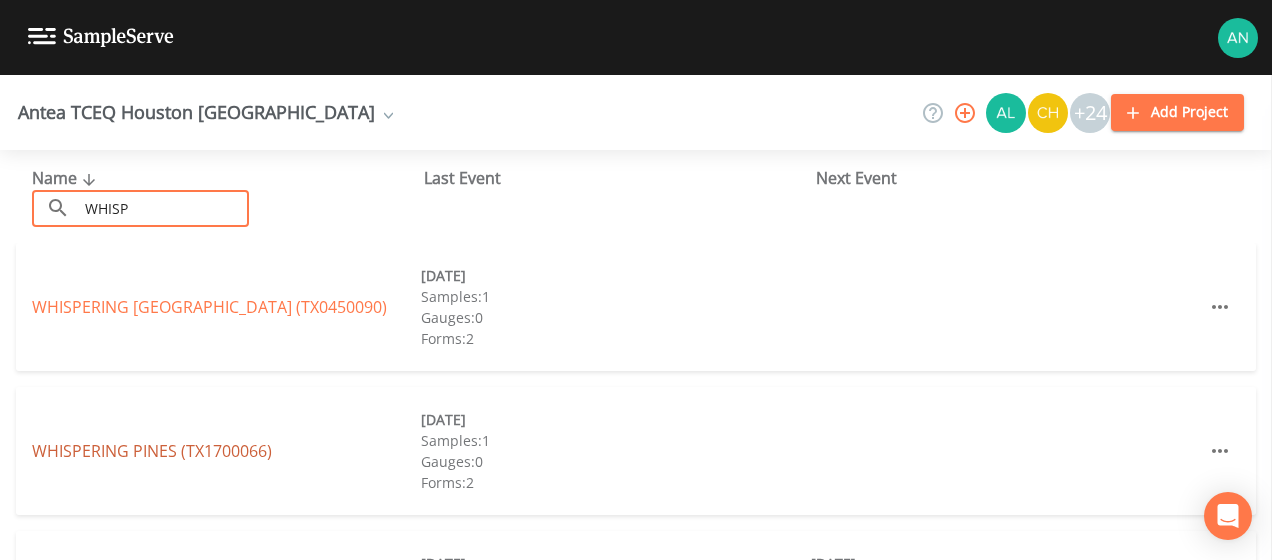type on "WHISP" 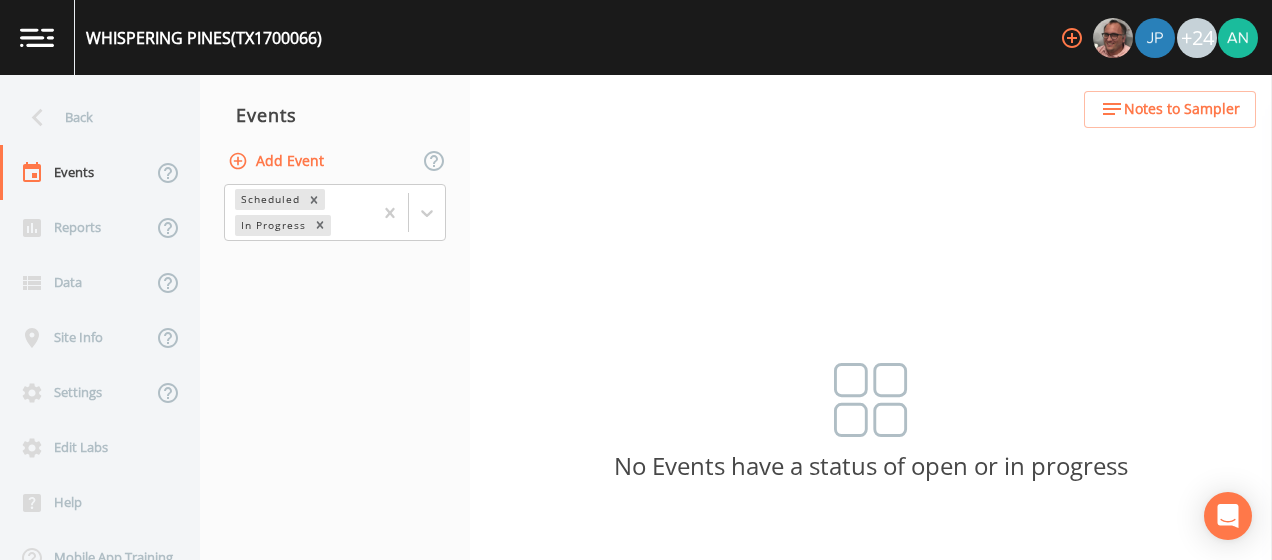 click on "Add Event" at bounding box center (278, 161) 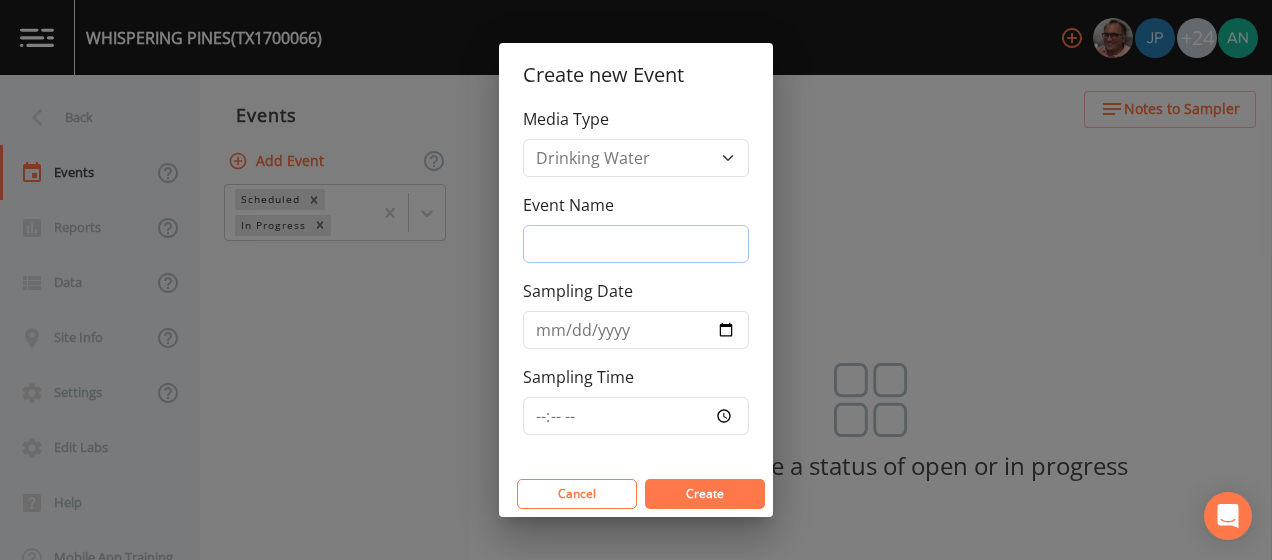 click on "Event Name" at bounding box center (636, 244) 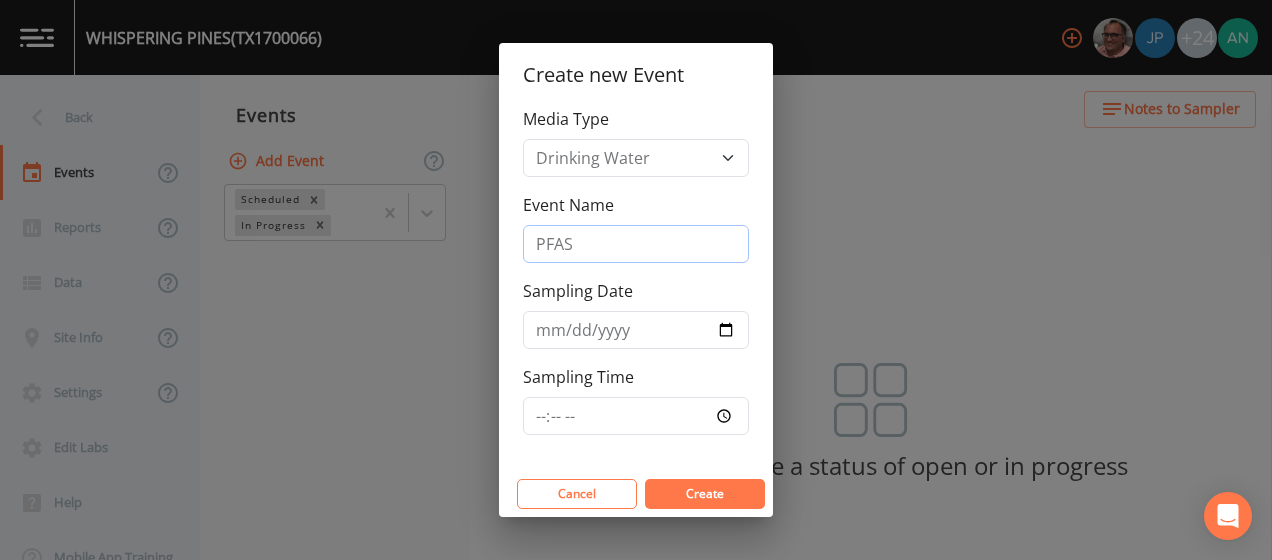 type on "PFAS" 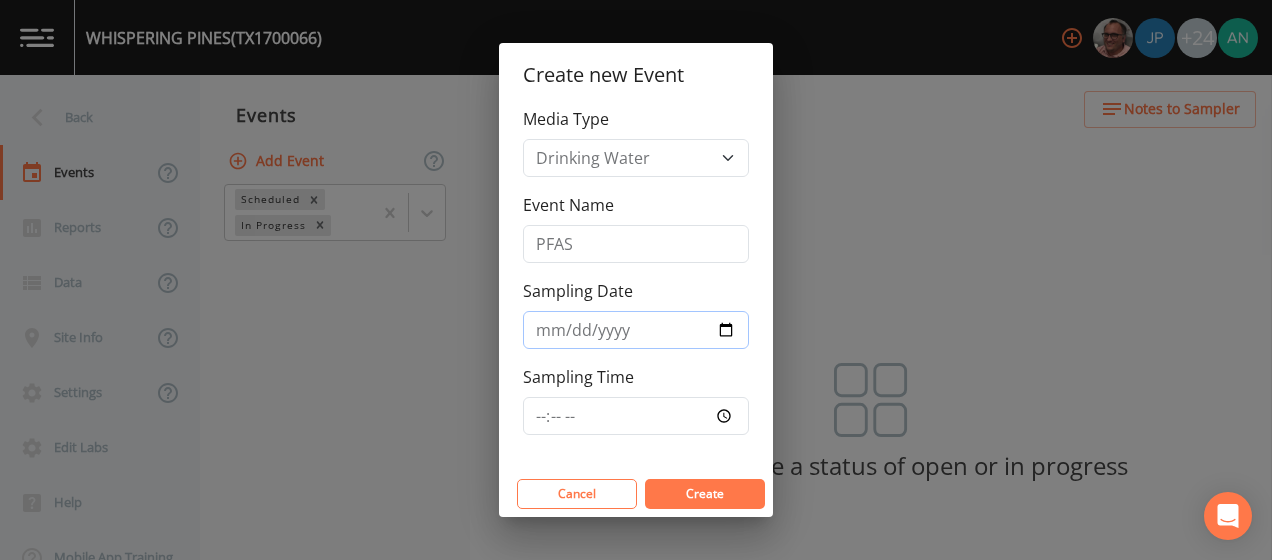 click on "Sampling Date" at bounding box center (636, 330) 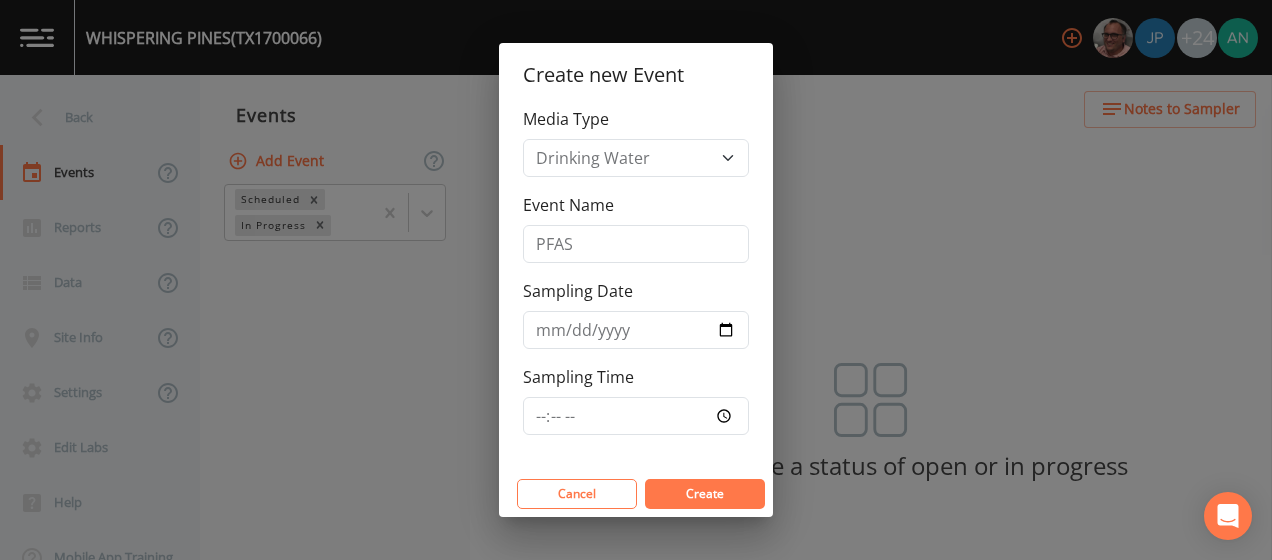 click on "Create" at bounding box center [705, 493] 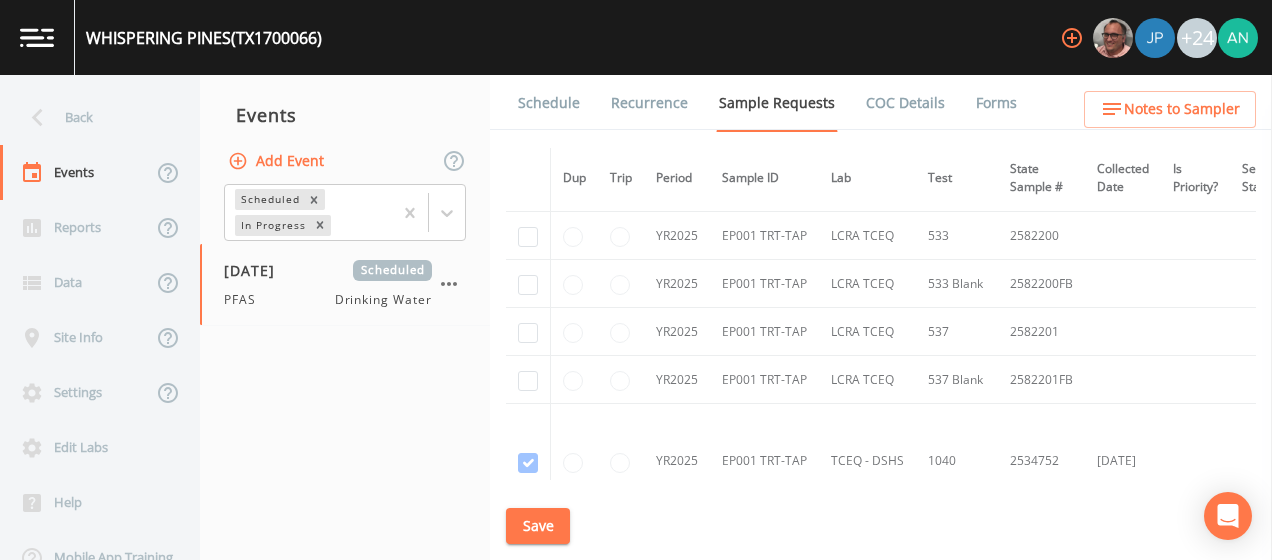 scroll, scrollTop: 1721, scrollLeft: 0, axis: vertical 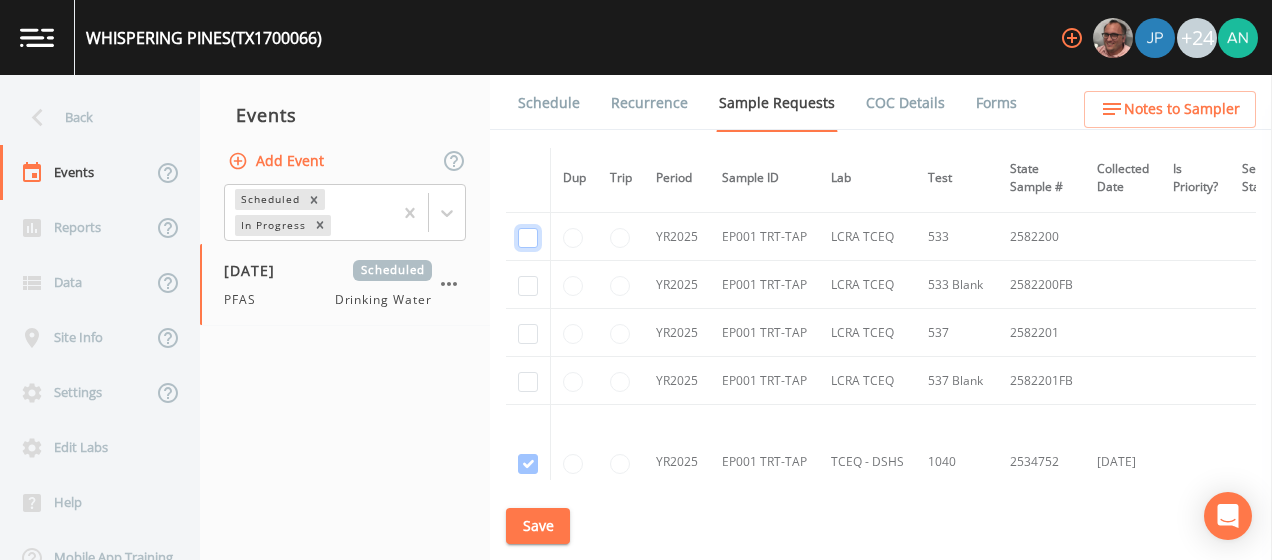 click at bounding box center (528, 238) 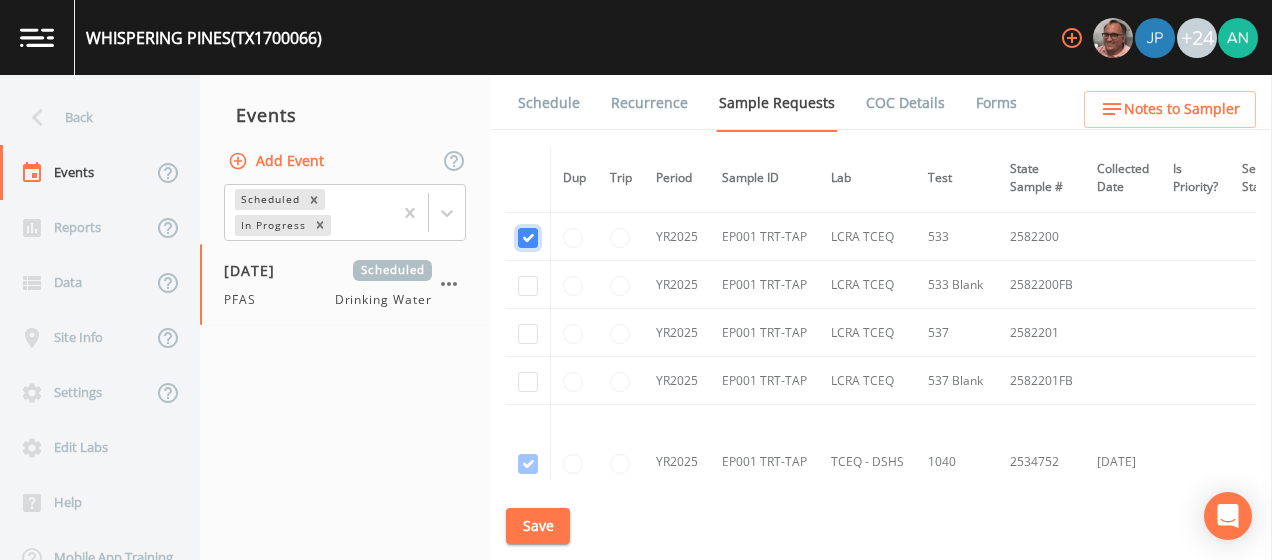 checkbox on "true" 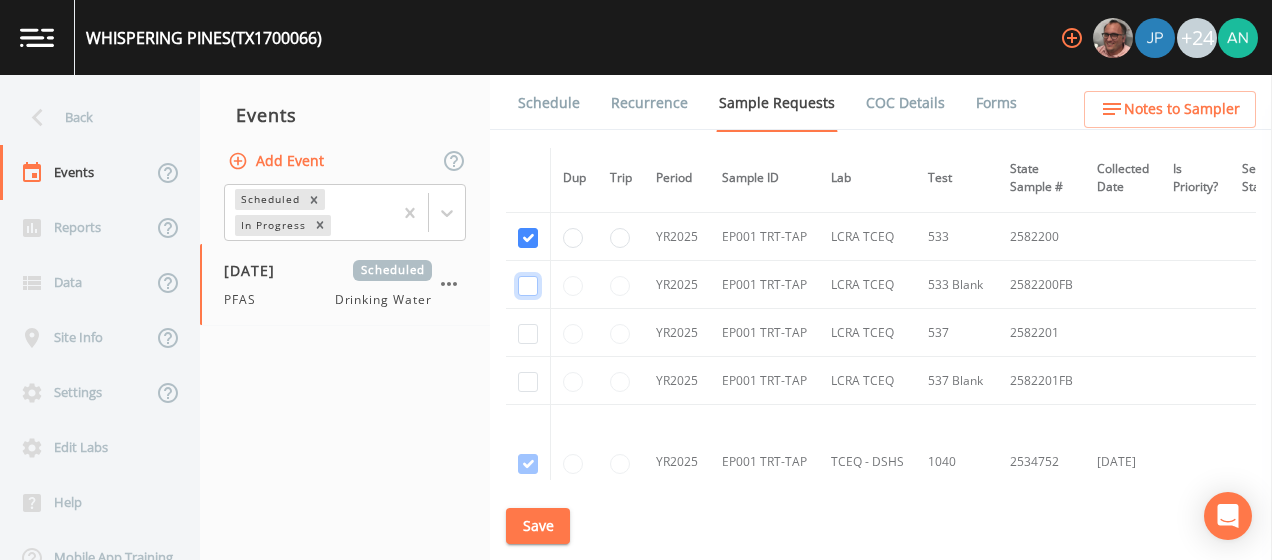 click at bounding box center (528, 286) 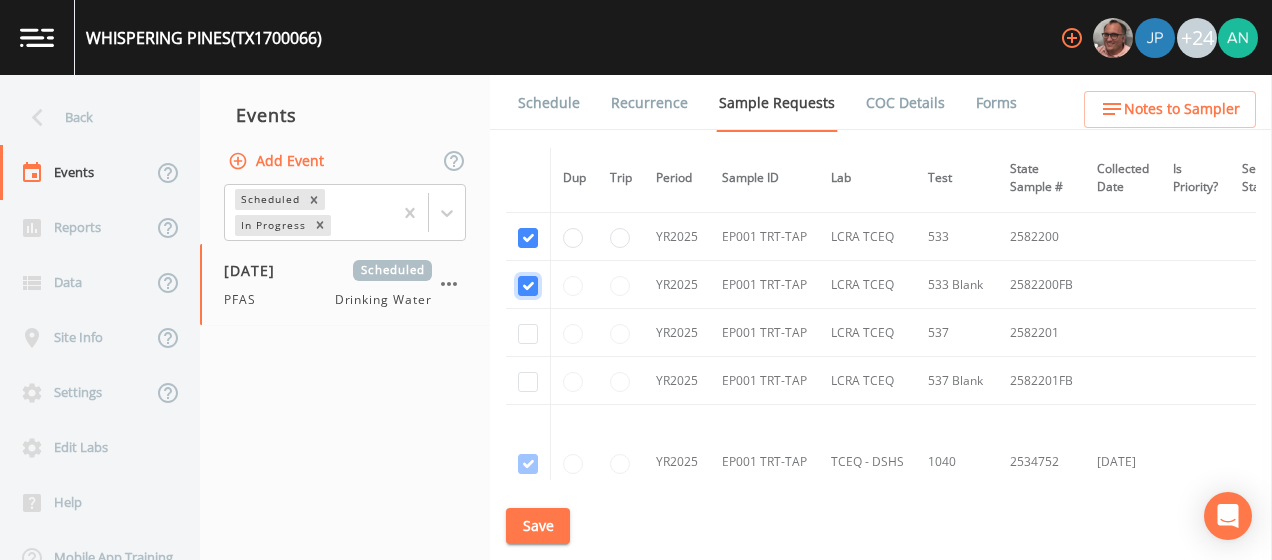 checkbox on "true" 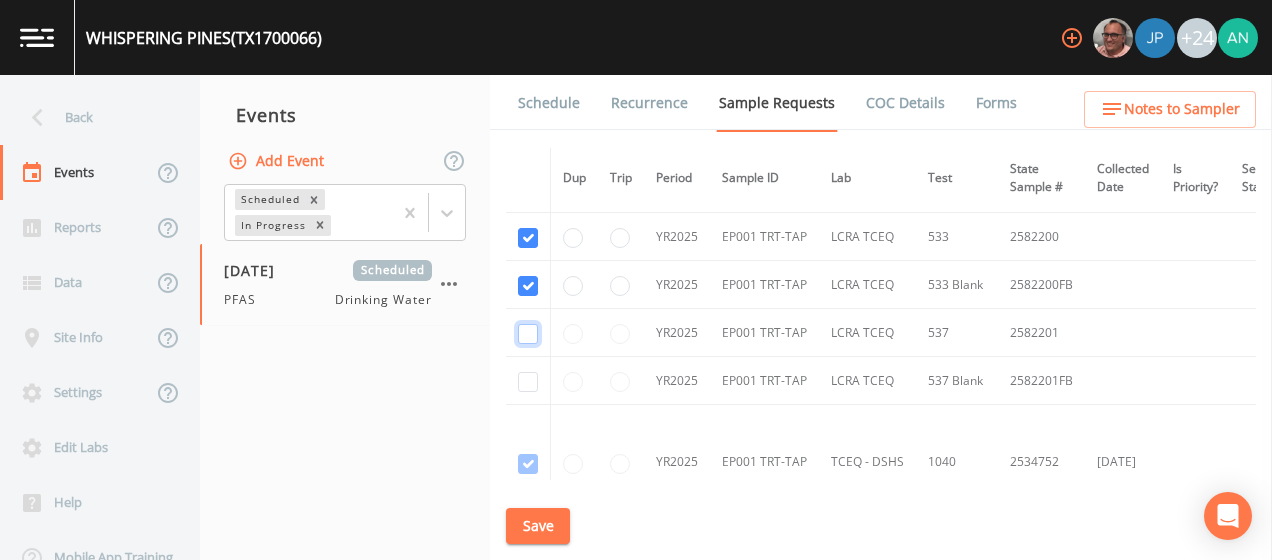 click at bounding box center [528, 334] 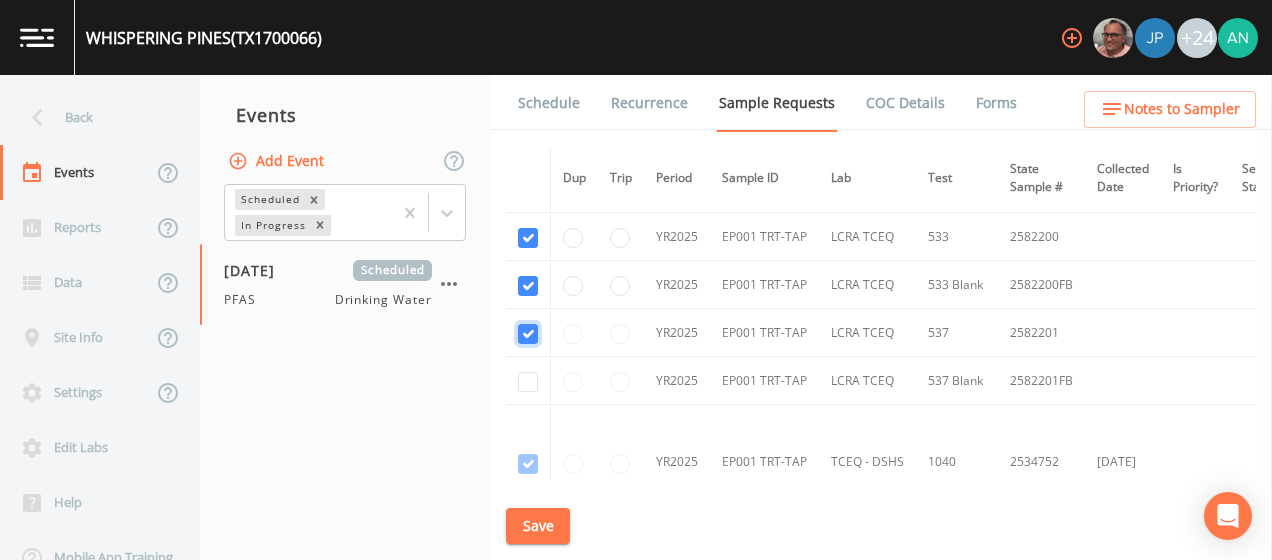 checkbox on "true" 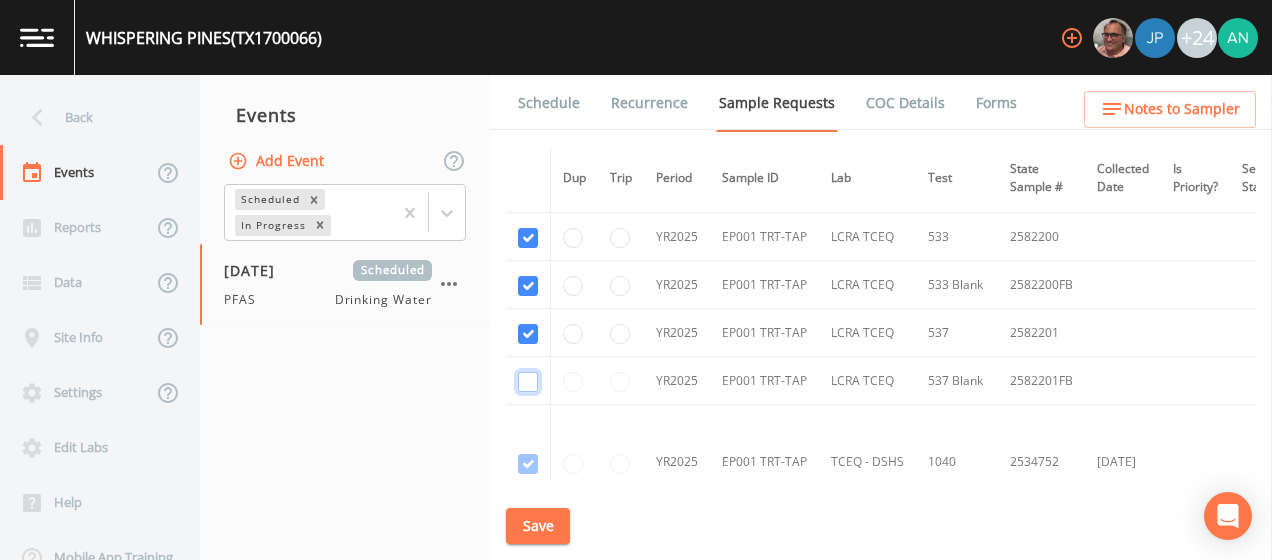 click at bounding box center (528, 382) 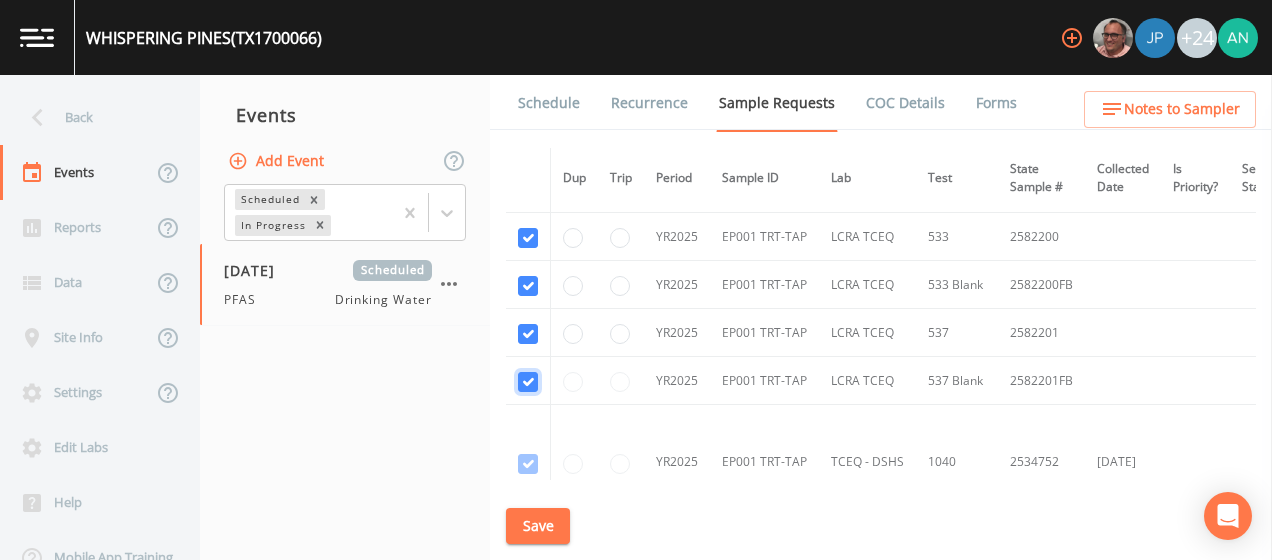 checkbox on "true" 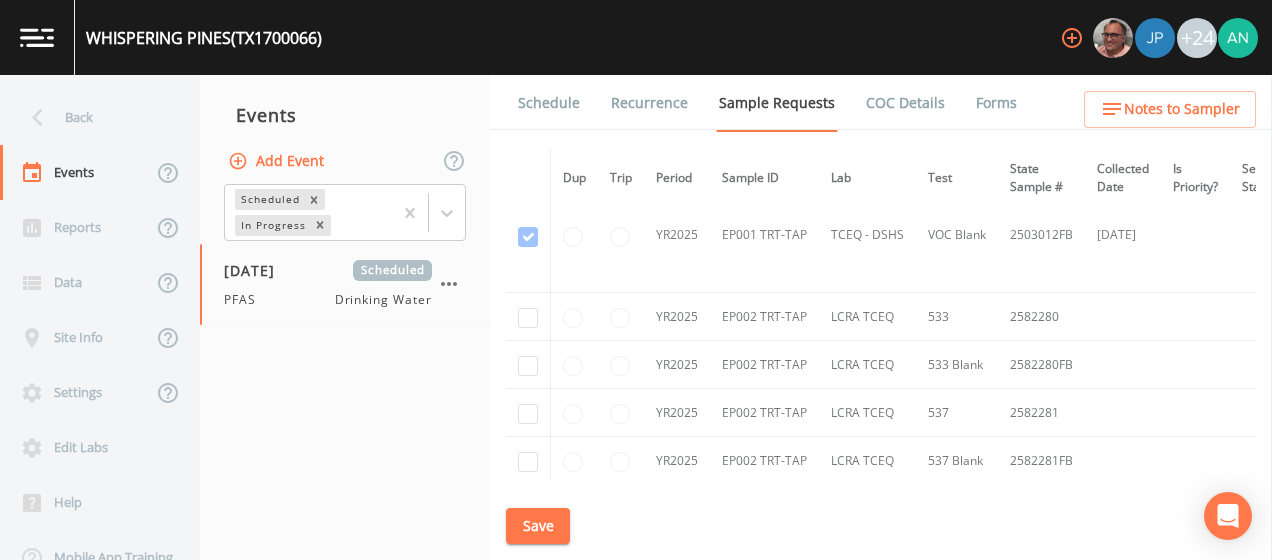 scroll, scrollTop: 2188, scrollLeft: 0, axis: vertical 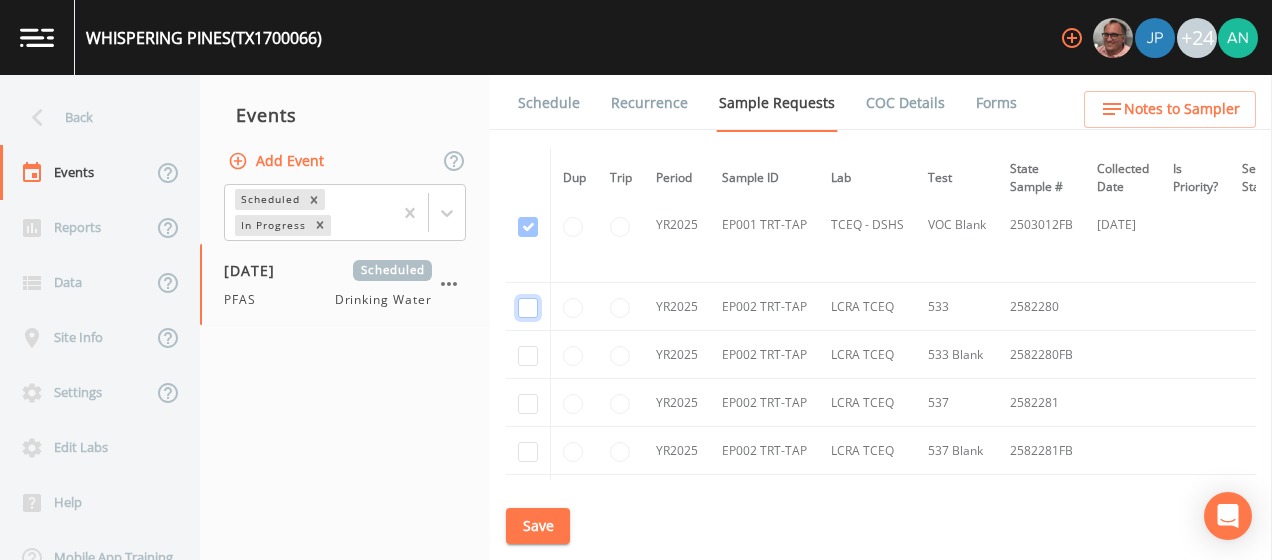 click at bounding box center [528, 308] 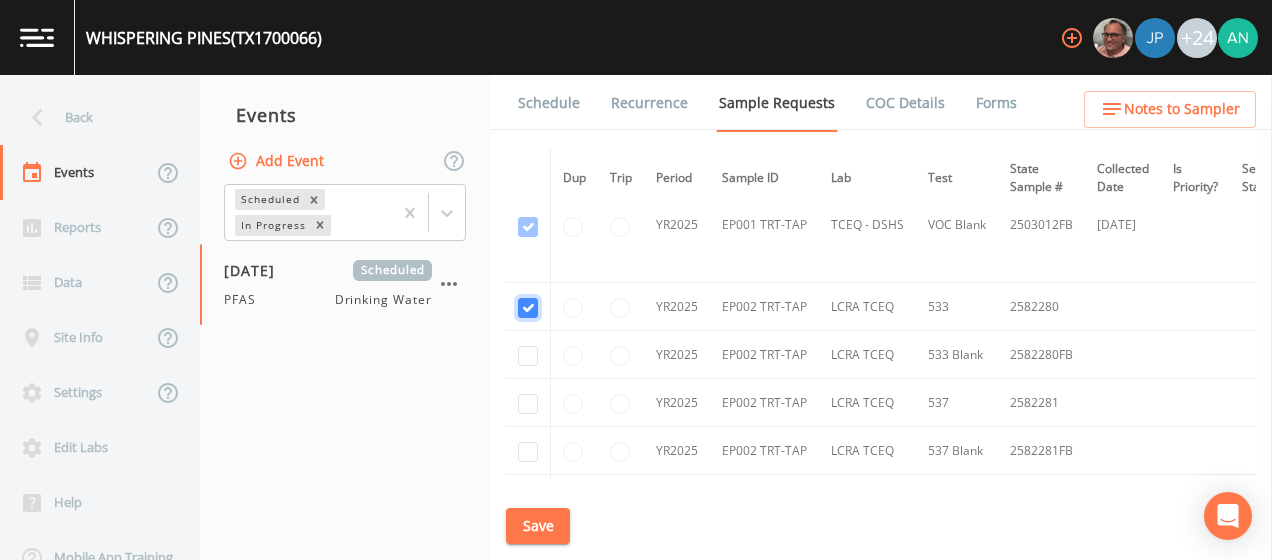 checkbox on "true" 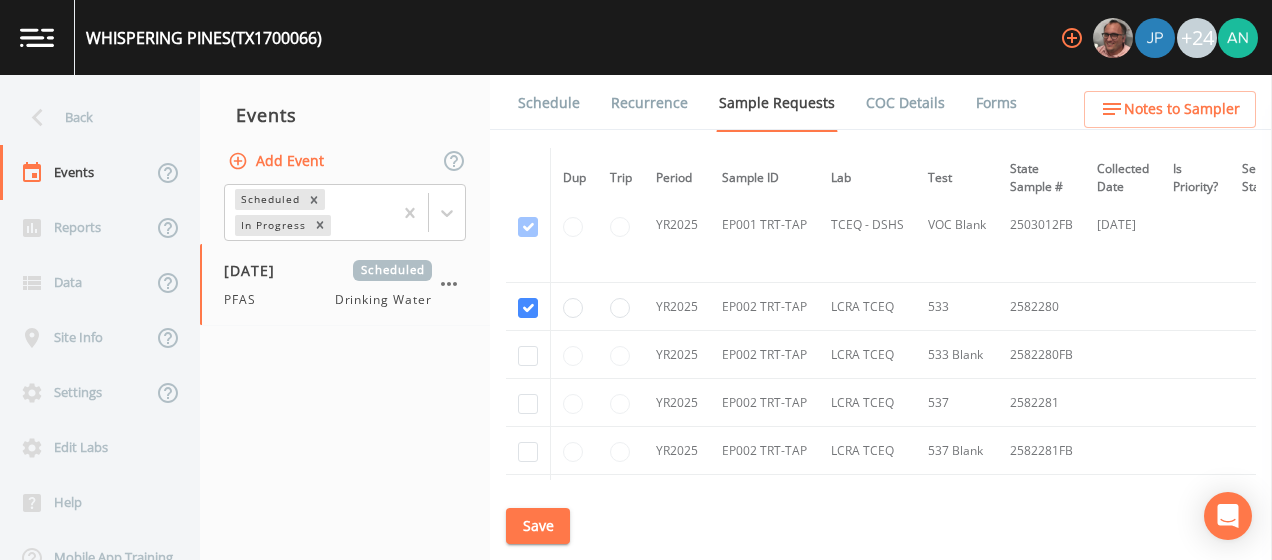 click at bounding box center (528, 403) 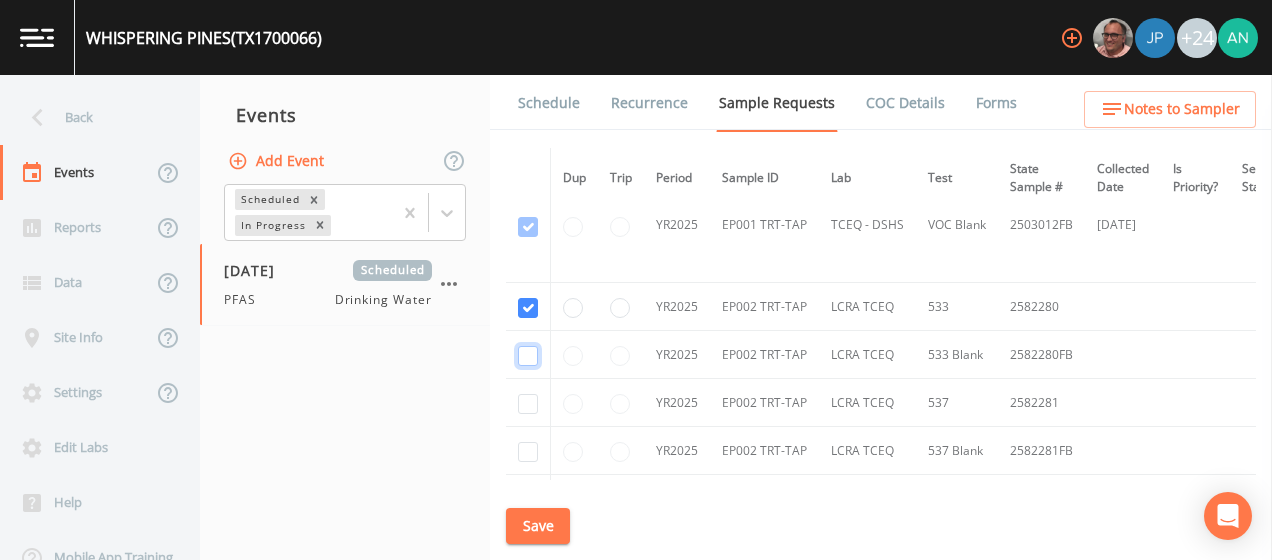 click at bounding box center [528, 356] 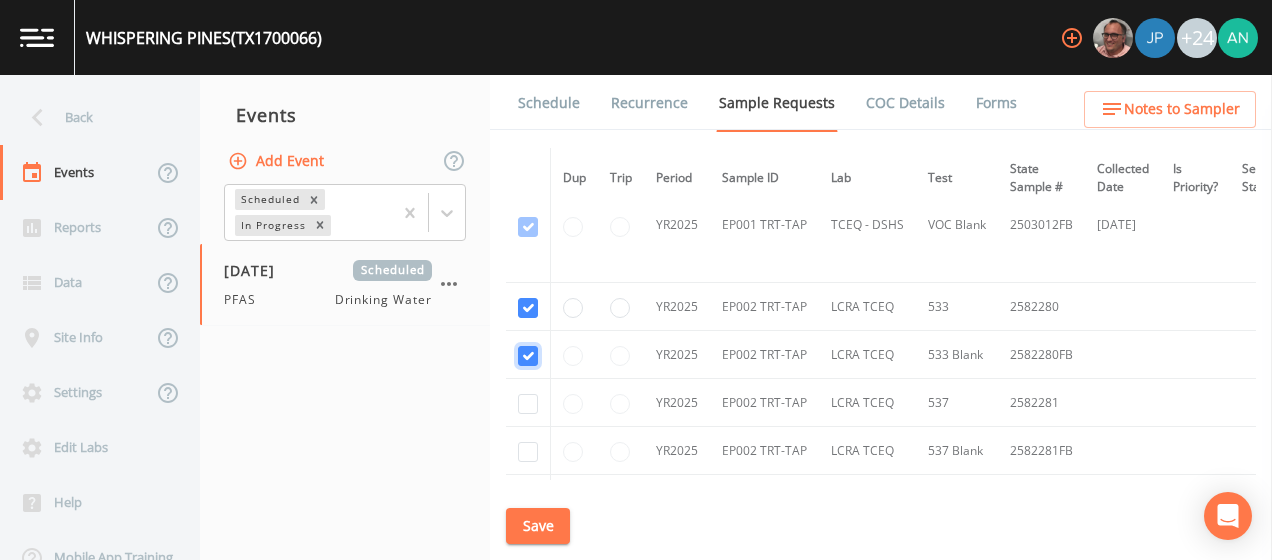 checkbox on "true" 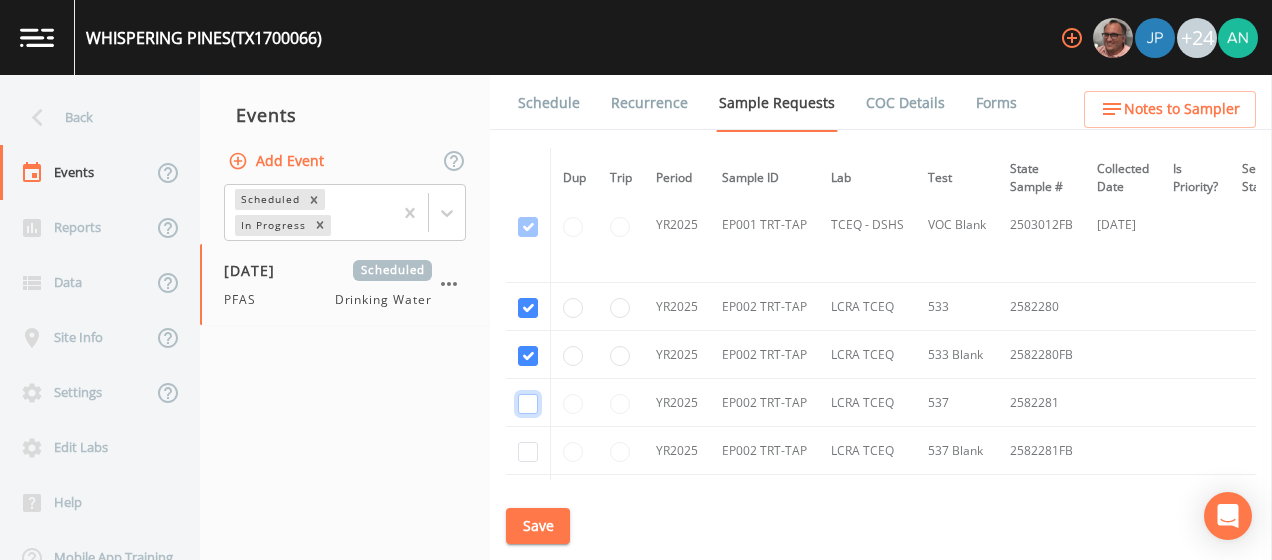 click at bounding box center (528, 404) 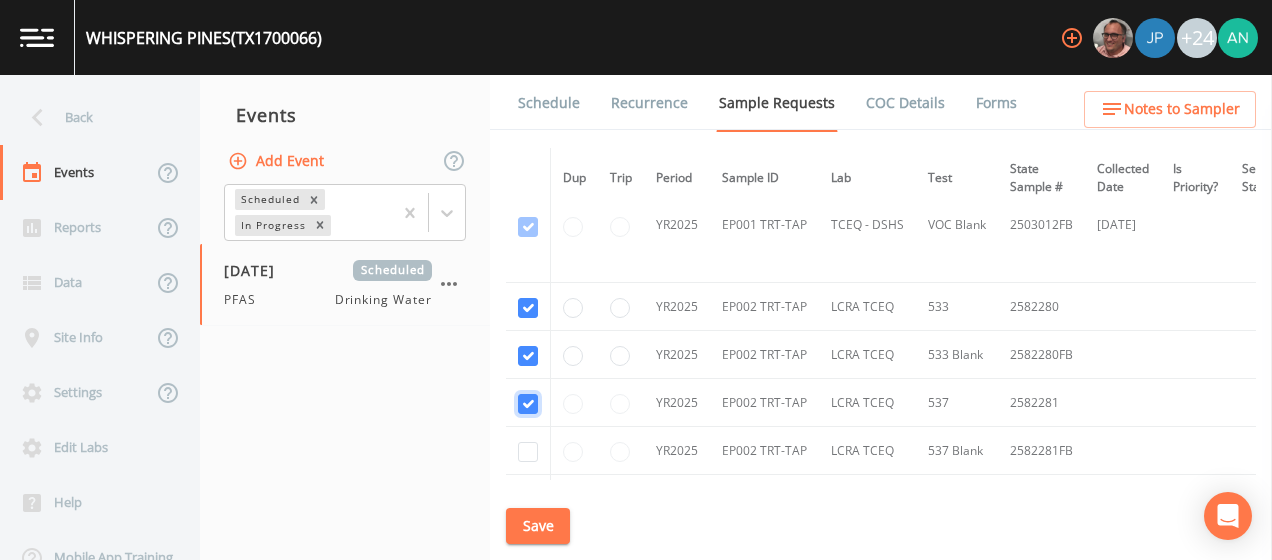 checkbox on "true" 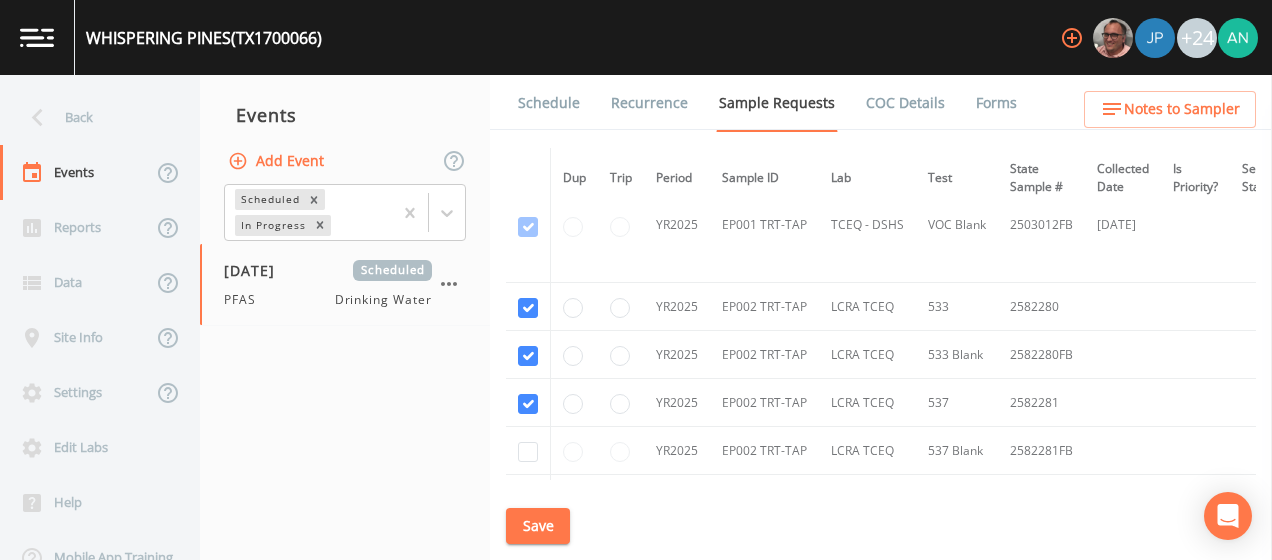 click at bounding box center [528, 451] 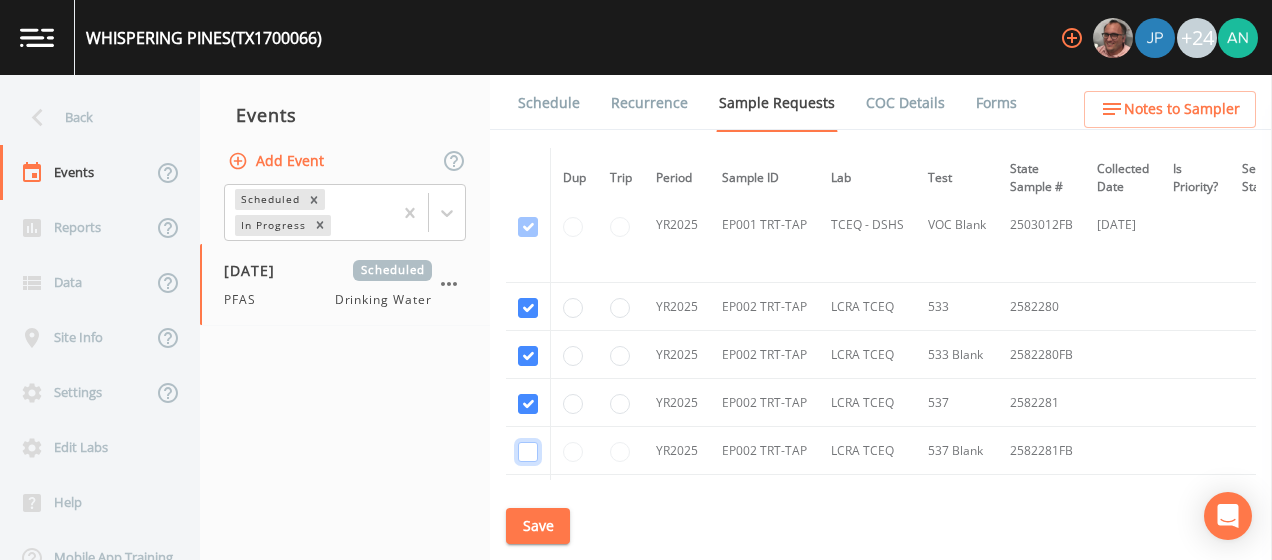 click at bounding box center (528, 452) 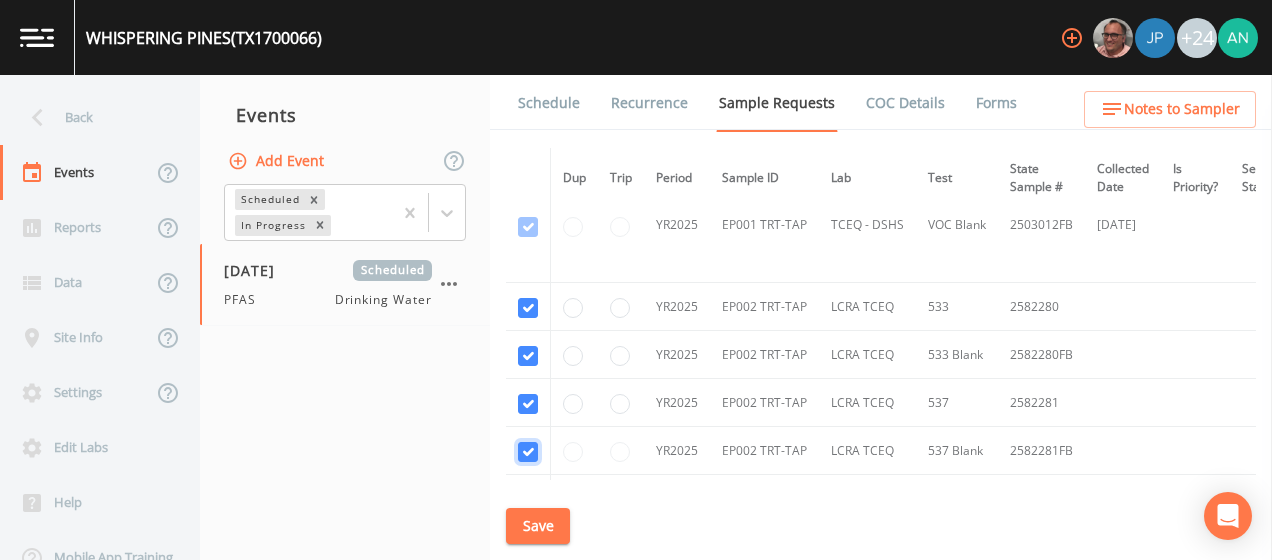 checkbox on "true" 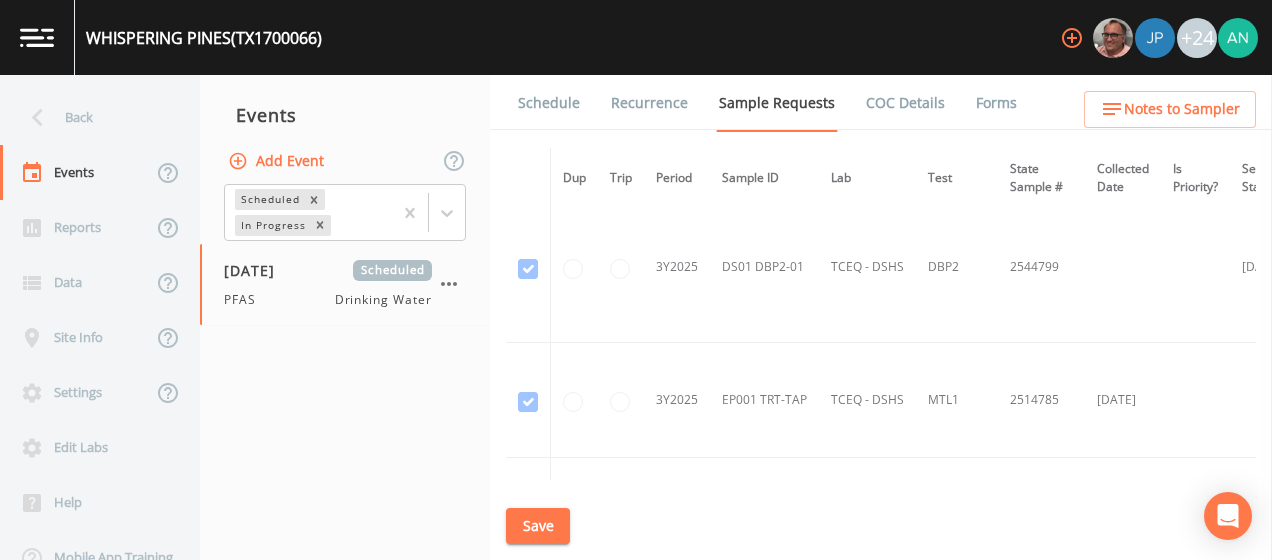 scroll, scrollTop: 3062, scrollLeft: 0, axis: vertical 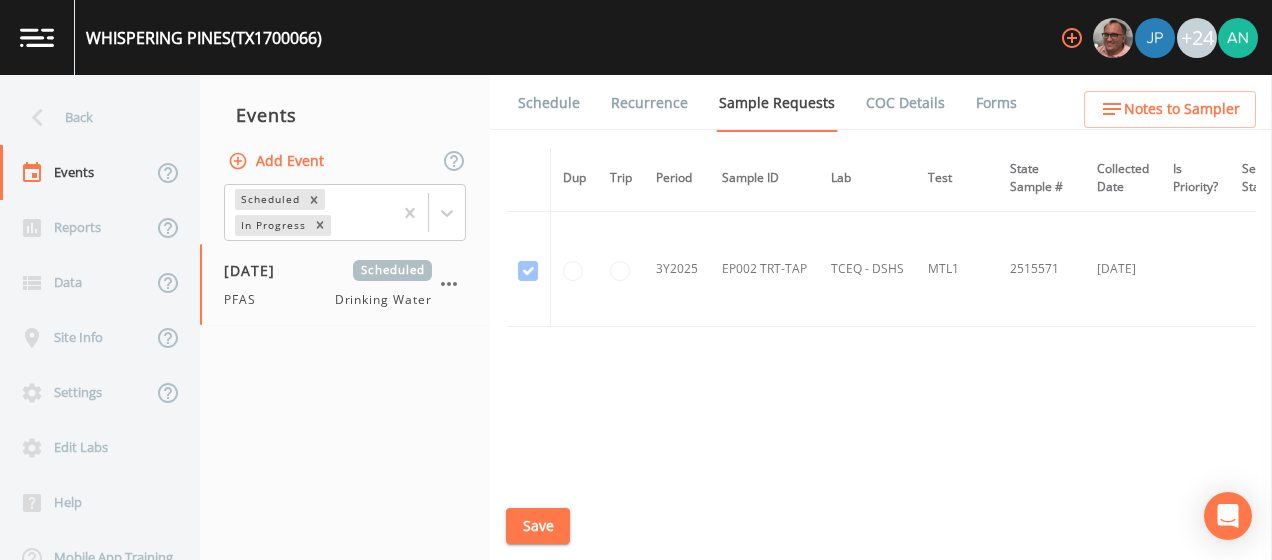click on "Save" at bounding box center (538, 526) 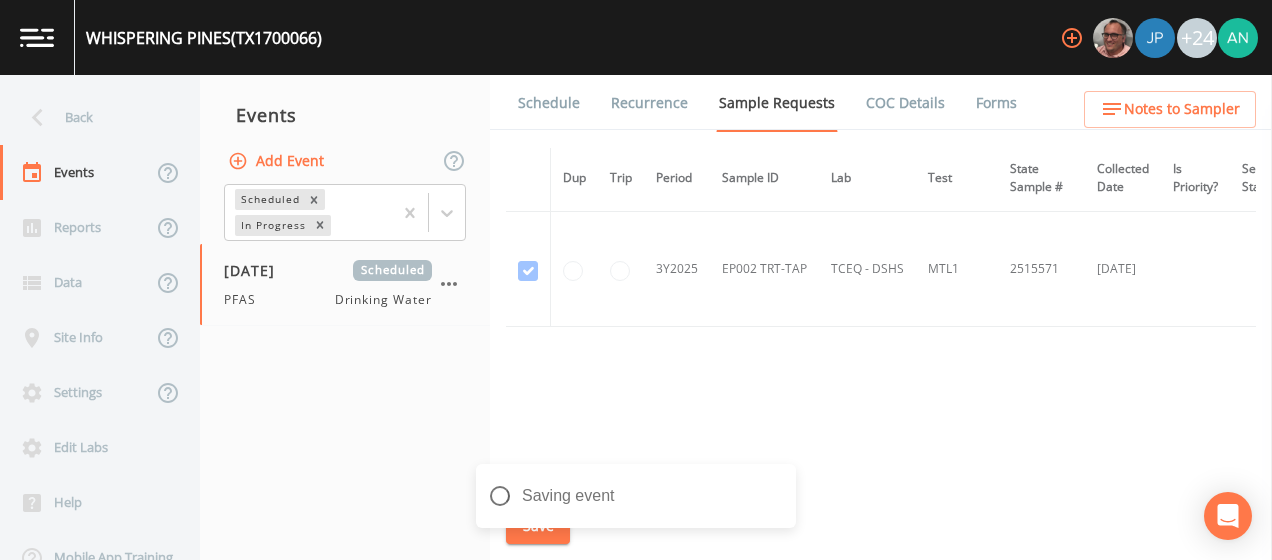 click on "Schedule" at bounding box center [549, 103] 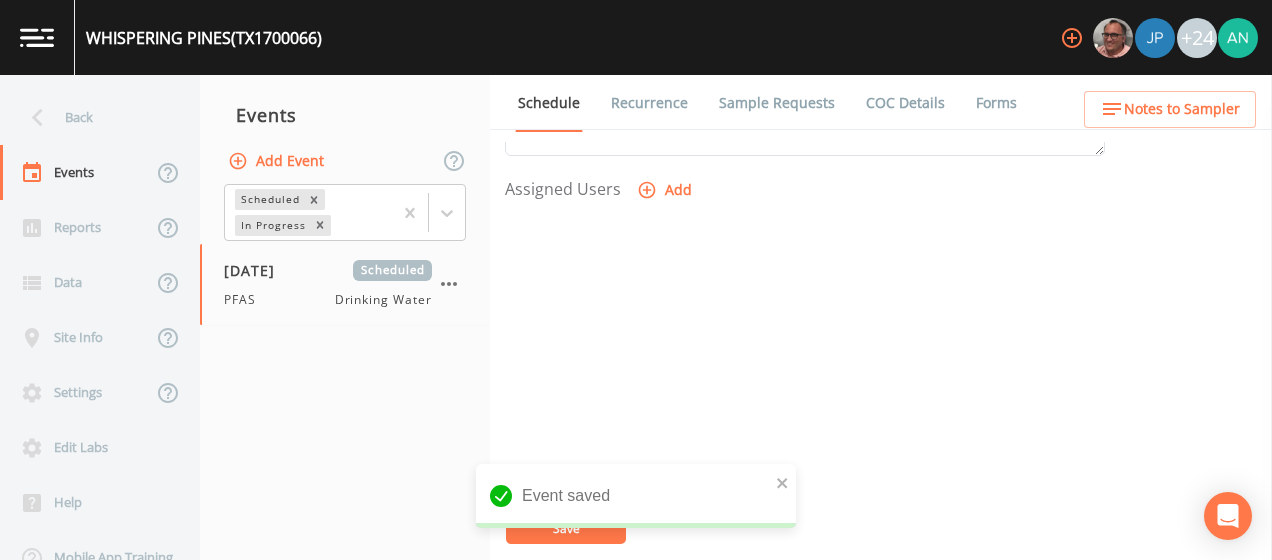 scroll, scrollTop: 847, scrollLeft: 0, axis: vertical 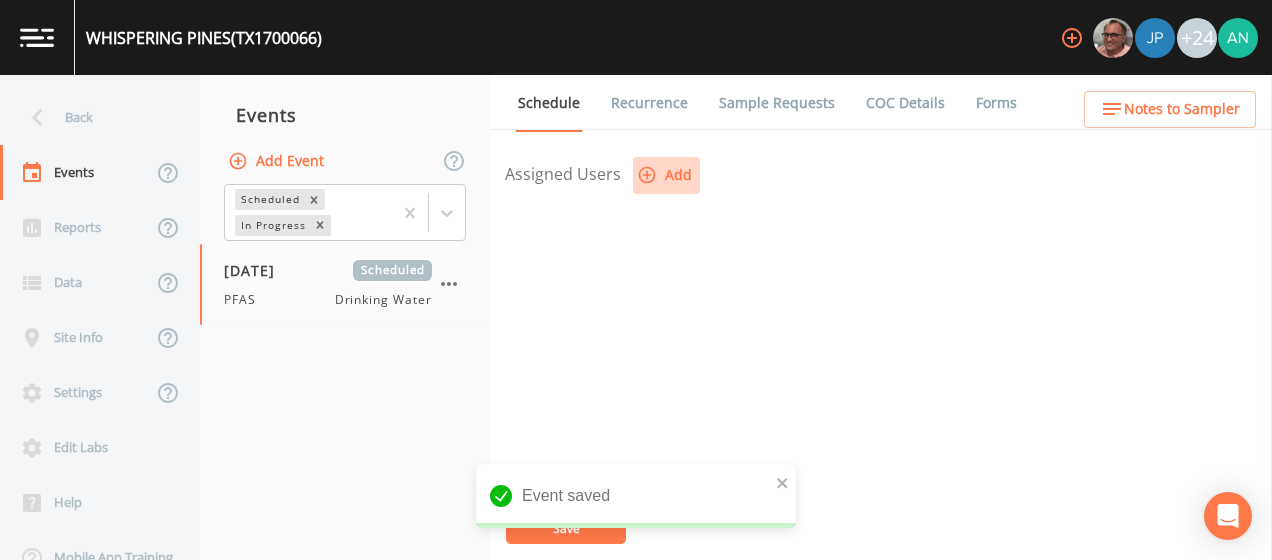 click on "Add" at bounding box center [666, 175] 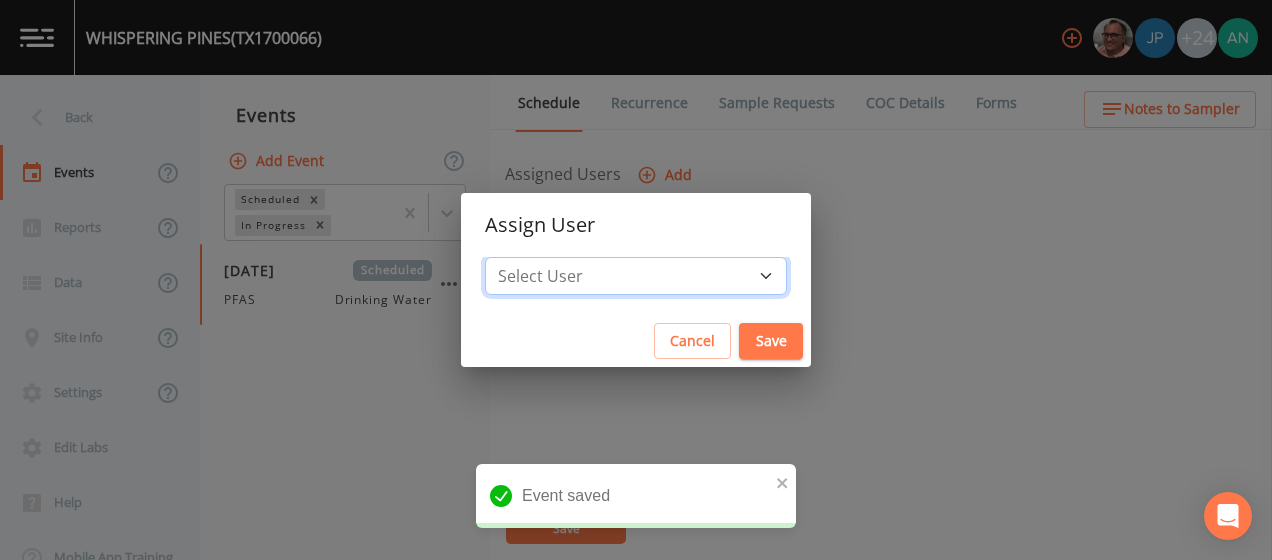 click on "Select User [PERSON_NAME] [PERSON_NAME]  [PERSON_NAME] [PERSON_NAME] [PERSON_NAME] [PERSON_NAME] [PERSON_NAME] [PERSON_NAME] [PERSON_NAME] [PERSON_NAME] [PERSON_NAME]   [PERSON_NAME] [PERSON_NAME] [PERSON_NAME] [PERSON_NAME] [PERSON_NAME] [PERSON_NAME]   [PERSON_NAME] [PERSON_NAME]   [PERSON_NAME] [PERSON_NAME] [PERSON_NAME] [PERSON_NAME] [PERSON_NAME] [PERSON_NAME] [PERSON_NAME] [PERSON_NAME]" at bounding box center [636, 276] 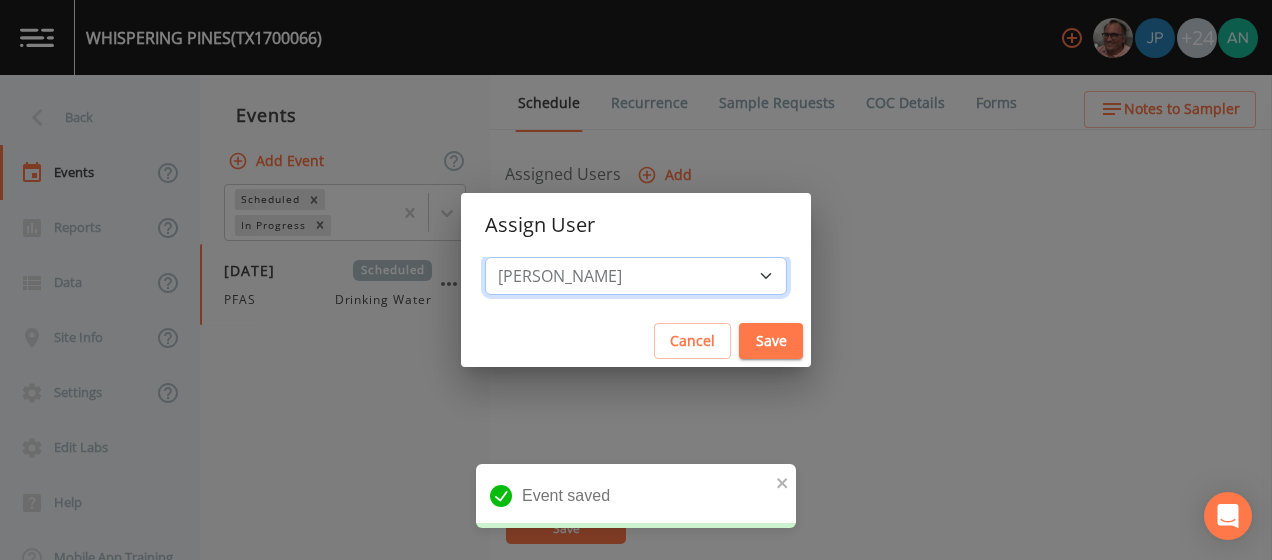click on "Select User [PERSON_NAME] [PERSON_NAME]  [PERSON_NAME] [PERSON_NAME] [PERSON_NAME] [PERSON_NAME] [PERSON_NAME] [PERSON_NAME] [PERSON_NAME] [PERSON_NAME] [PERSON_NAME]   [PERSON_NAME] [PERSON_NAME] [PERSON_NAME] [PERSON_NAME] [PERSON_NAME] [PERSON_NAME]   [PERSON_NAME] [PERSON_NAME]   [PERSON_NAME] [PERSON_NAME] [PERSON_NAME] [PERSON_NAME] [PERSON_NAME] [PERSON_NAME] [PERSON_NAME] [PERSON_NAME]" at bounding box center [636, 276] 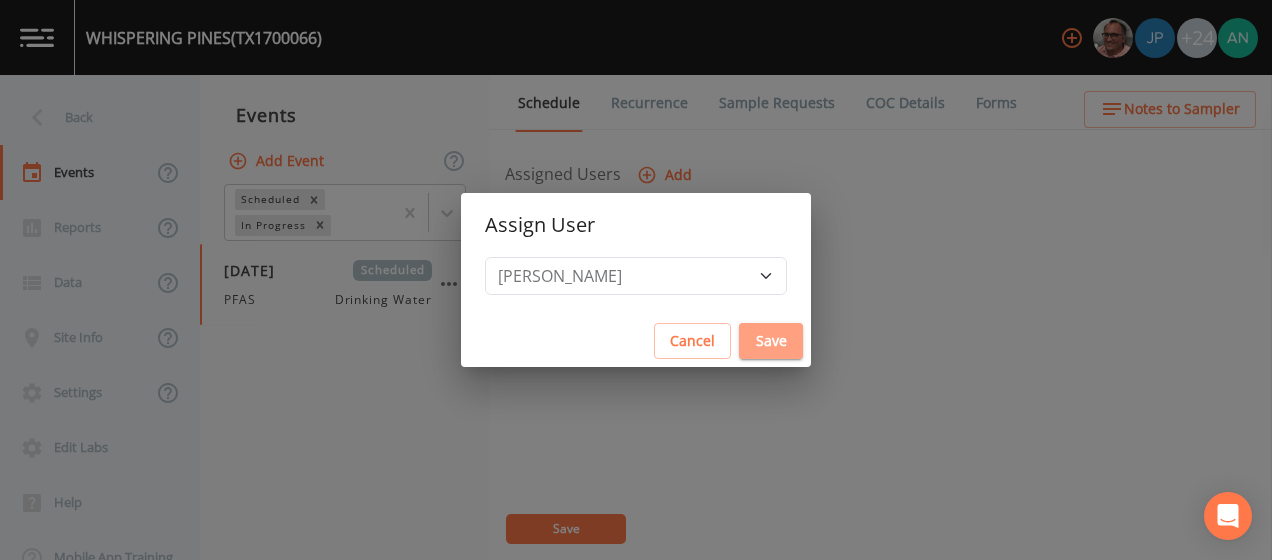 click on "Save" at bounding box center (771, 341) 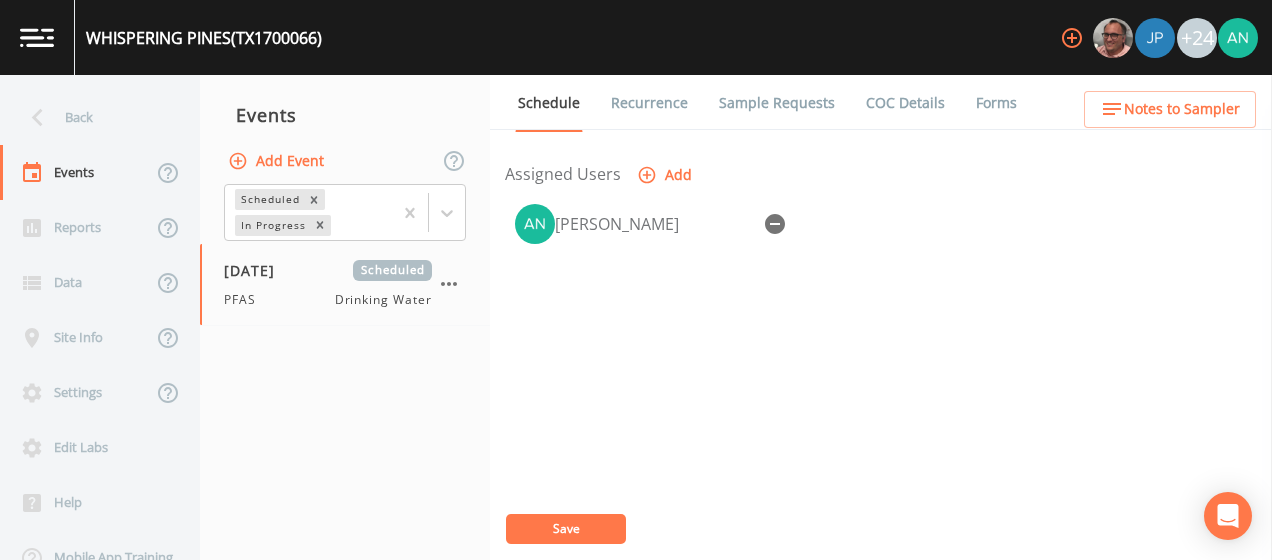click on "Save" at bounding box center [566, 529] 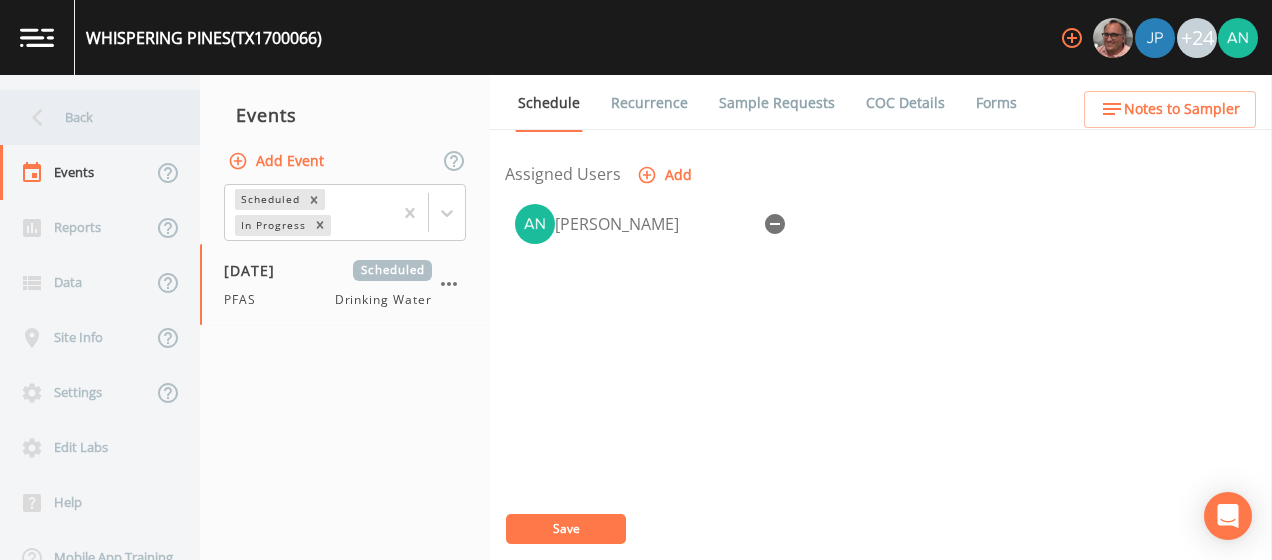click on "Back" at bounding box center [90, 117] 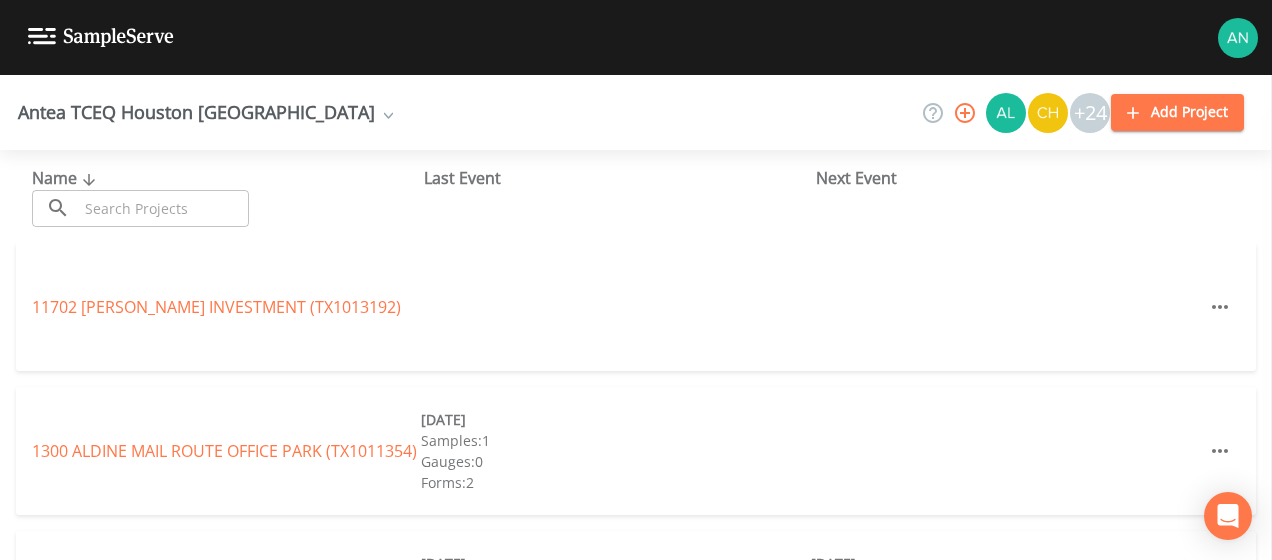 click at bounding box center (163, 208) 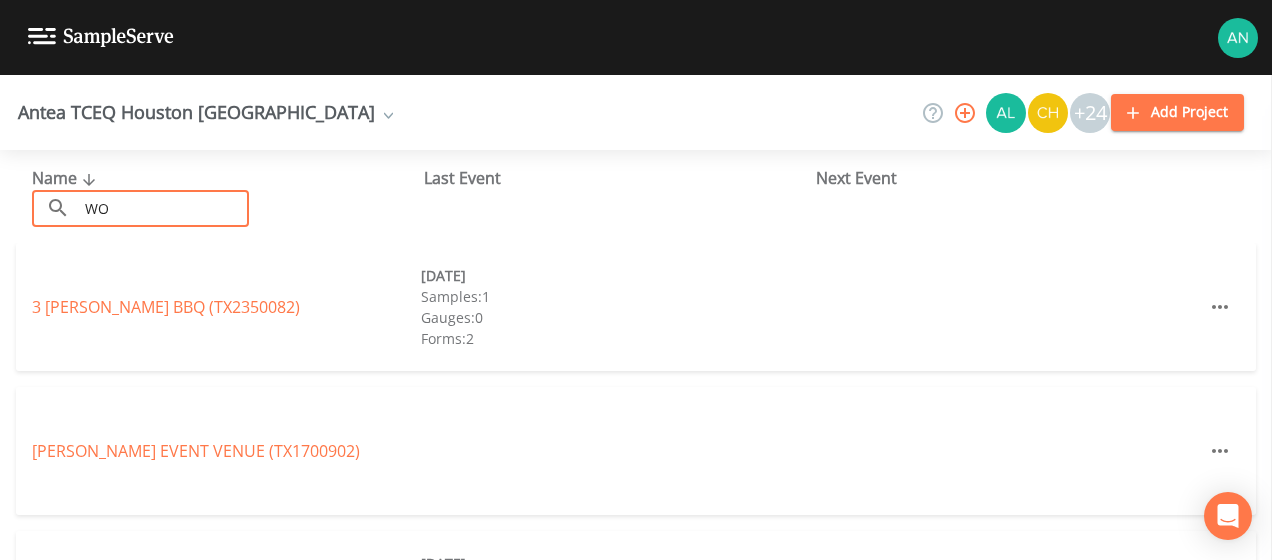 type on "WOODRIDGE ESTATES WATER SYSTEM" 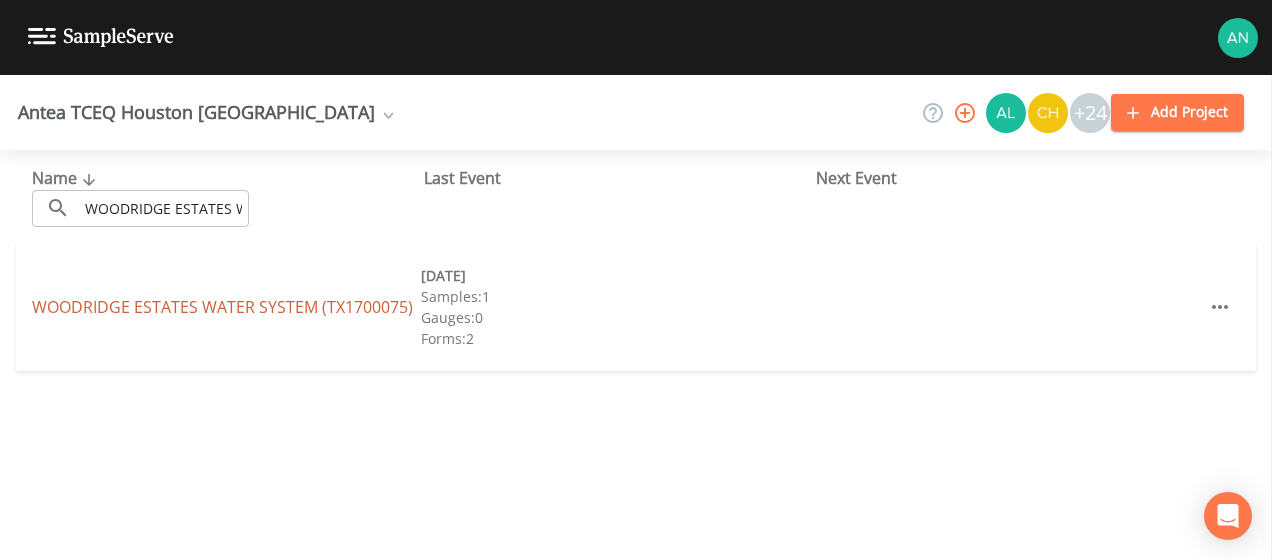 click on "WOODRIDGE ESTATES WATER SYSTEM   (TX1700075)" at bounding box center (222, 307) 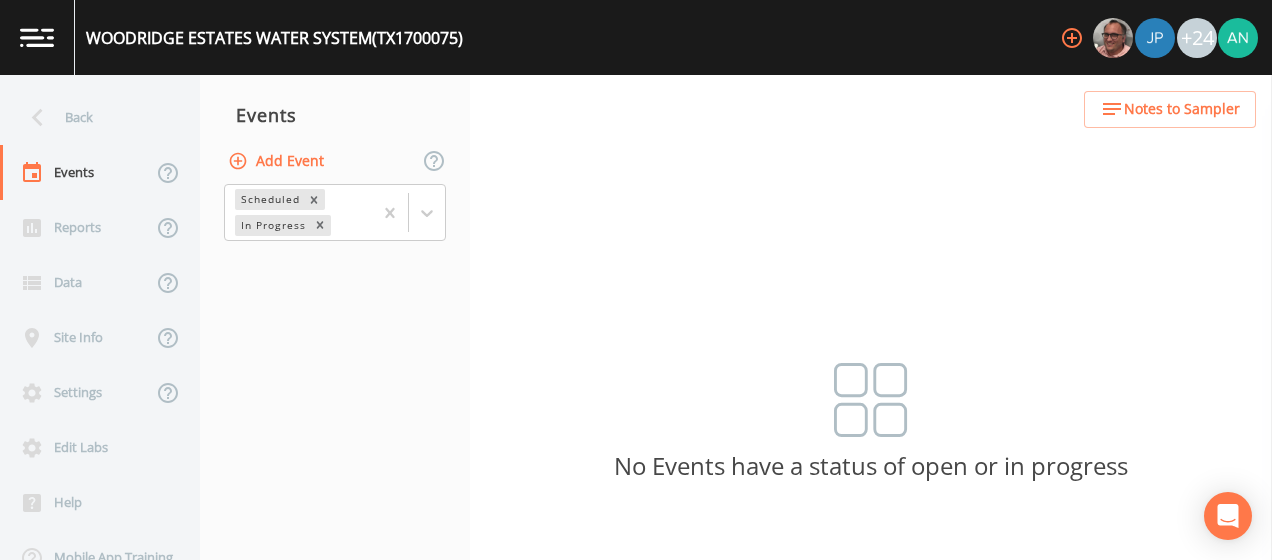 click on "Add Event" at bounding box center [278, 161] 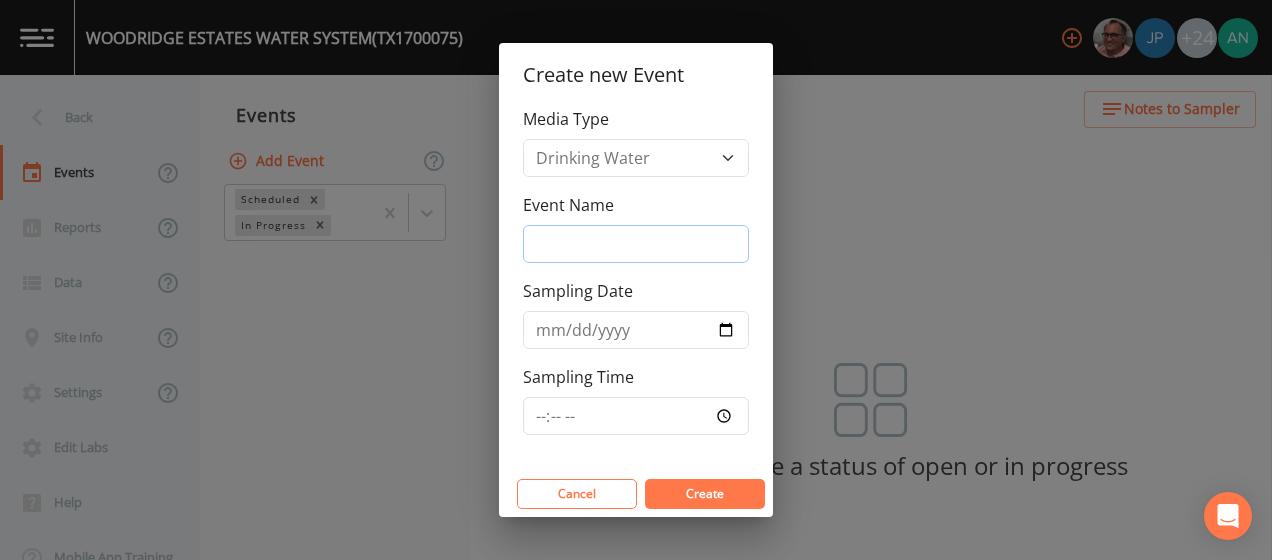 click on "Event Name" at bounding box center (636, 244) 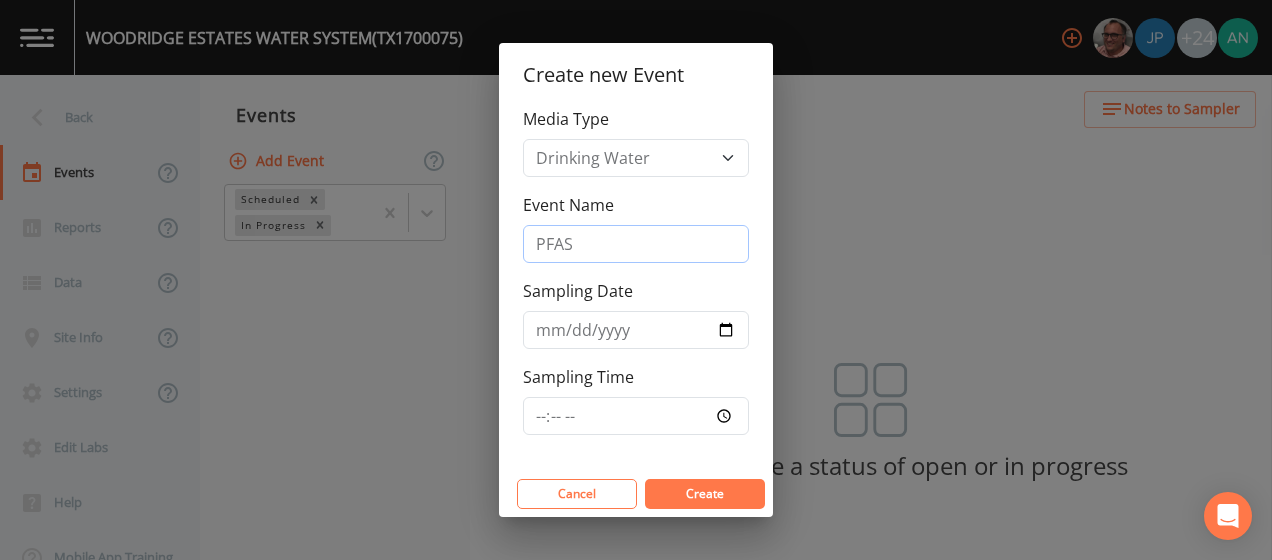 type on "PFAS" 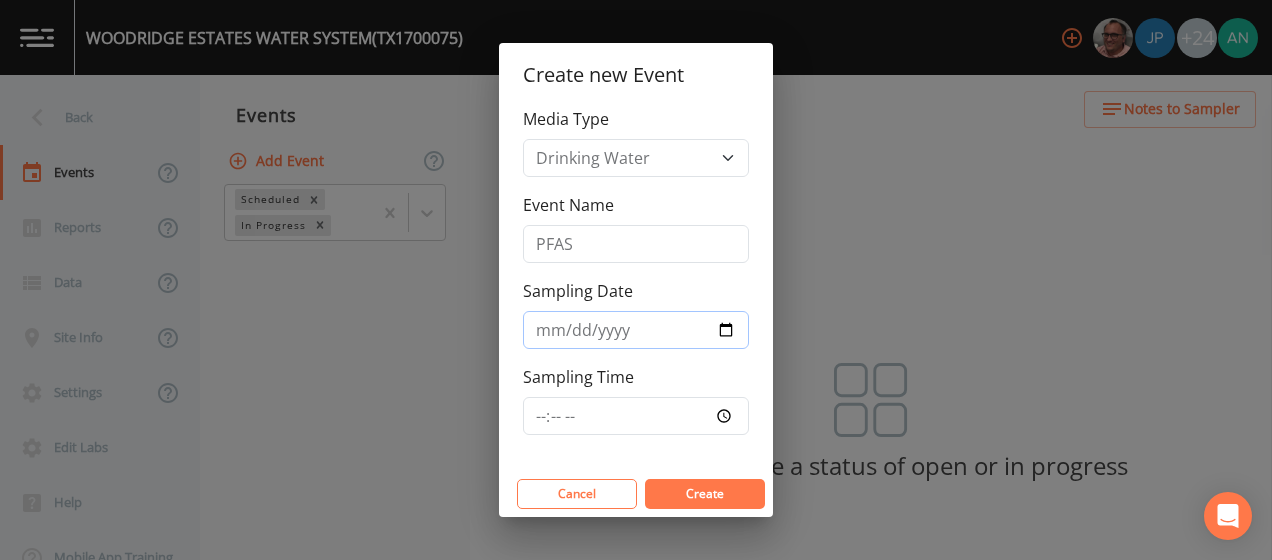 click on "Sampling Date" at bounding box center [636, 330] 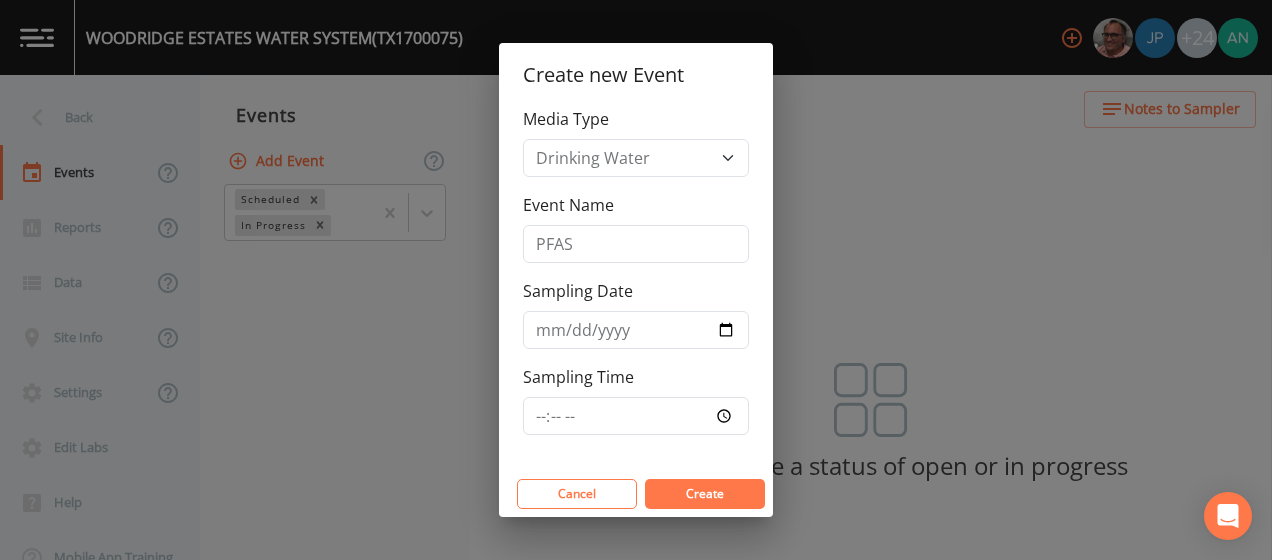click on "Create" at bounding box center [705, 493] 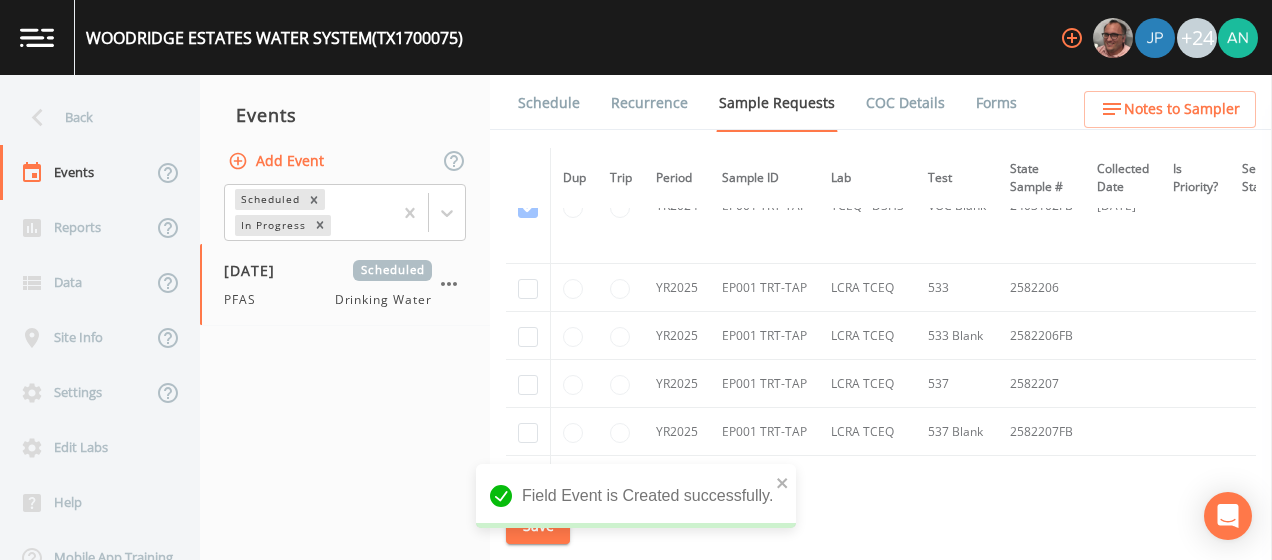scroll, scrollTop: 406, scrollLeft: 0, axis: vertical 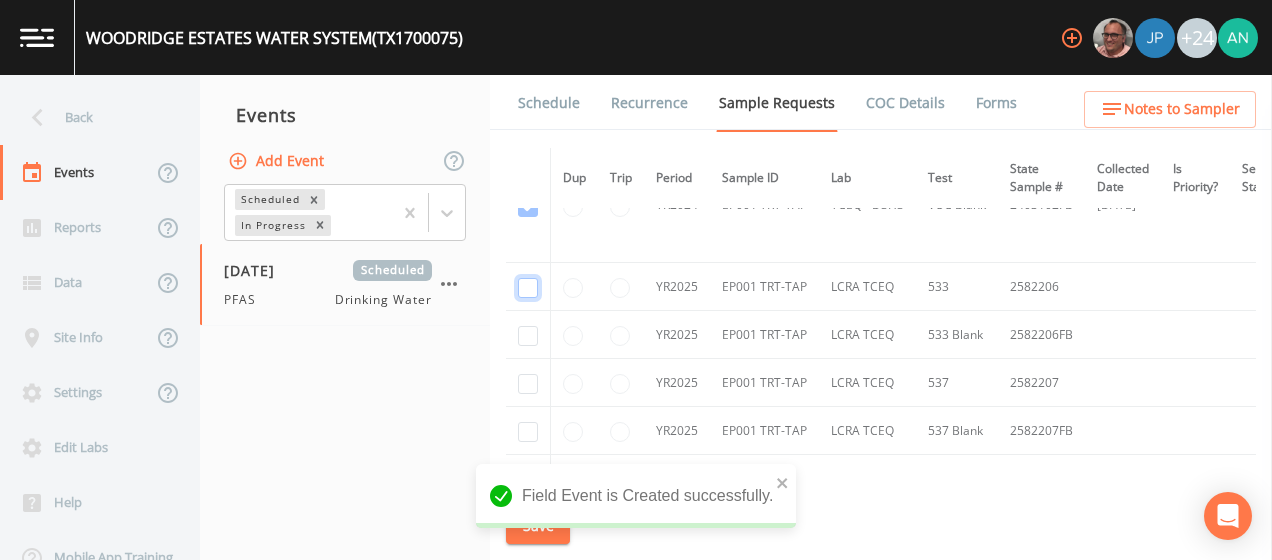 click at bounding box center [528, 288] 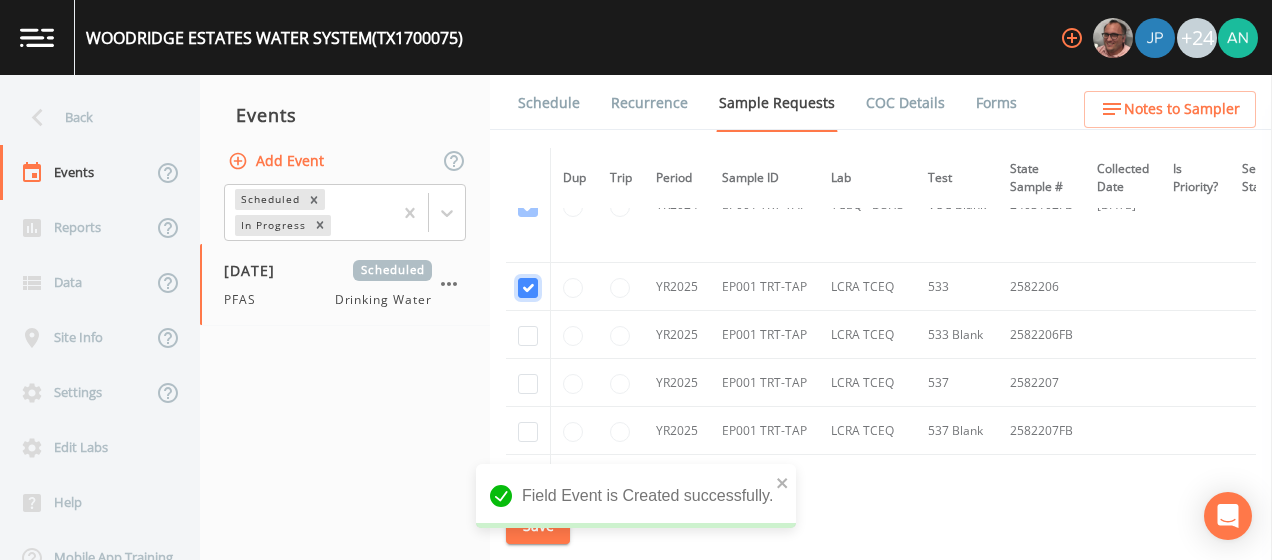 checkbox on "true" 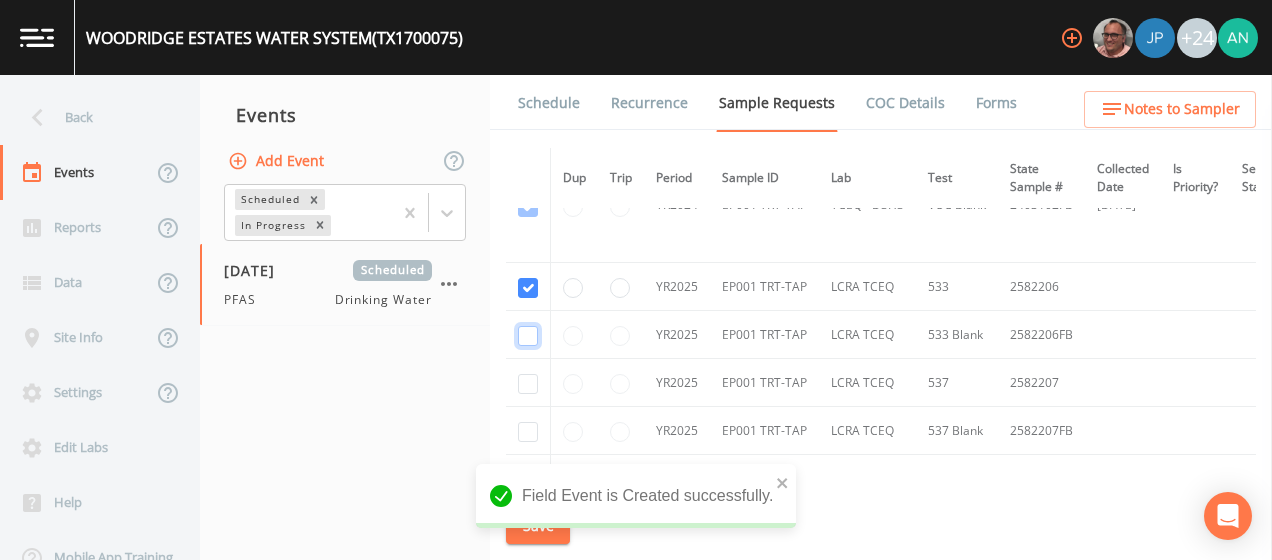 click at bounding box center (528, 336) 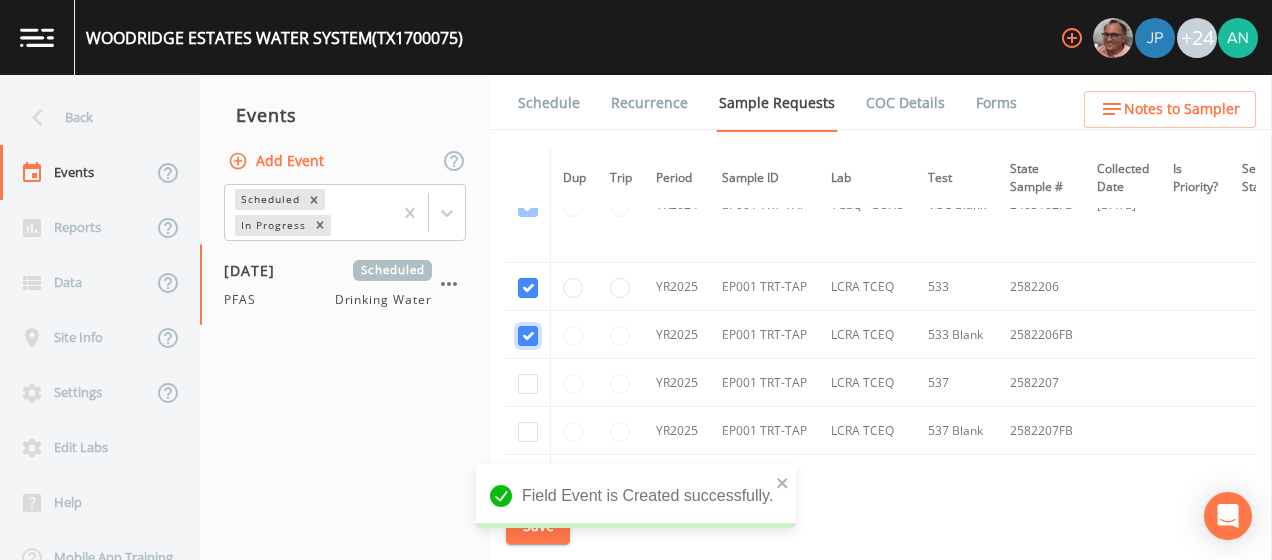 checkbox on "true" 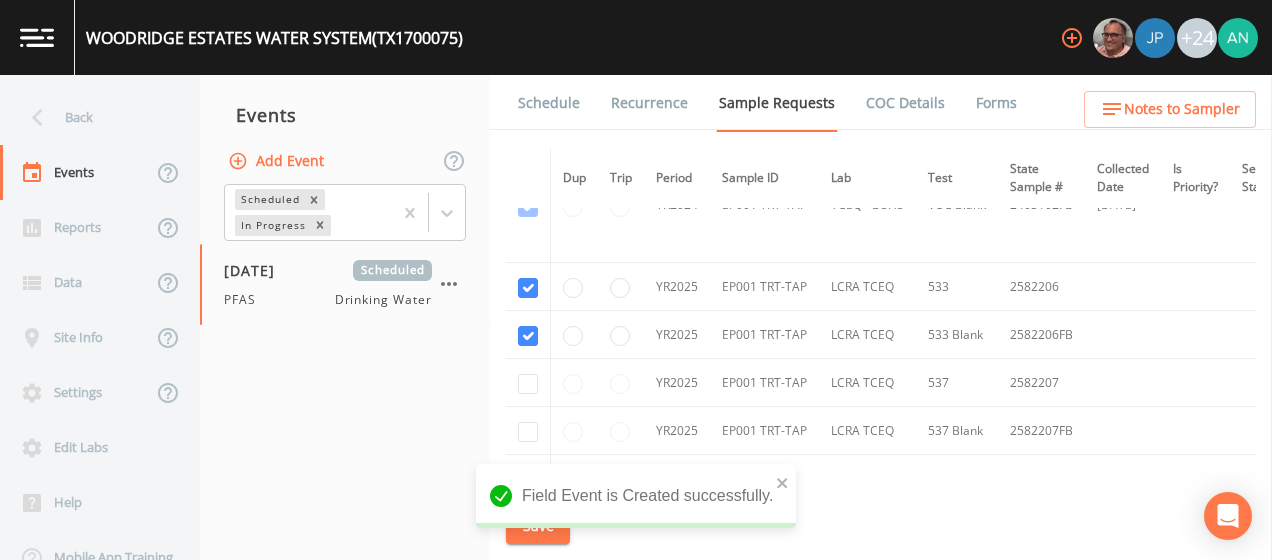 click at bounding box center [528, 383] 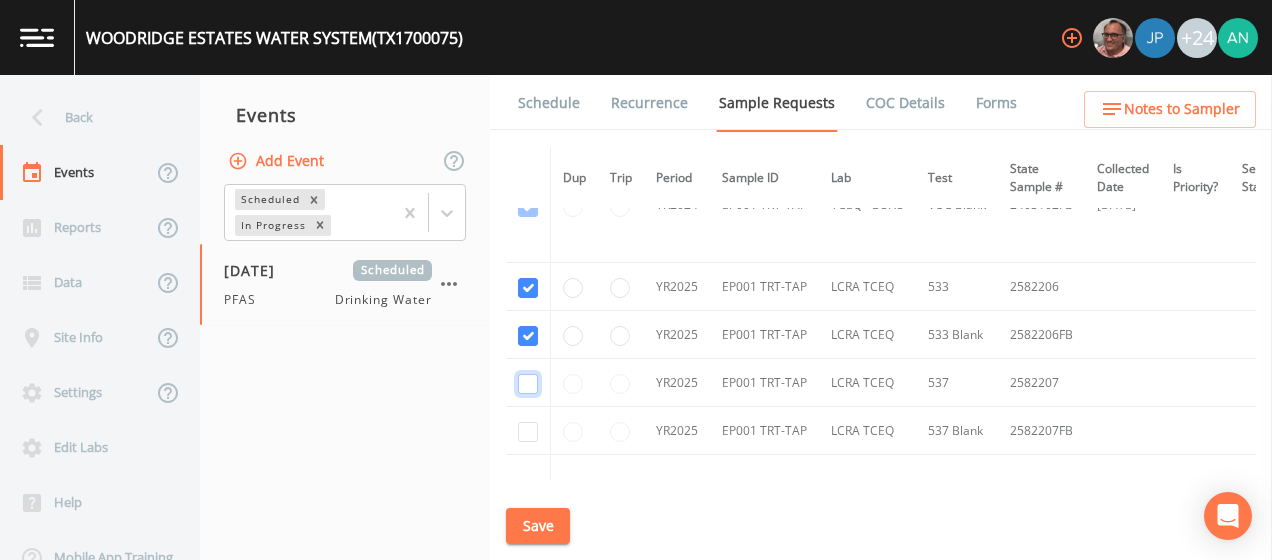 click at bounding box center (528, 384) 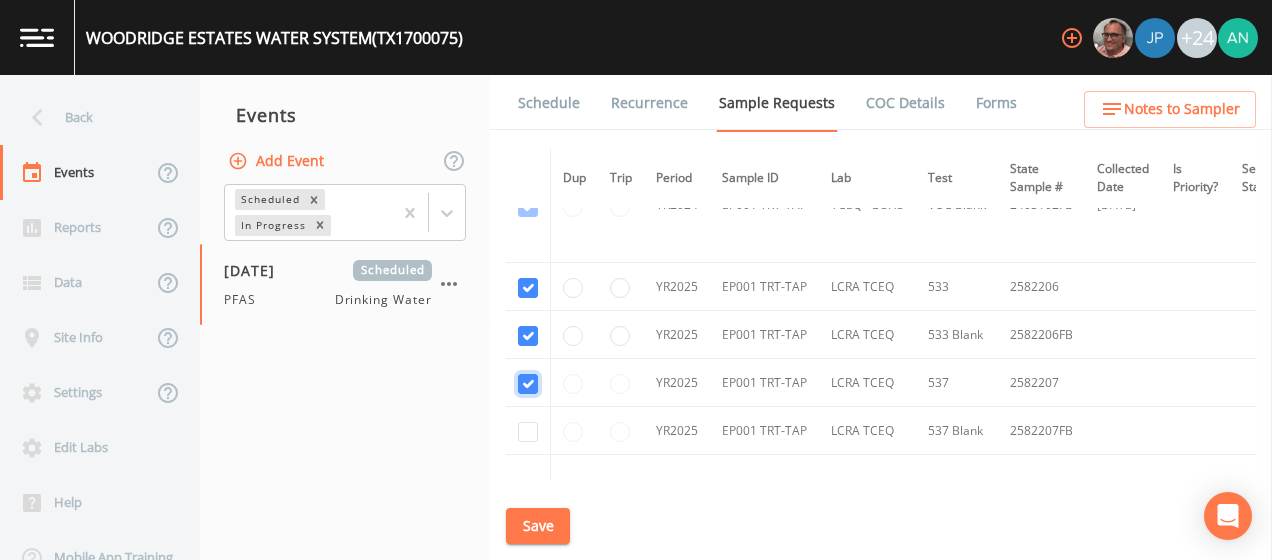 checkbox on "true" 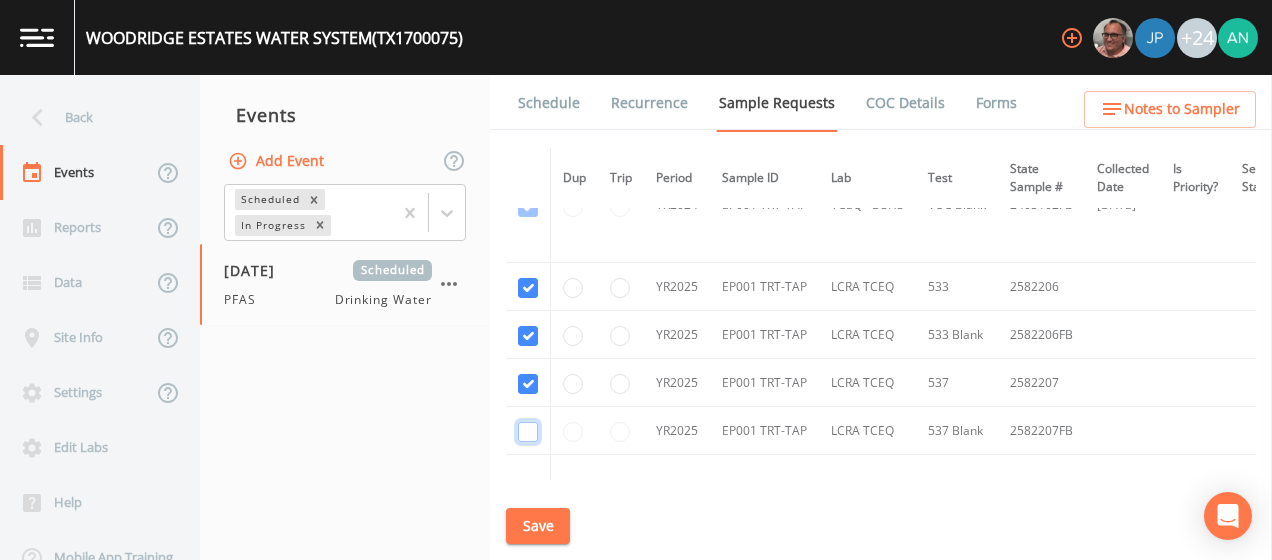 click at bounding box center [528, 432] 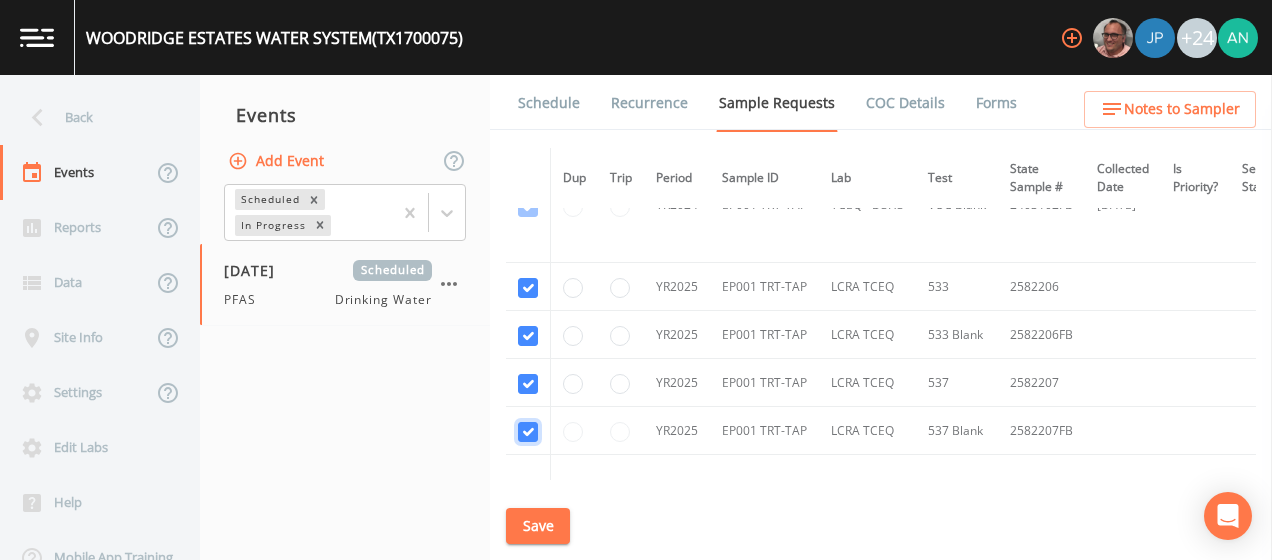 checkbox on "true" 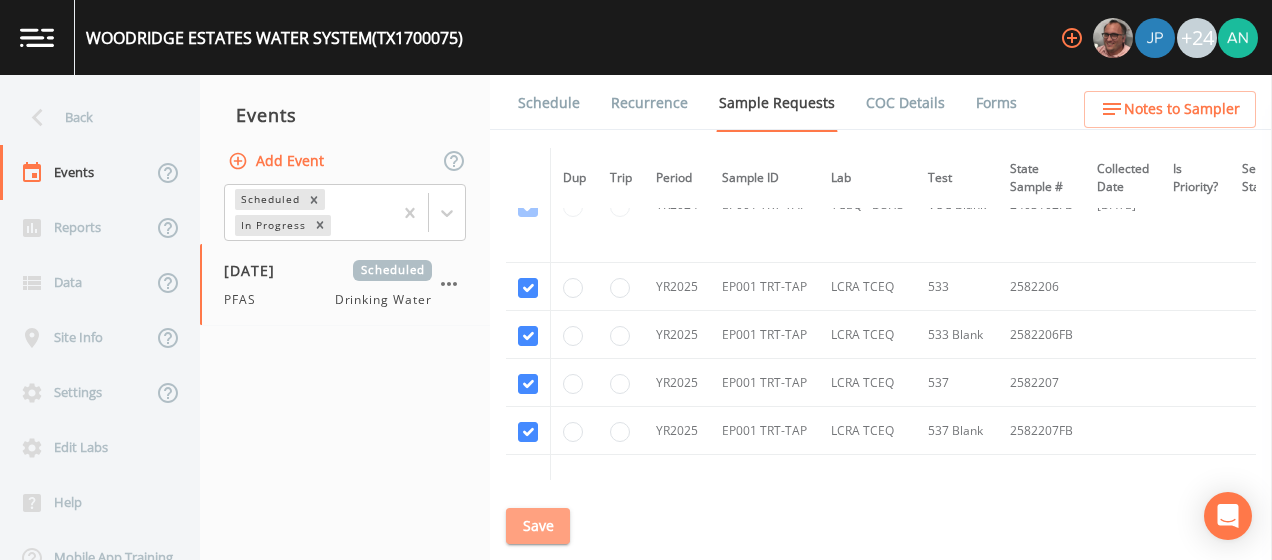 click on "Save" at bounding box center [538, 526] 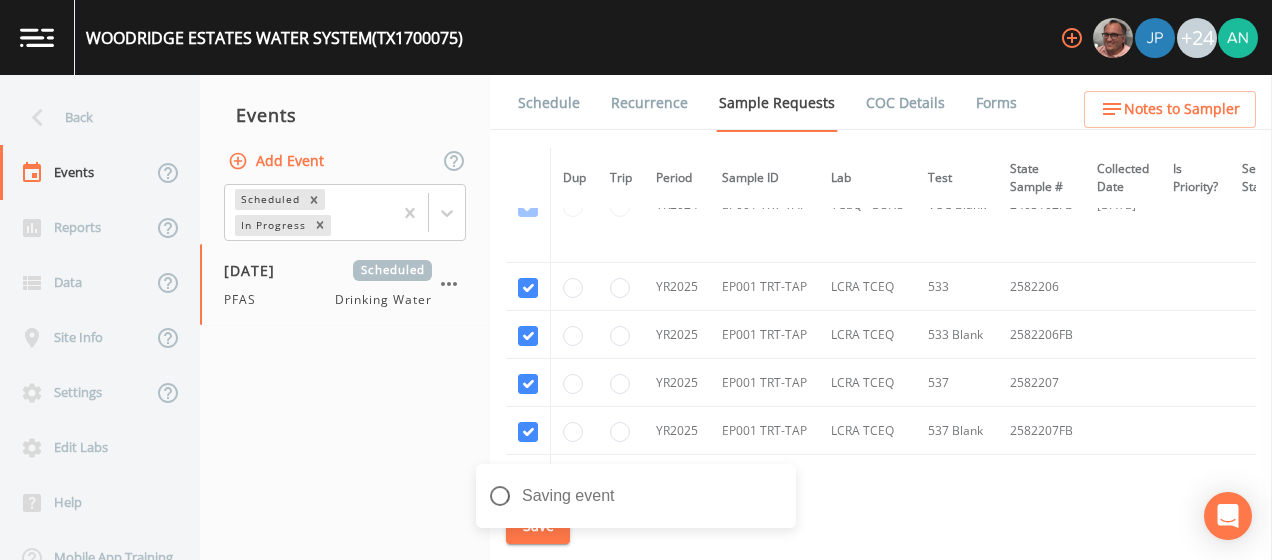 click on "Schedule" at bounding box center [549, 103] 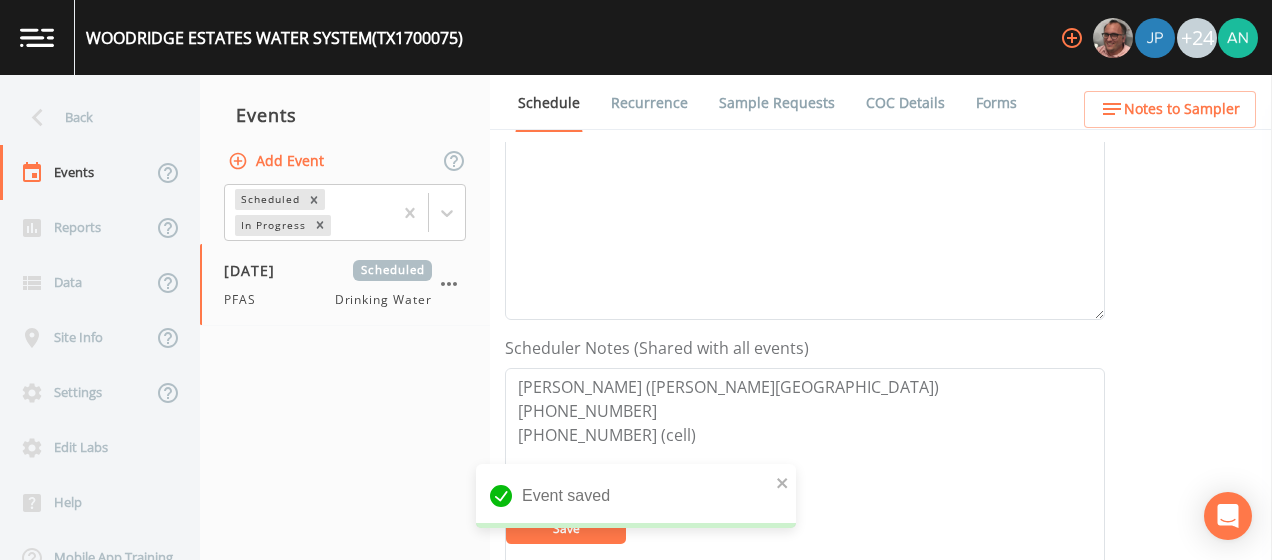 scroll, scrollTop: 847, scrollLeft: 0, axis: vertical 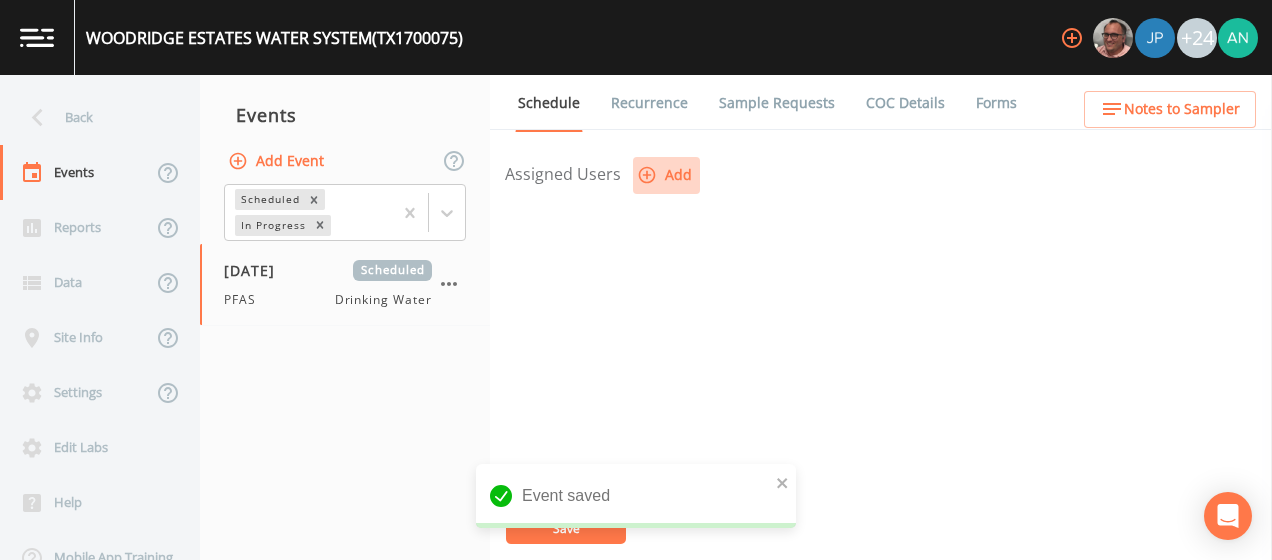 click on "Add" at bounding box center (666, 175) 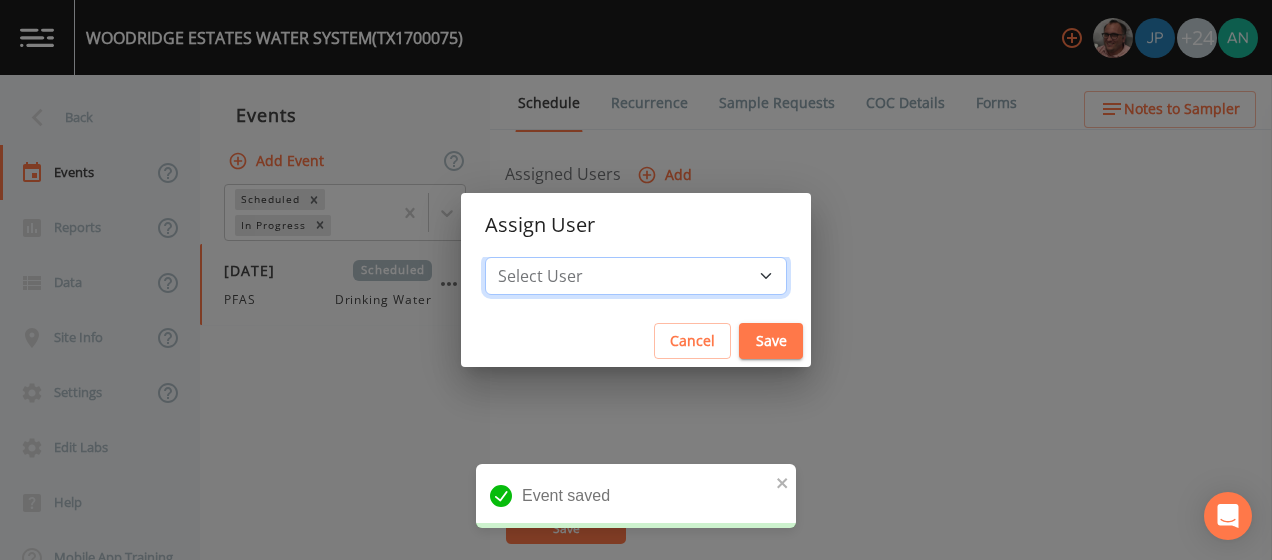 click on "Select User [PERSON_NAME] [PERSON_NAME]  [PERSON_NAME] [PERSON_NAME] [PERSON_NAME] [PERSON_NAME] [PERSON_NAME] [PERSON_NAME] [PERSON_NAME] [PERSON_NAME] [PERSON_NAME]   [PERSON_NAME] [PERSON_NAME] [PERSON_NAME] [PERSON_NAME] [PERSON_NAME] [PERSON_NAME]   [PERSON_NAME] [PERSON_NAME]   [PERSON_NAME] [PERSON_NAME] [PERSON_NAME] [PERSON_NAME] [PERSON_NAME] [PERSON_NAME] [PERSON_NAME] [PERSON_NAME]" at bounding box center [636, 276] 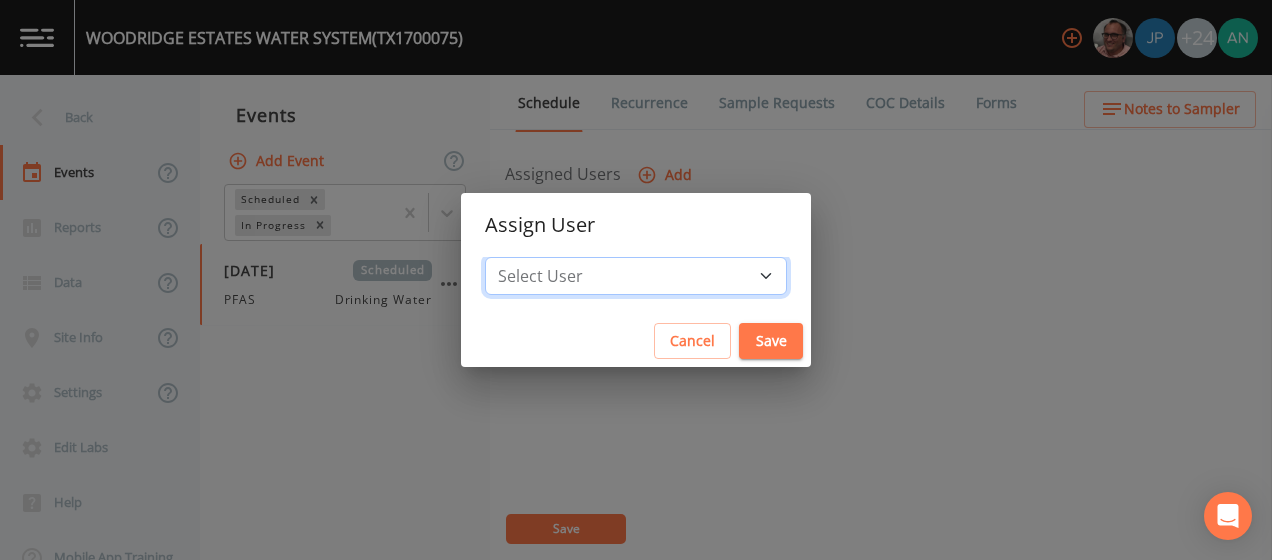 click on "Select User [PERSON_NAME] [PERSON_NAME]  [PERSON_NAME] [PERSON_NAME] [PERSON_NAME] [PERSON_NAME] [PERSON_NAME] [PERSON_NAME] [PERSON_NAME] [PERSON_NAME] [PERSON_NAME]   [PERSON_NAME] [PERSON_NAME] [PERSON_NAME] [PERSON_NAME] [PERSON_NAME] [PERSON_NAME]   [PERSON_NAME] [PERSON_NAME]   [PERSON_NAME] [PERSON_NAME] [PERSON_NAME] [PERSON_NAME] [PERSON_NAME] [PERSON_NAME] [PERSON_NAME] [PERSON_NAME]" at bounding box center [636, 276] 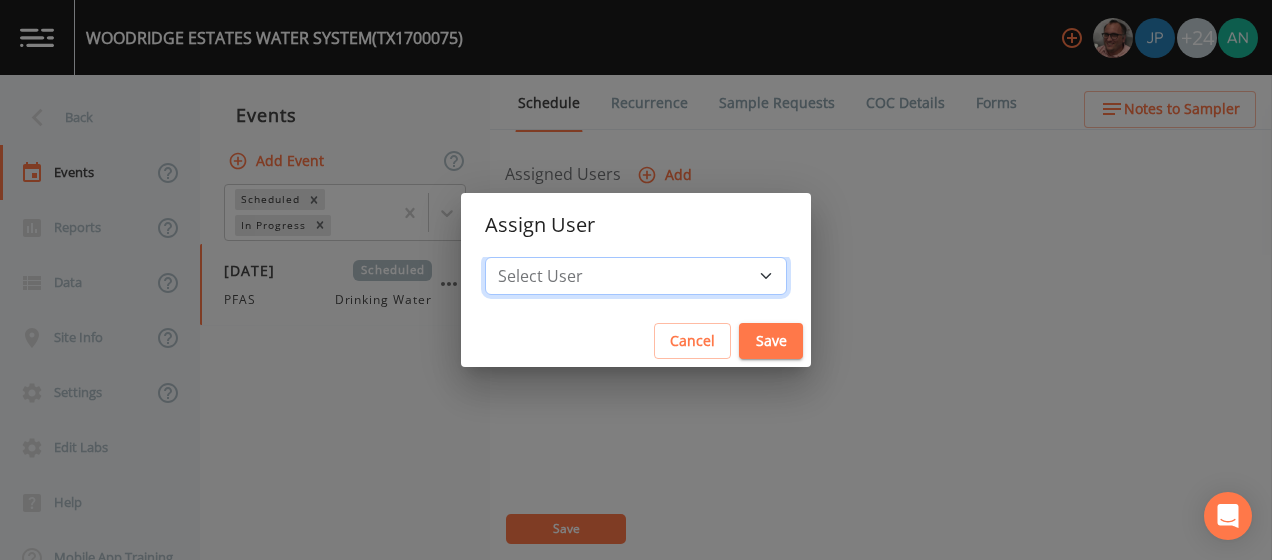 select on "0023e953-f3f1-45db-ad64-8e5cfc113843" 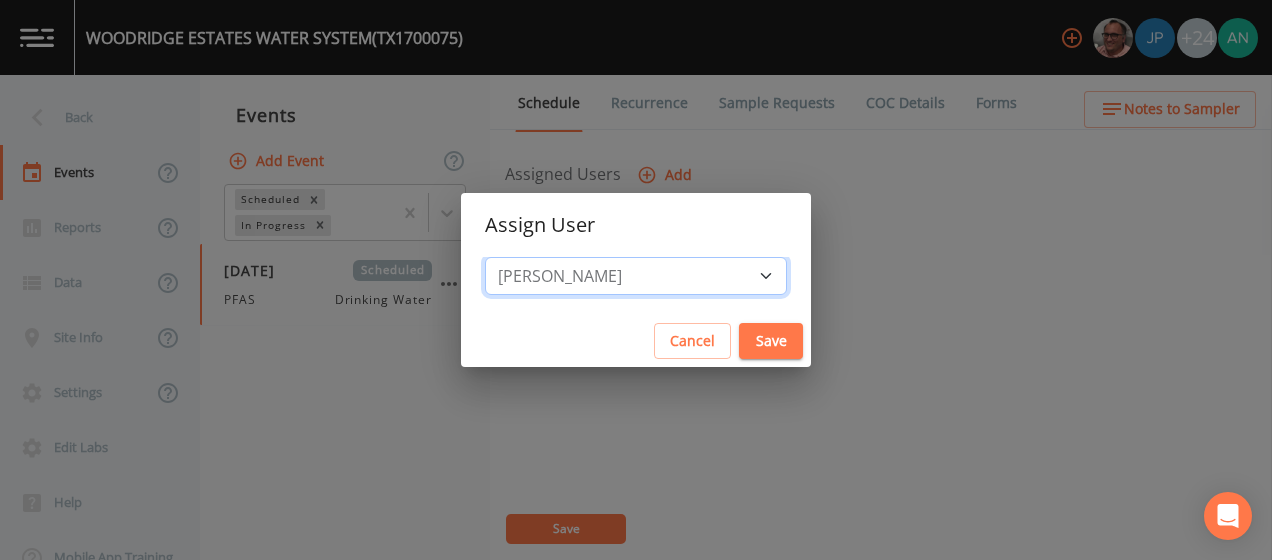 click on "Select User [PERSON_NAME] [PERSON_NAME]  [PERSON_NAME] [PERSON_NAME] [PERSON_NAME] [PERSON_NAME] [PERSON_NAME] [PERSON_NAME] [PERSON_NAME] [PERSON_NAME] [PERSON_NAME]   [PERSON_NAME] [PERSON_NAME] [PERSON_NAME] [PERSON_NAME] [PERSON_NAME] [PERSON_NAME]   [PERSON_NAME] [PERSON_NAME]   [PERSON_NAME] [PERSON_NAME] [PERSON_NAME] [PERSON_NAME] [PERSON_NAME] [PERSON_NAME] [PERSON_NAME] [PERSON_NAME]" at bounding box center (636, 276) 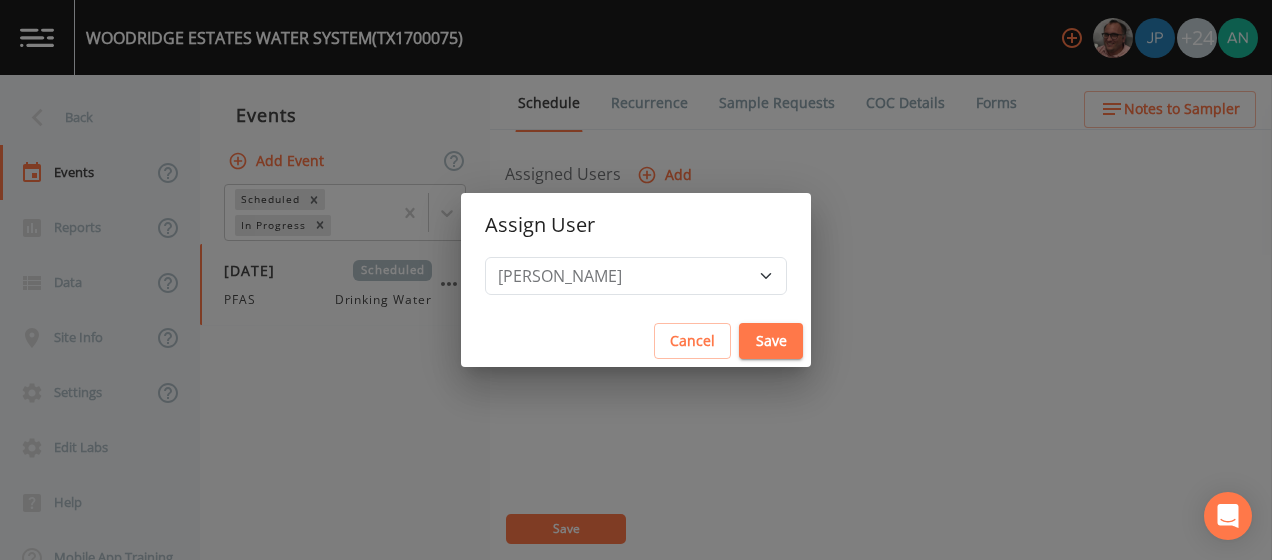 click on "Save" at bounding box center (771, 341) 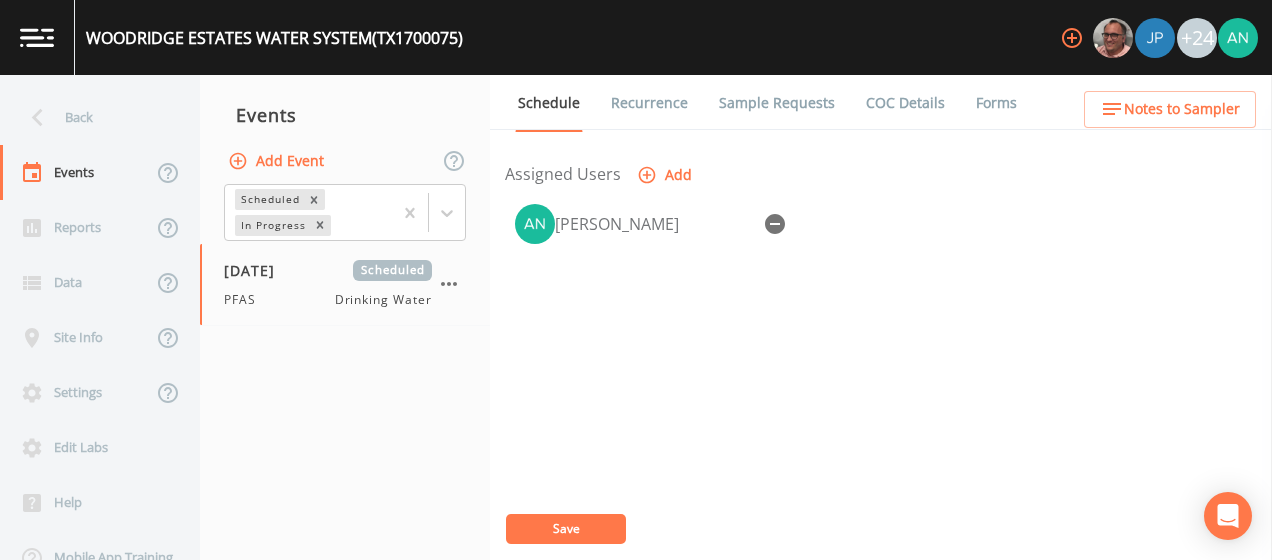 click on "Save" at bounding box center (566, 529) 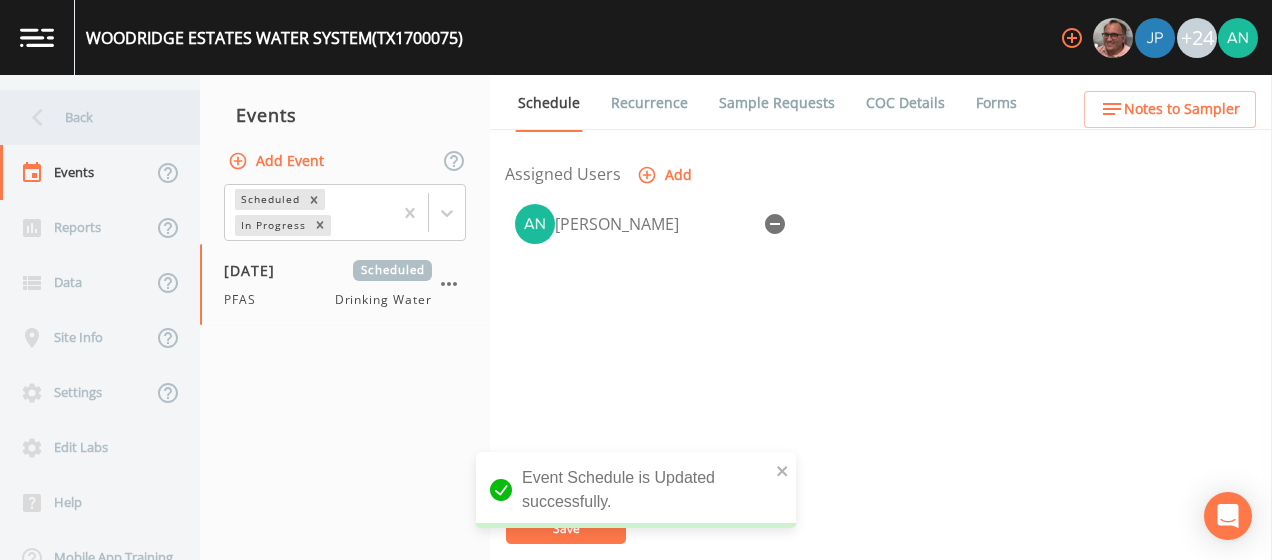 click on "Back" at bounding box center (90, 117) 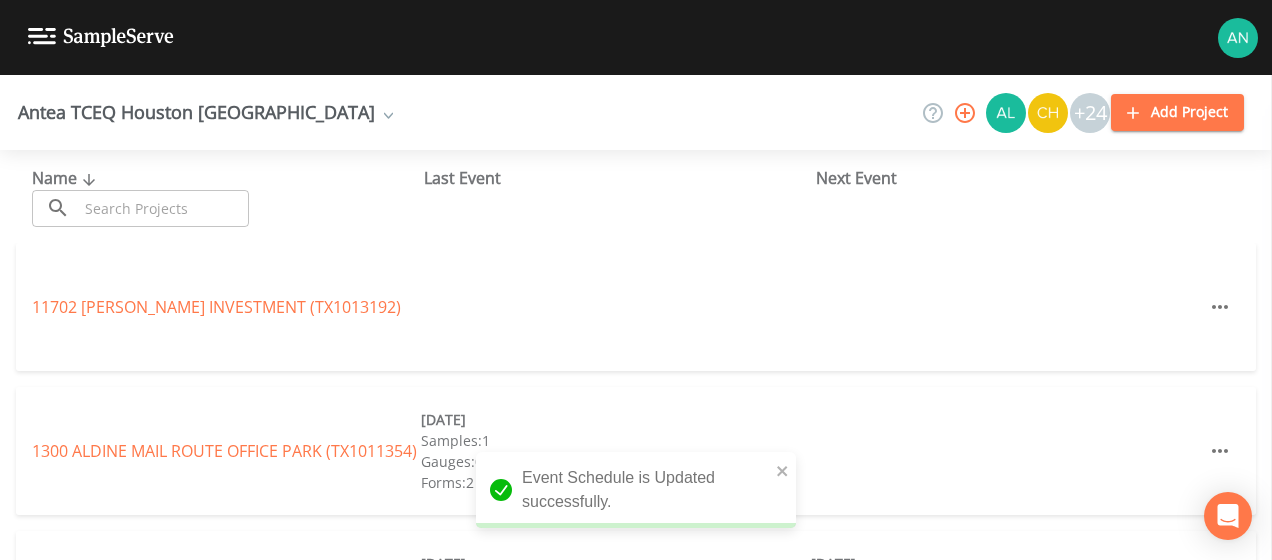 click at bounding box center (163, 208) 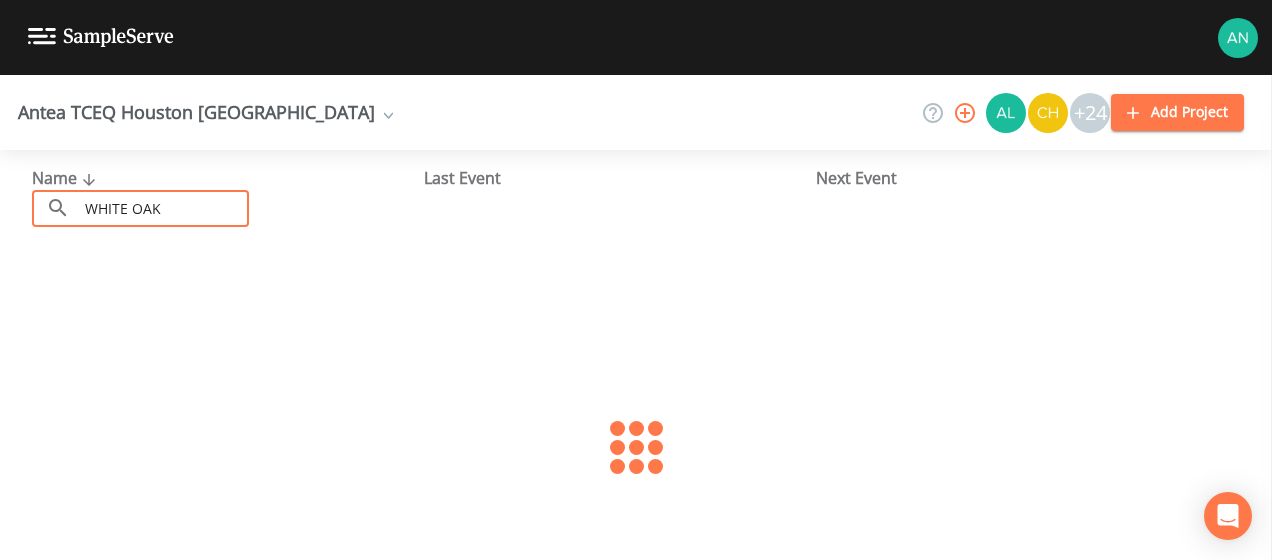type on "[GEOGRAPHIC_DATA]" 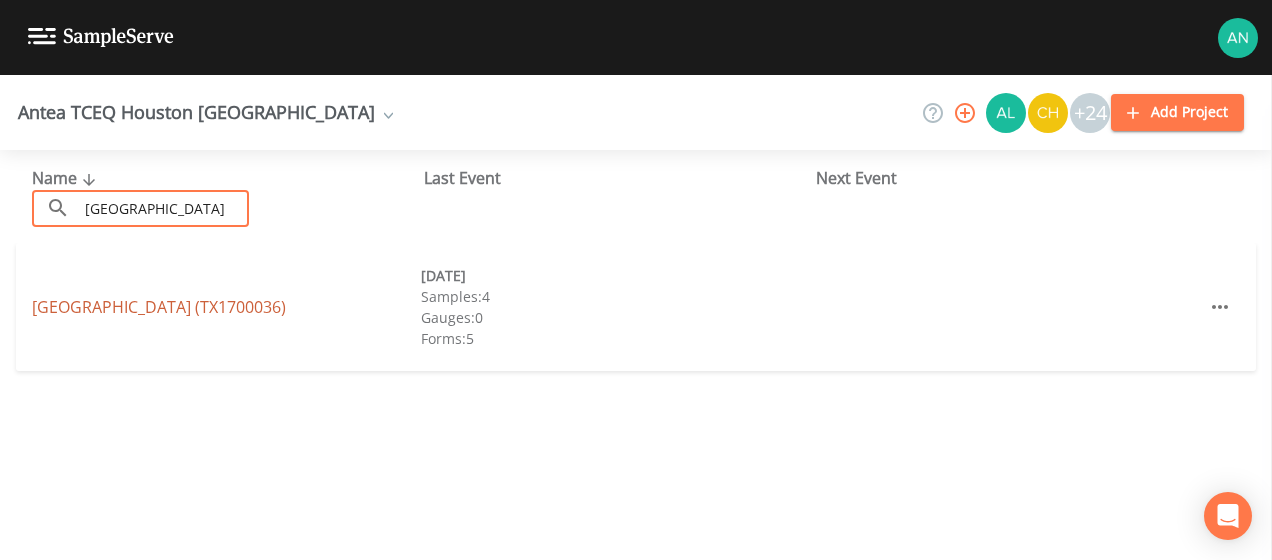 click on "[GEOGRAPHIC_DATA]   (TX1700036)" at bounding box center [159, 307] 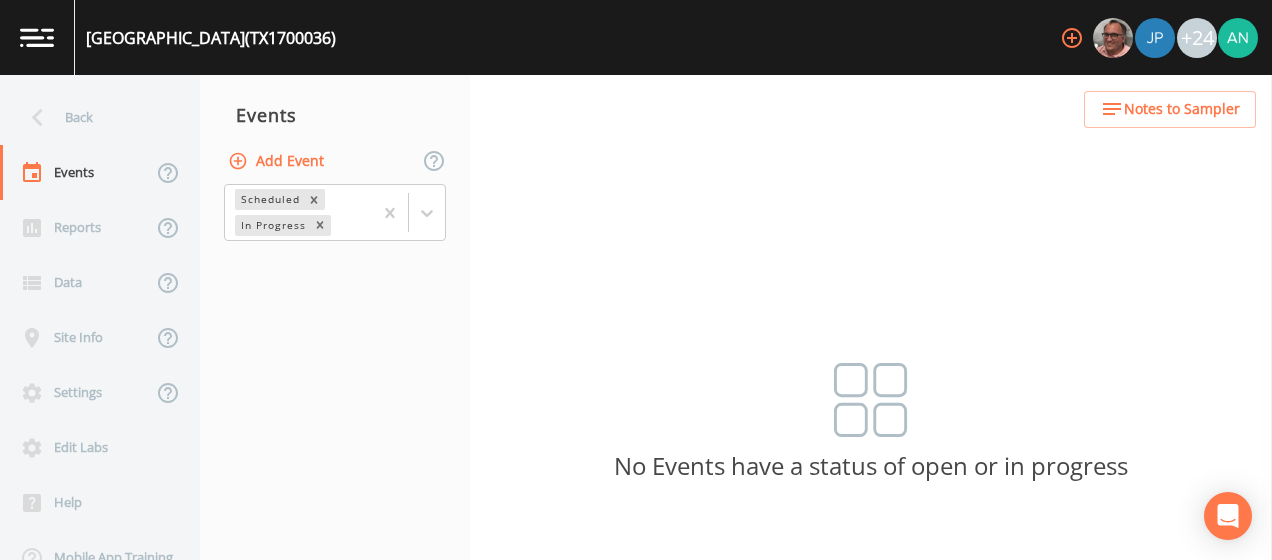 click on "Add Event" at bounding box center (278, 161) 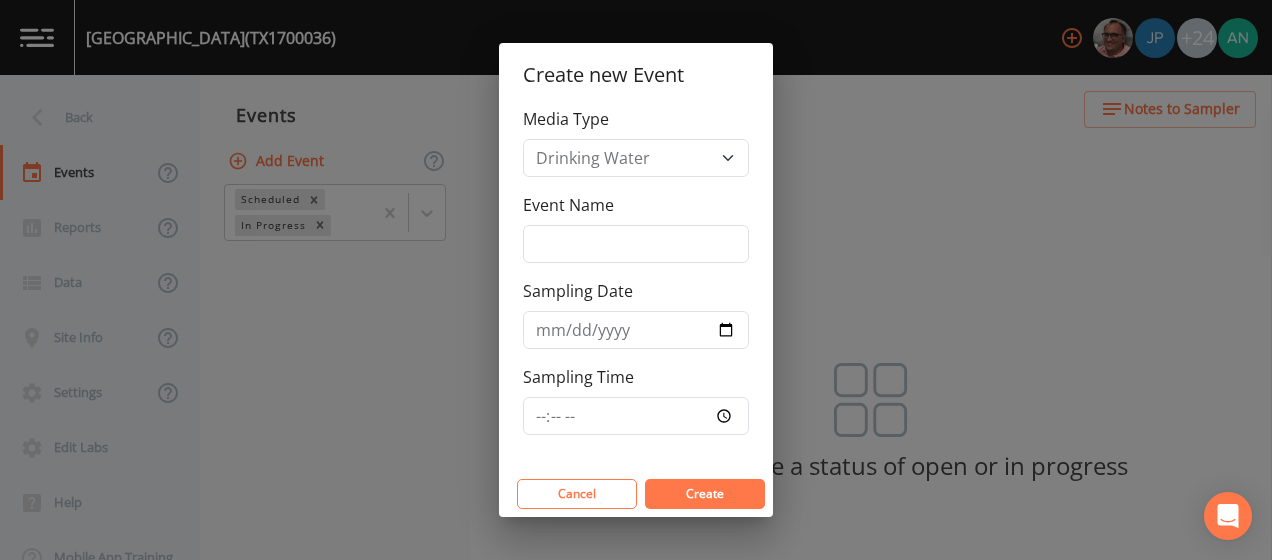 click on "Media Type Drinking Water Event Name Sampling Date Sampling Time" at bounding box center (636, 289) 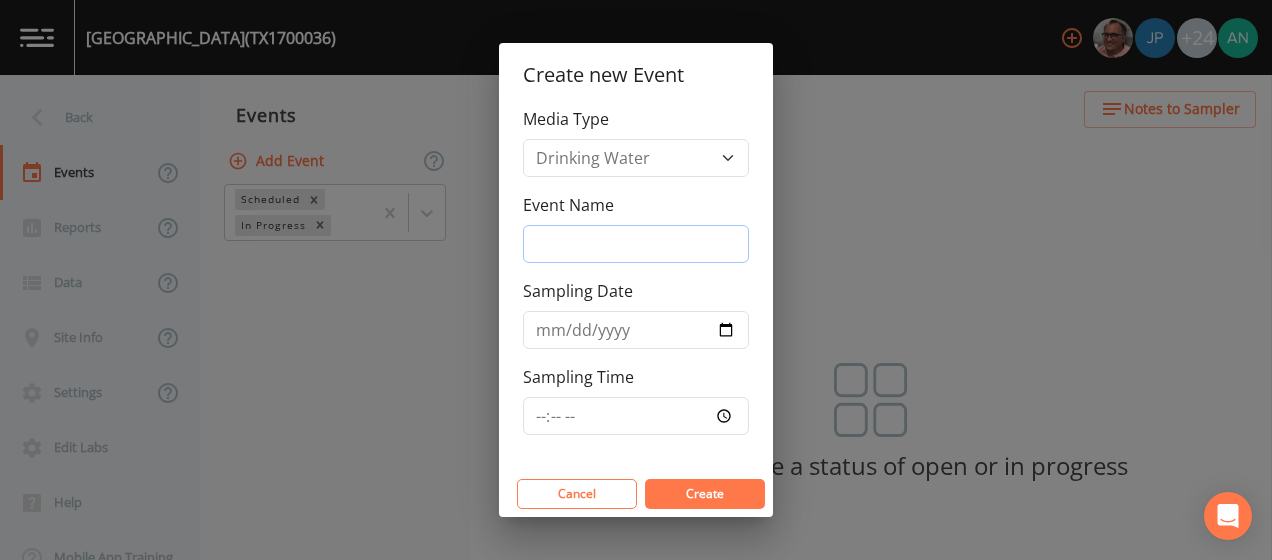 click on "Event Name" at bounding box center (636, 244) 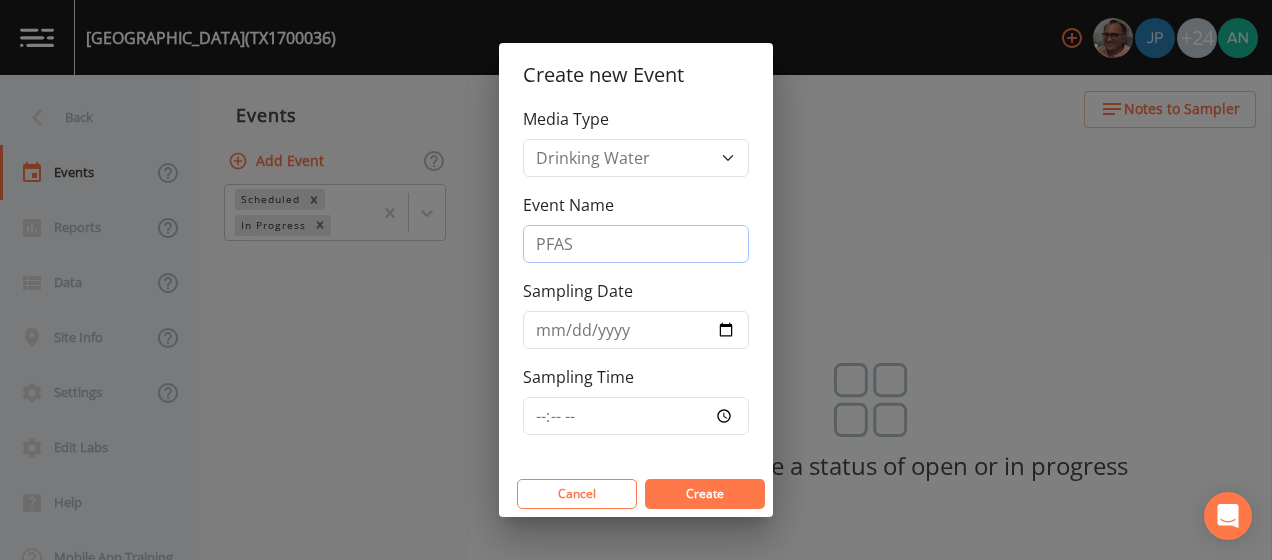type on "PFAS" 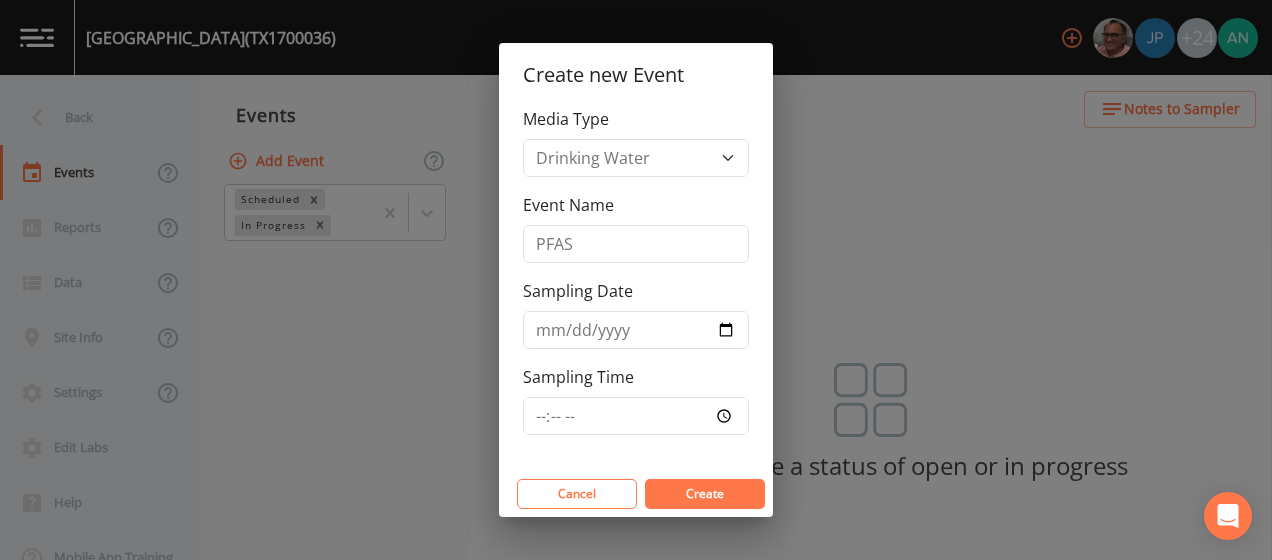click on "Create" at bounding box center [705, 493] 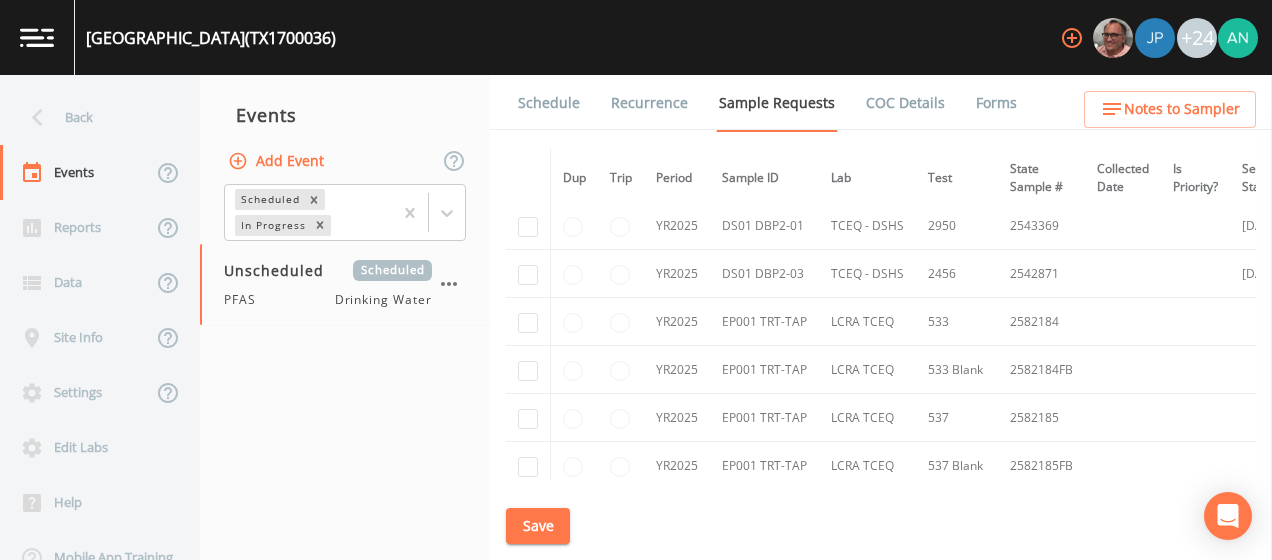 scroll, scrollTop: 2195, scrollLeft: 0, axis: vertical 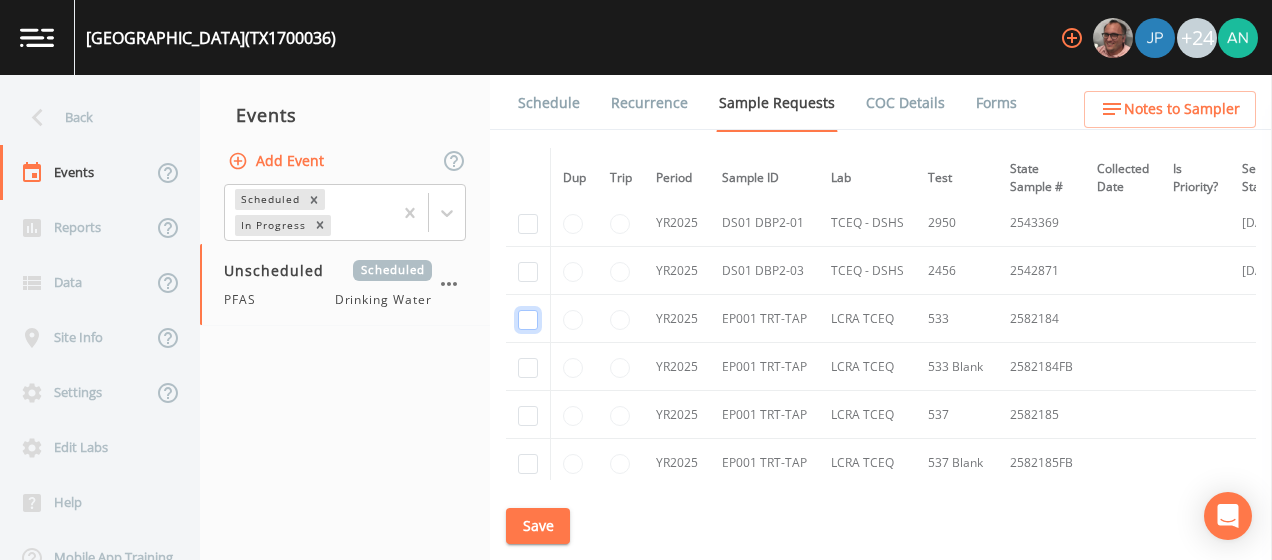 click at bounding box center (528, 320) 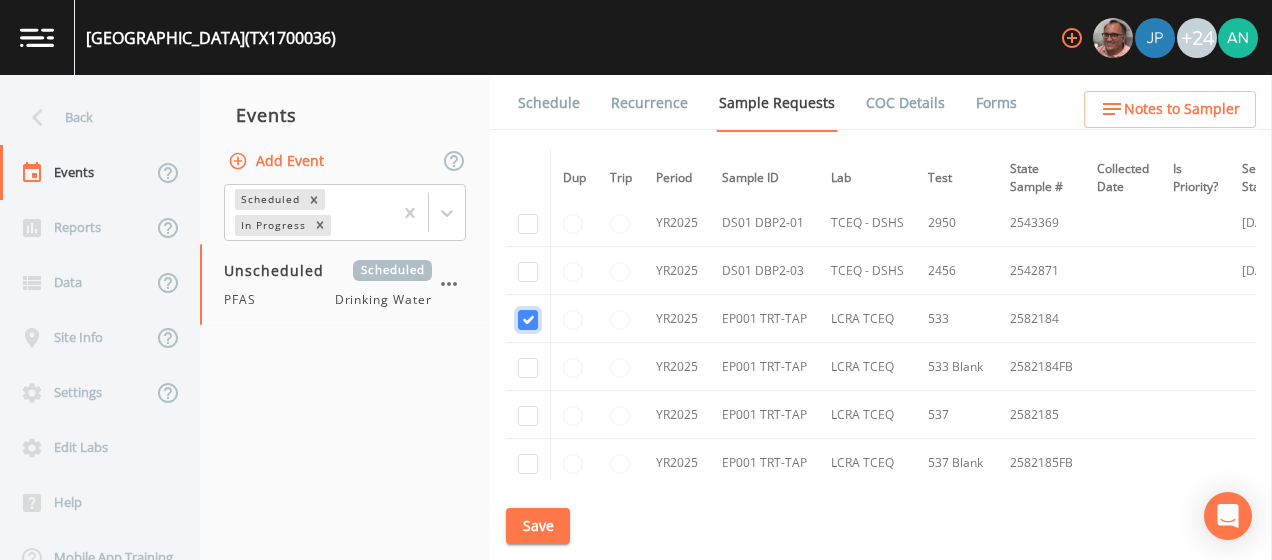 checkbox on "true" 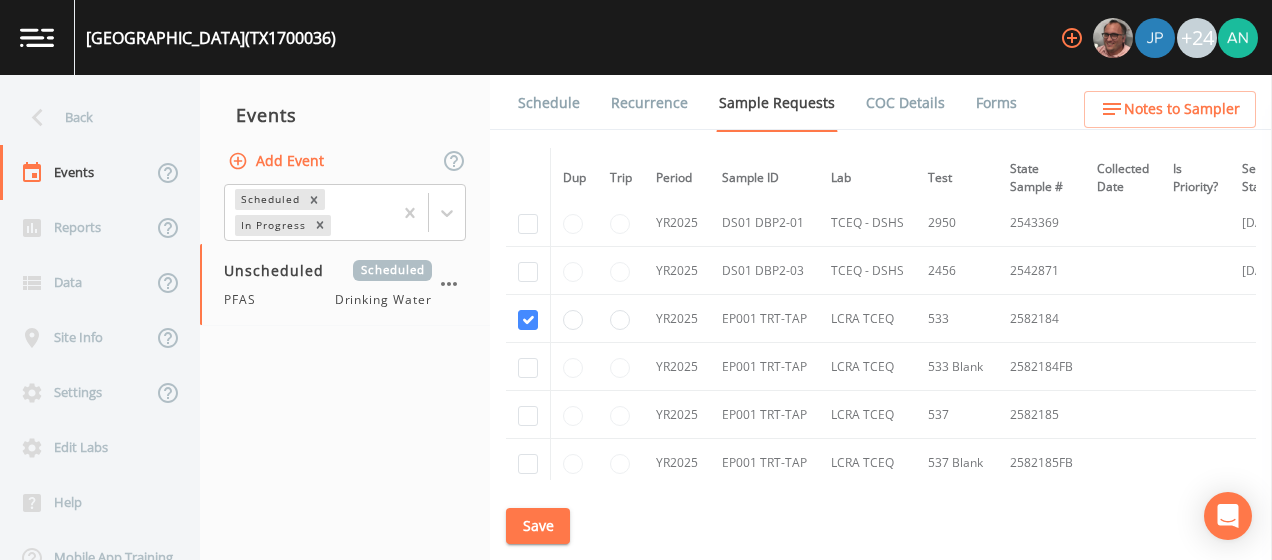 click at bounding box center [528, 415] 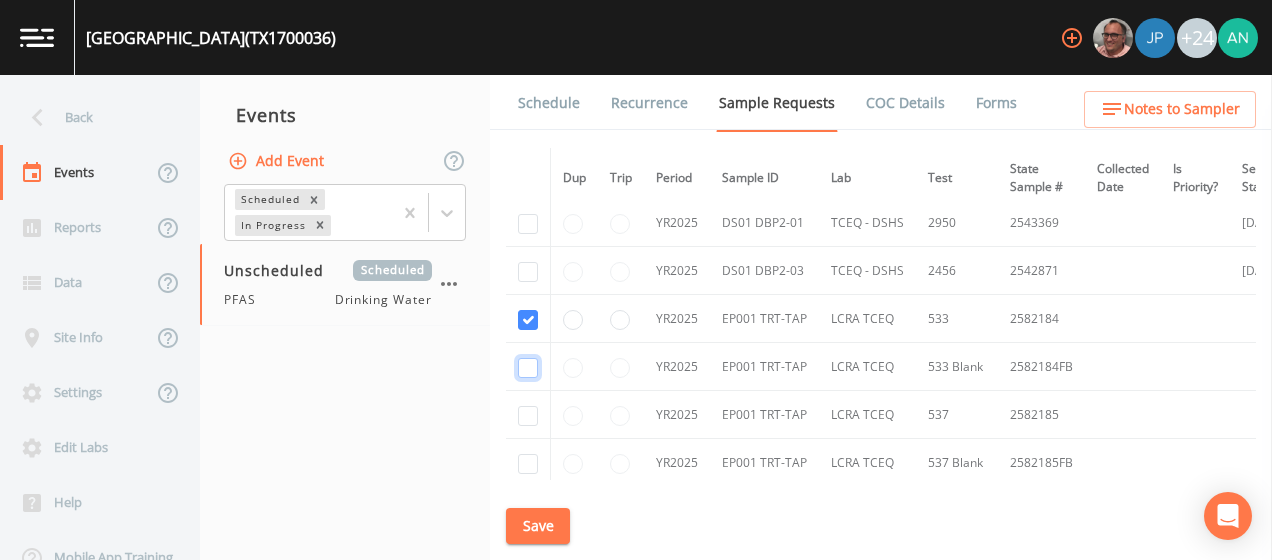 click at bounding box center (528, 368) 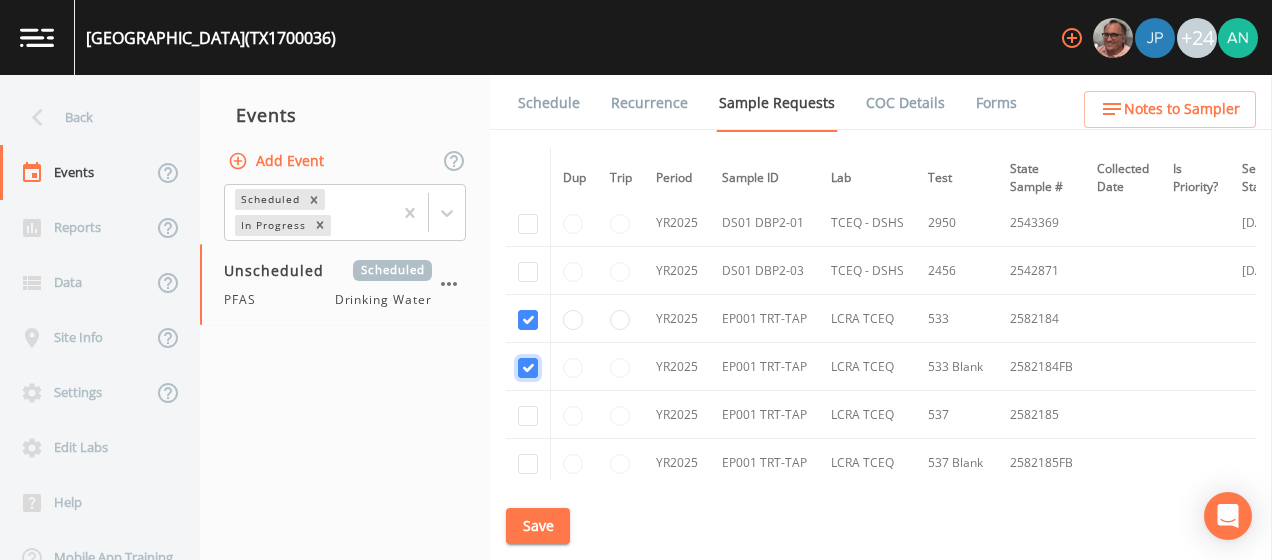 checkbox on "true" 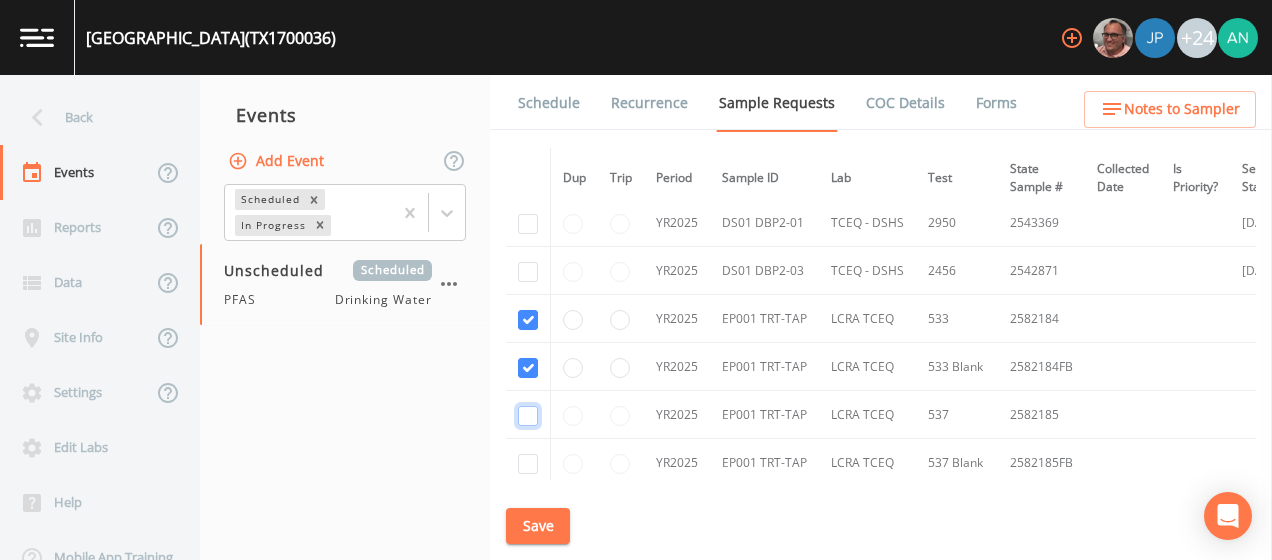 click at bounding box center (528, 416) 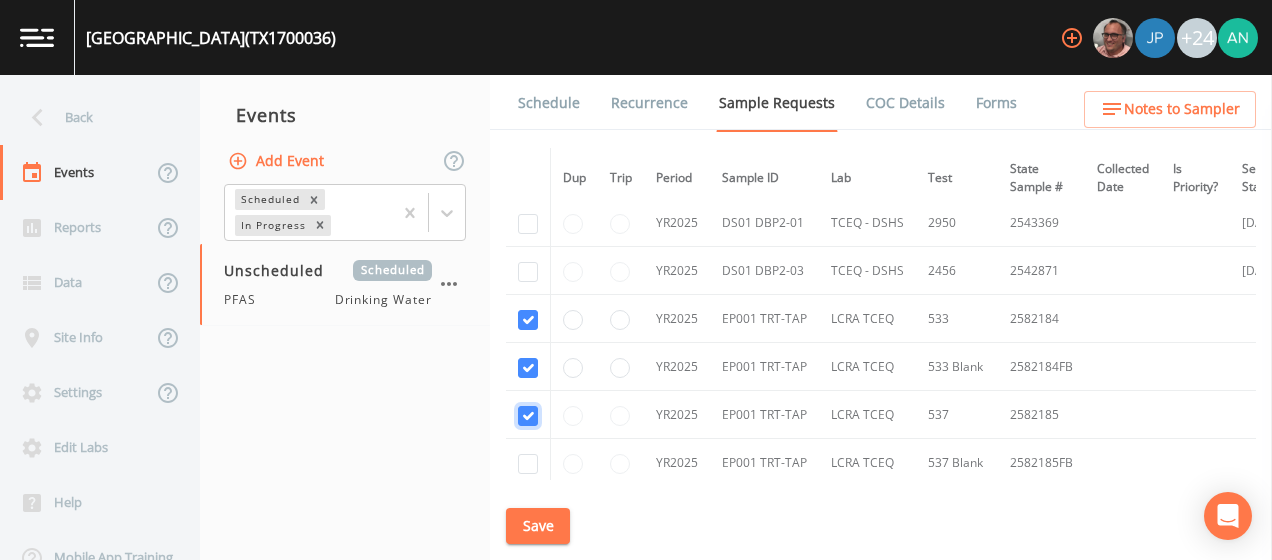 checkbox on "true" 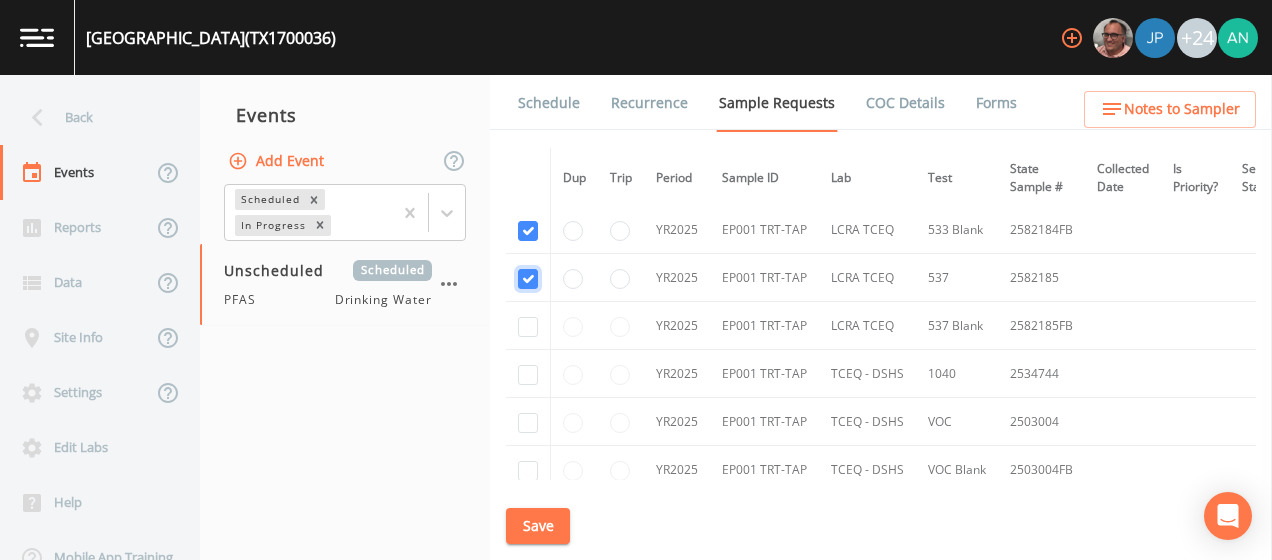 scroll, scrollTop: 2333, scrollLeft: 0, axis: vertical 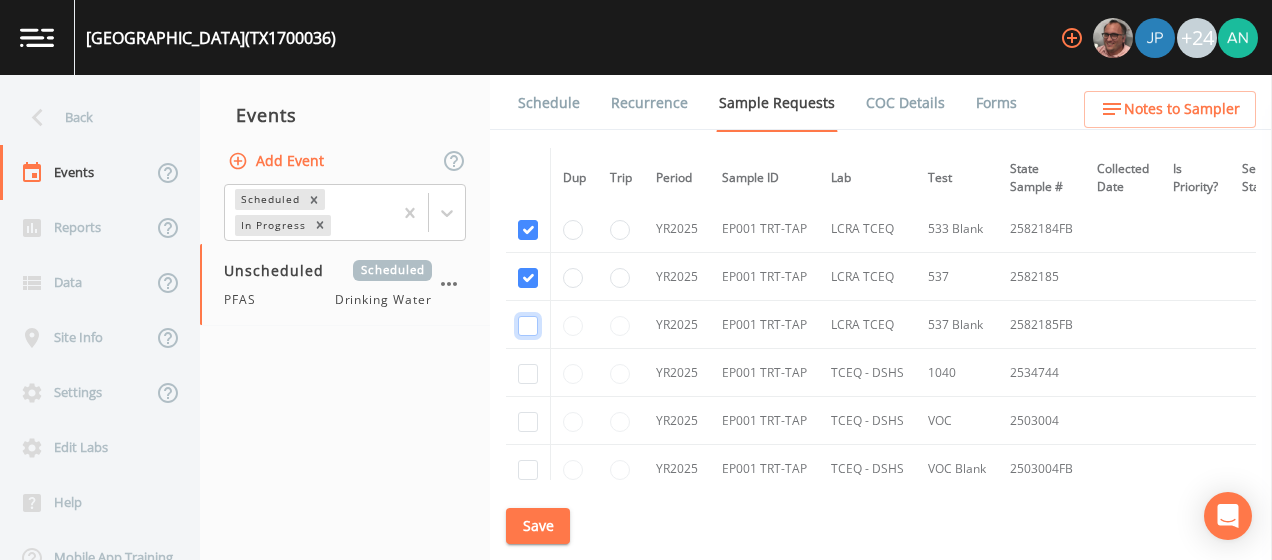 click at bounding box center (528, 326) 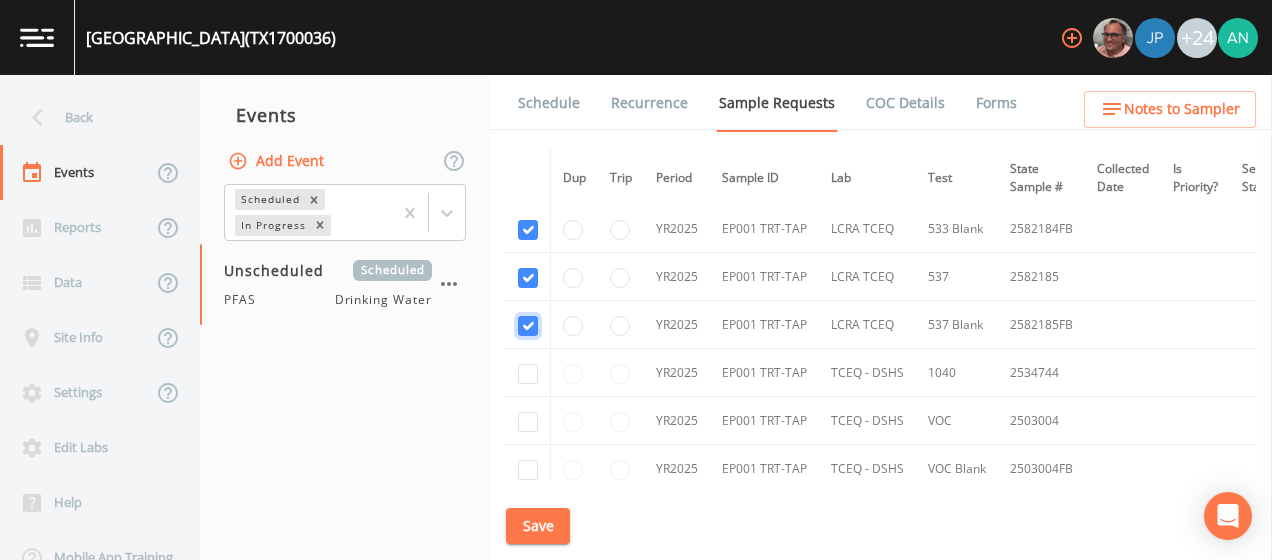 click at bounding box center [528, 326] 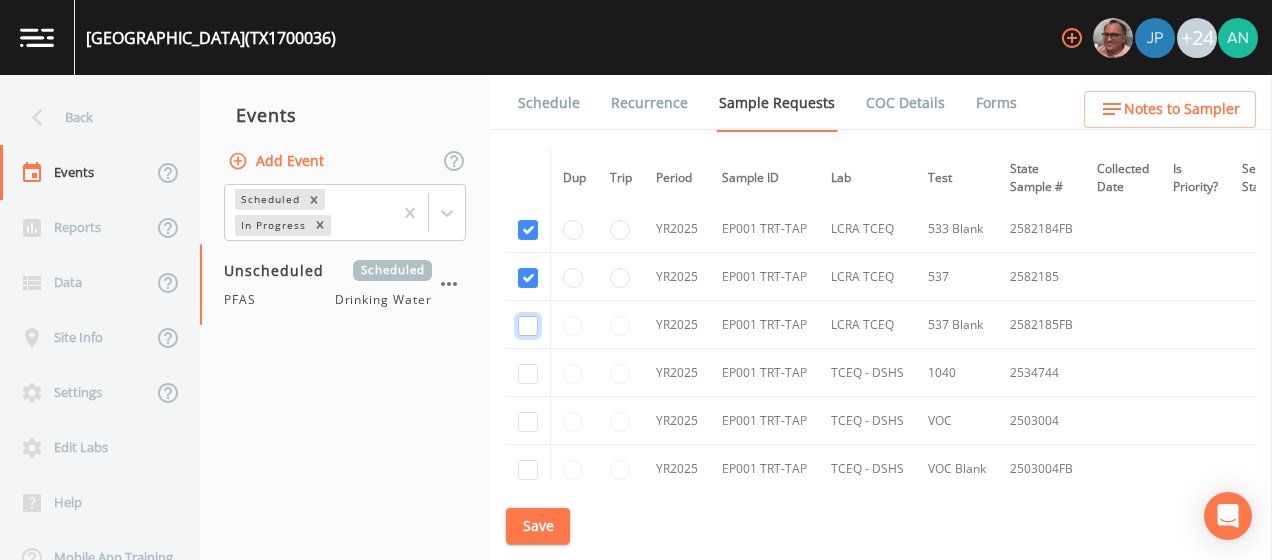click at bounding box center (528, 326) 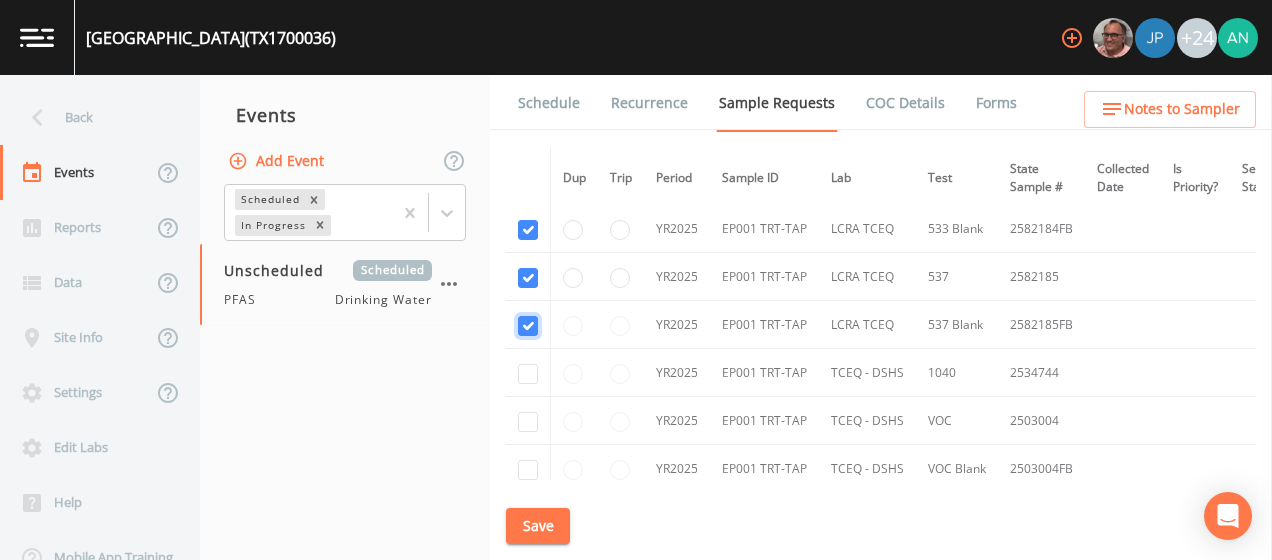 checkbox on "true" 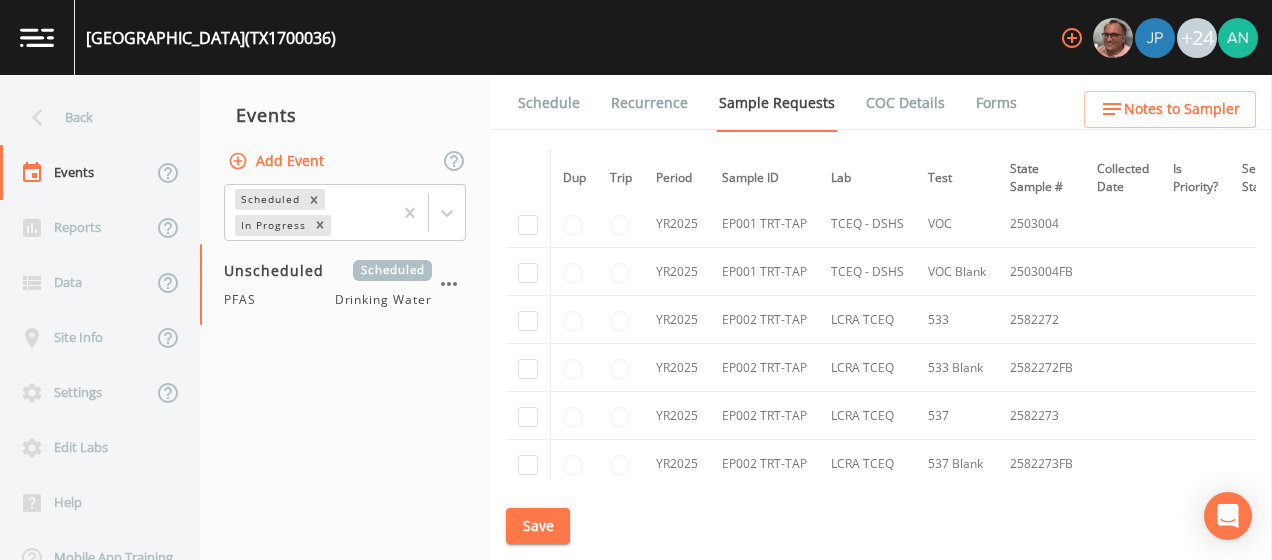 scroll, scrollTop: 2531, scrollLeft: 0, axis: vertical 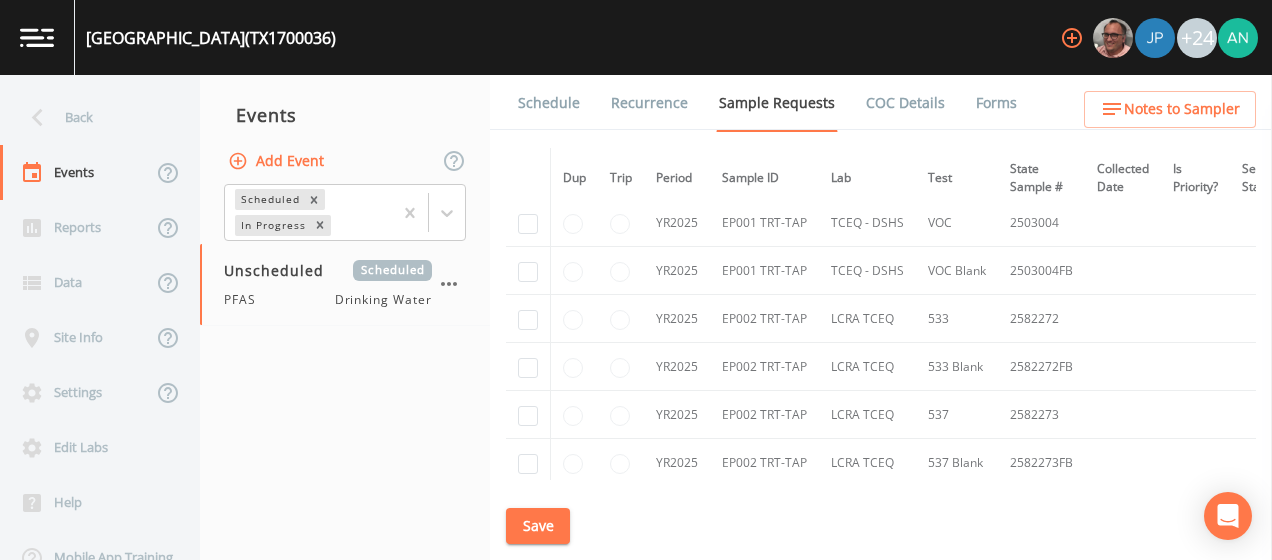 click at bounding box center [528, 319] 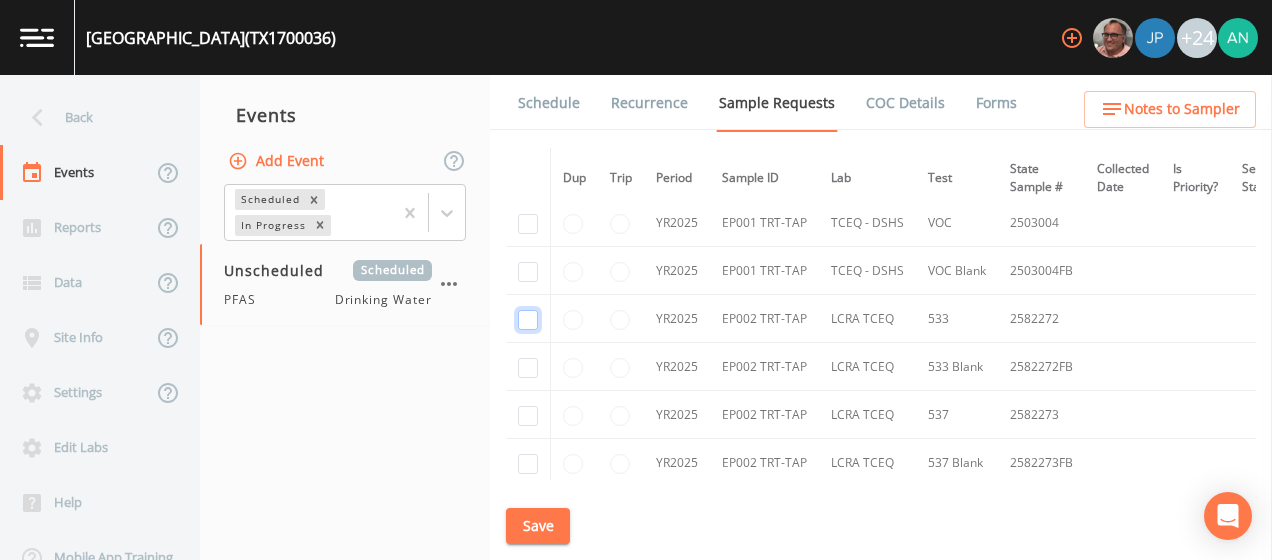 click at bounding box center [528, 320] 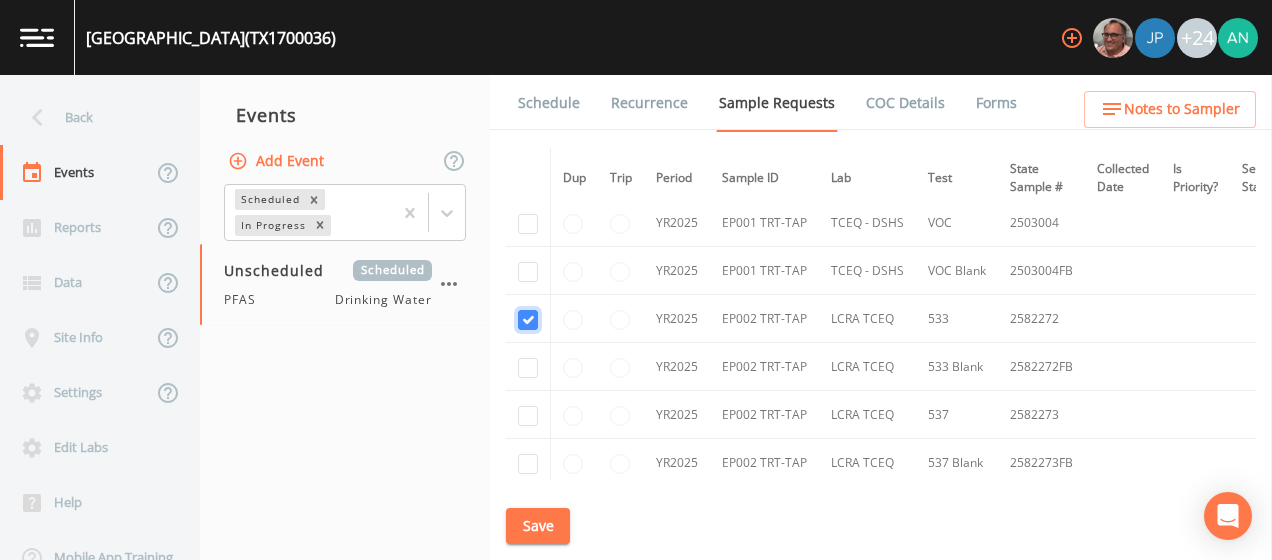 checkbox on "true" 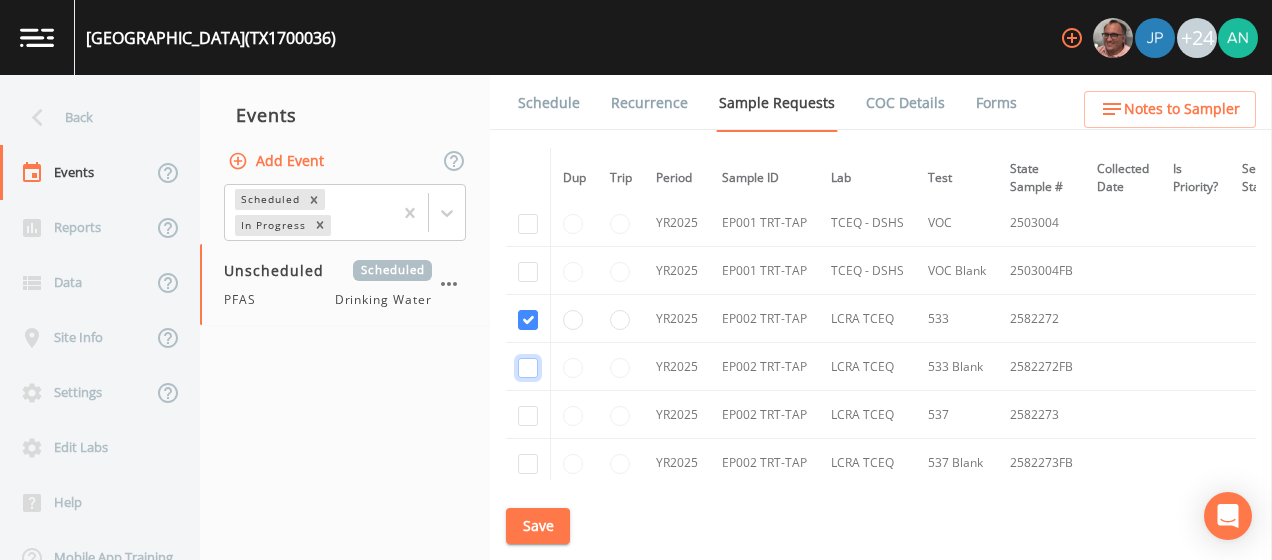 click at bounding box center [528, 368] 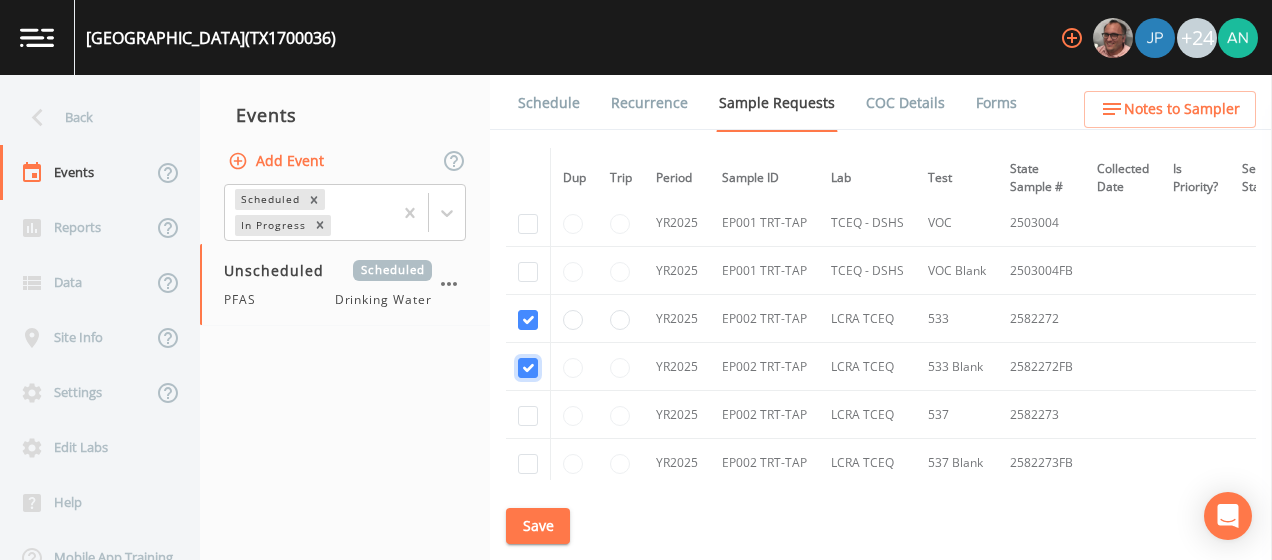 checkbox on "true" 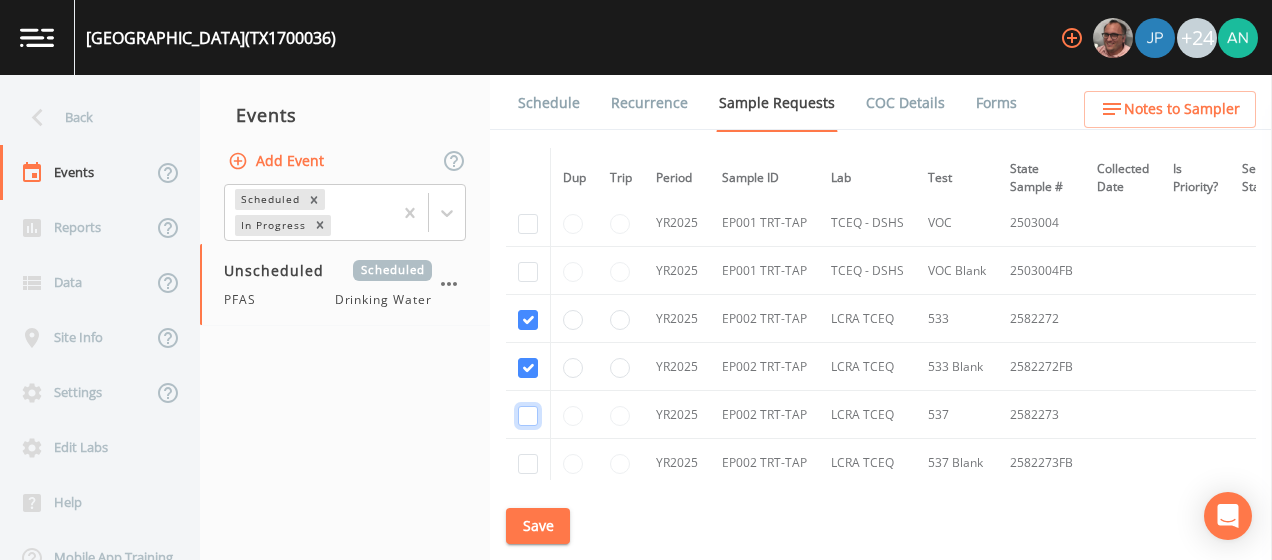click at bounding box center [528, 416] 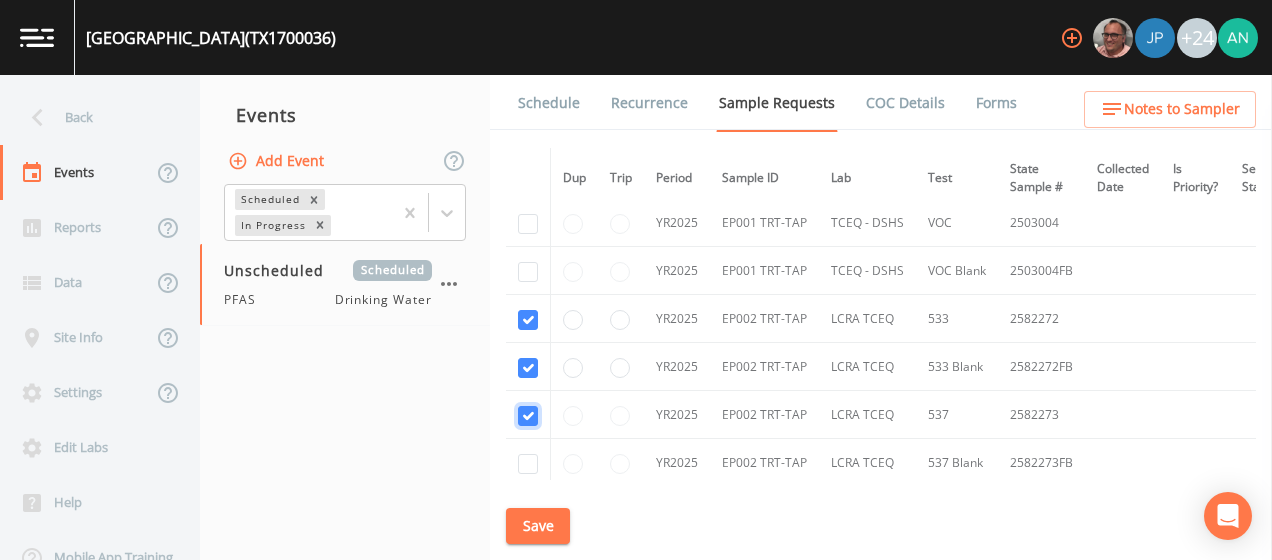 checkbox on "true" 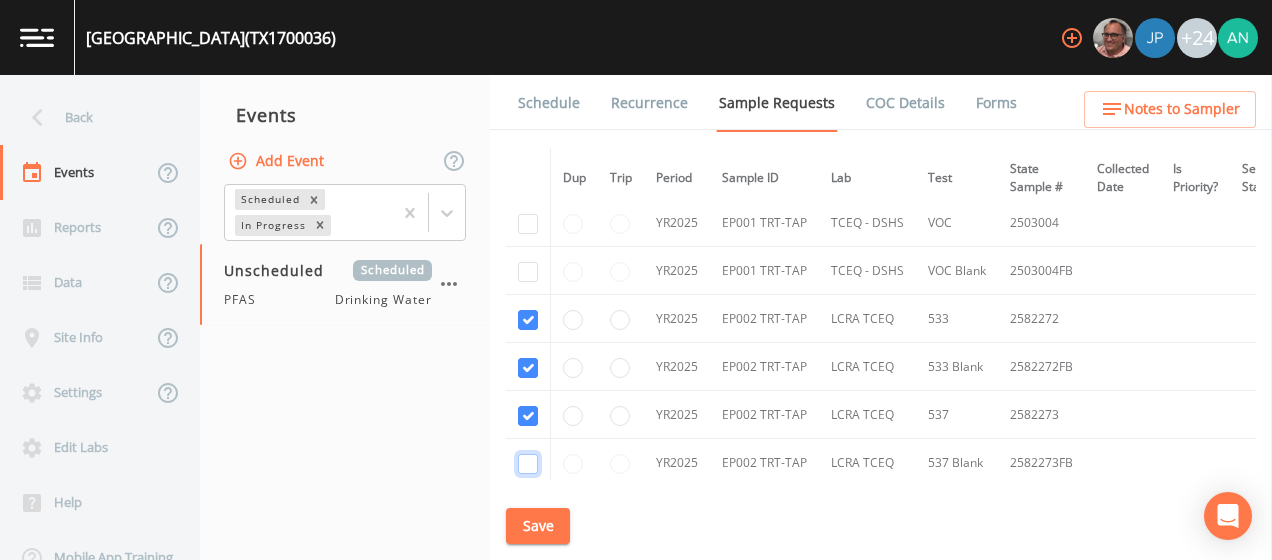 click at bounding box center (528, 464) 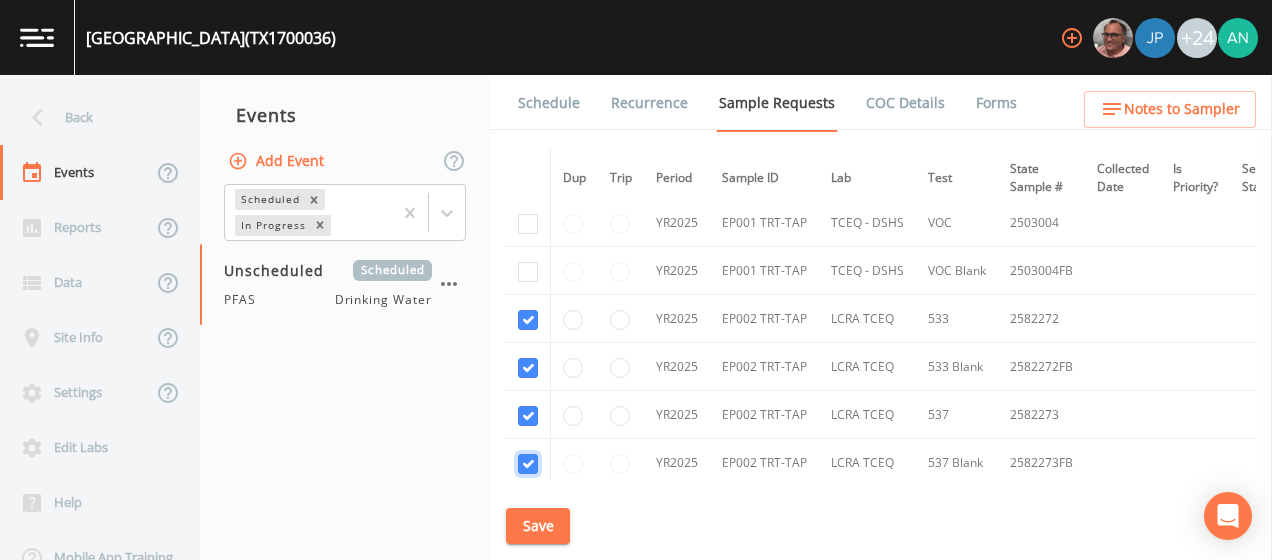 checkbox on "true" 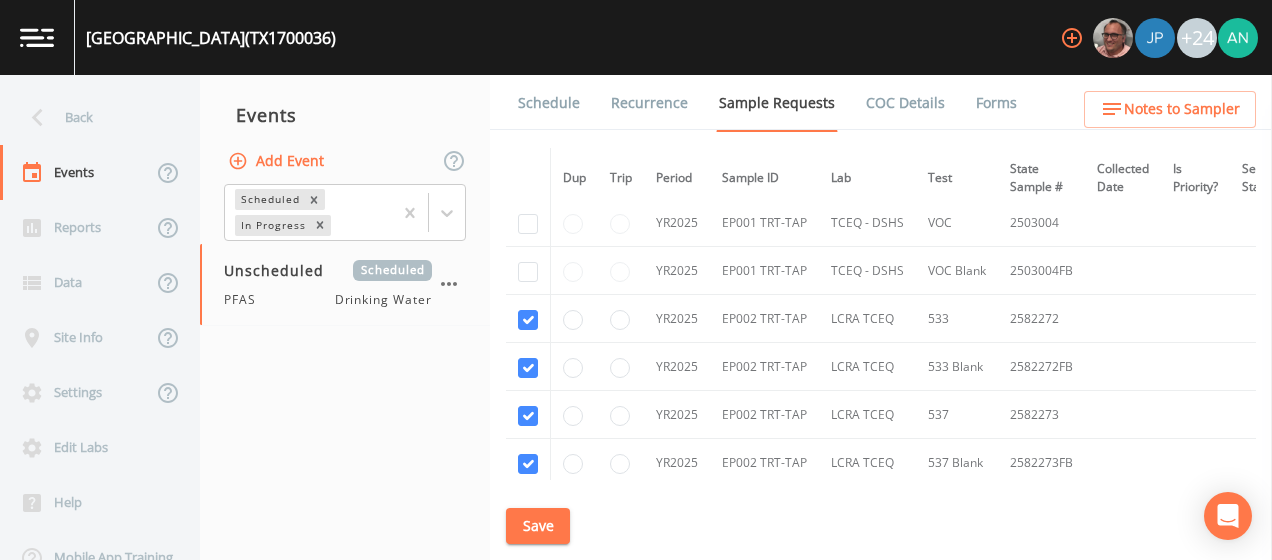 click on "Save" at bounding box center (538, 526) 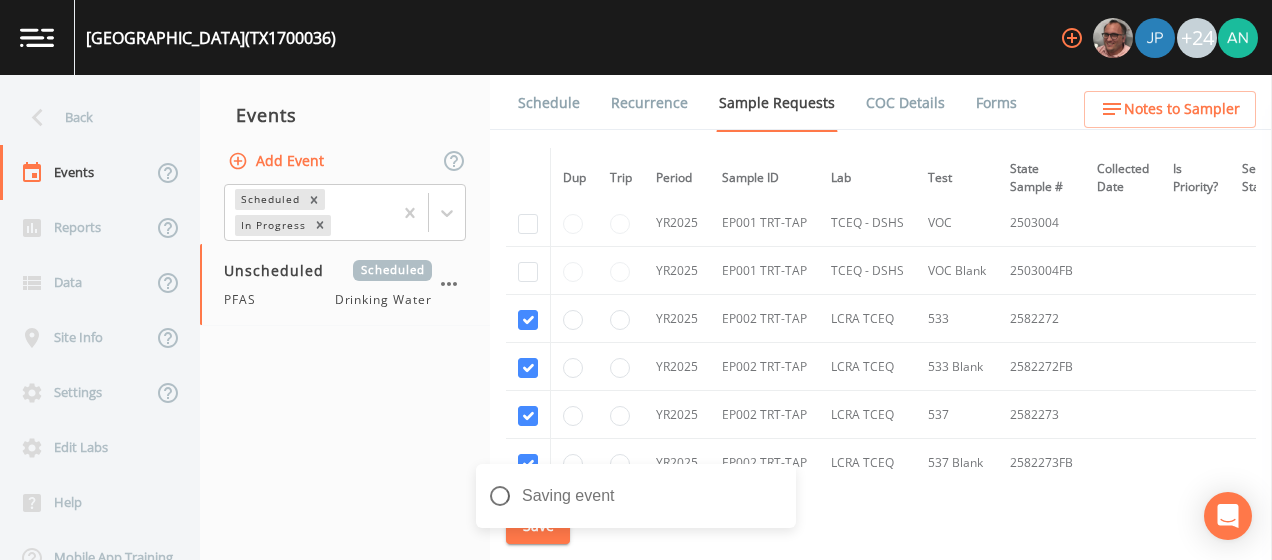 click on "Schedule" at bounding box center (549, 103) 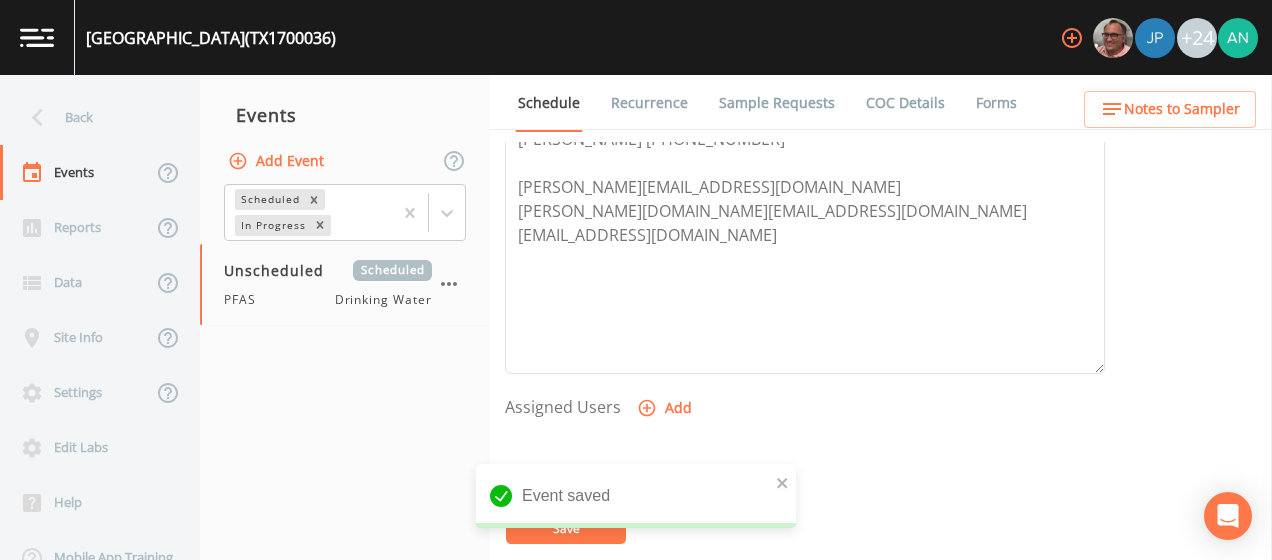 scroll, scrollTop: 625, scrollLeft: 0, axis: vertical 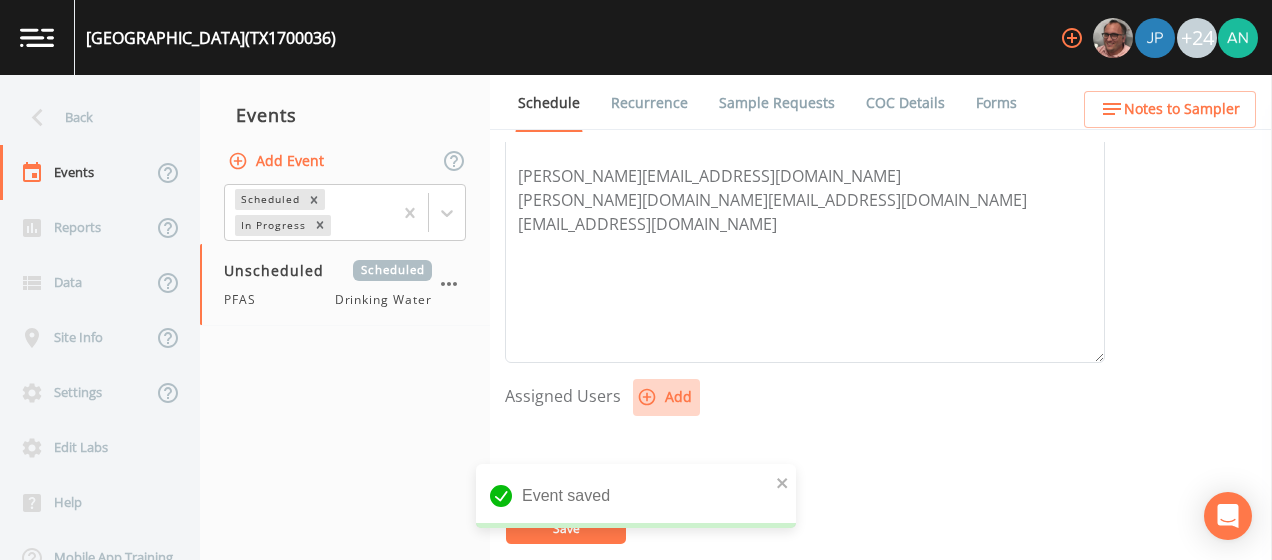 click 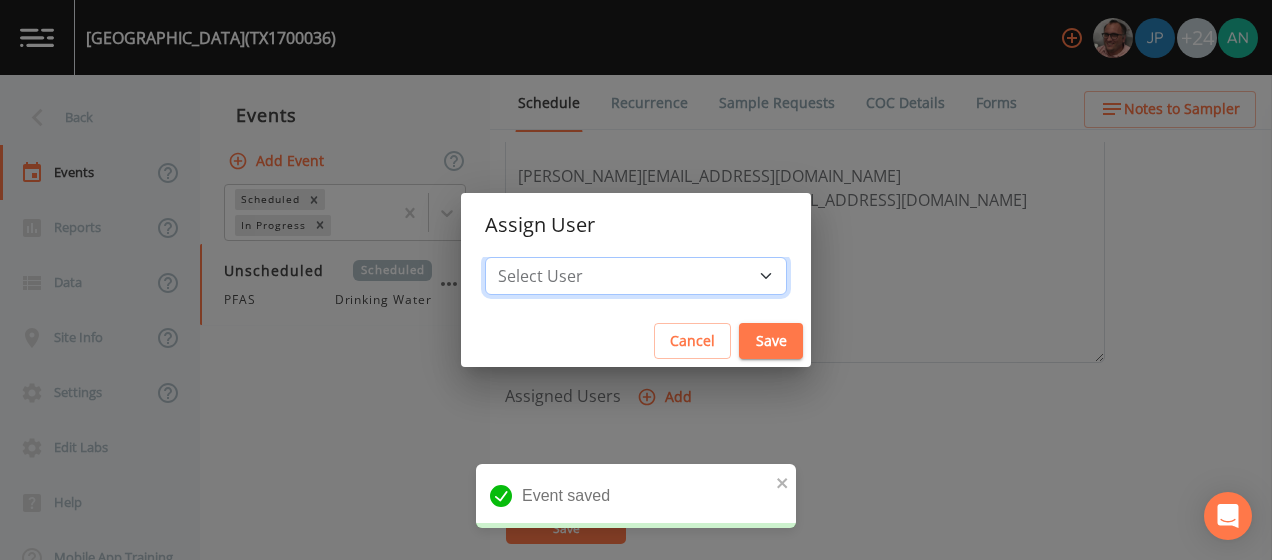 click on "Select User [PERSON_NAME] [PERSON_NAME]  [PERSON_NAME] [PERSON_NAME] [PERSON_NAME] [PERSON_NAME] [PERSON_NAME] [PERSON_NAME] [PERSON_NAME] [PERSON_NAME] [PERSON_NAME]   [PERSON_NAME] [PERSON_NAME] [PERSON_NAME] [PERSON_NAME] [PERSON_NAME] [PERSON_NAME]   [PERSON_NAME] [PERSON_NAME]   [PERSON_NAME] [PERSON_NAME] [PERSON_NAME] [PERSON_NAME] [PERSON_NAME] [PERSON_NAME] [PERSON_NAME] [PERSON_NAME]" at bounding box center [636, 276] 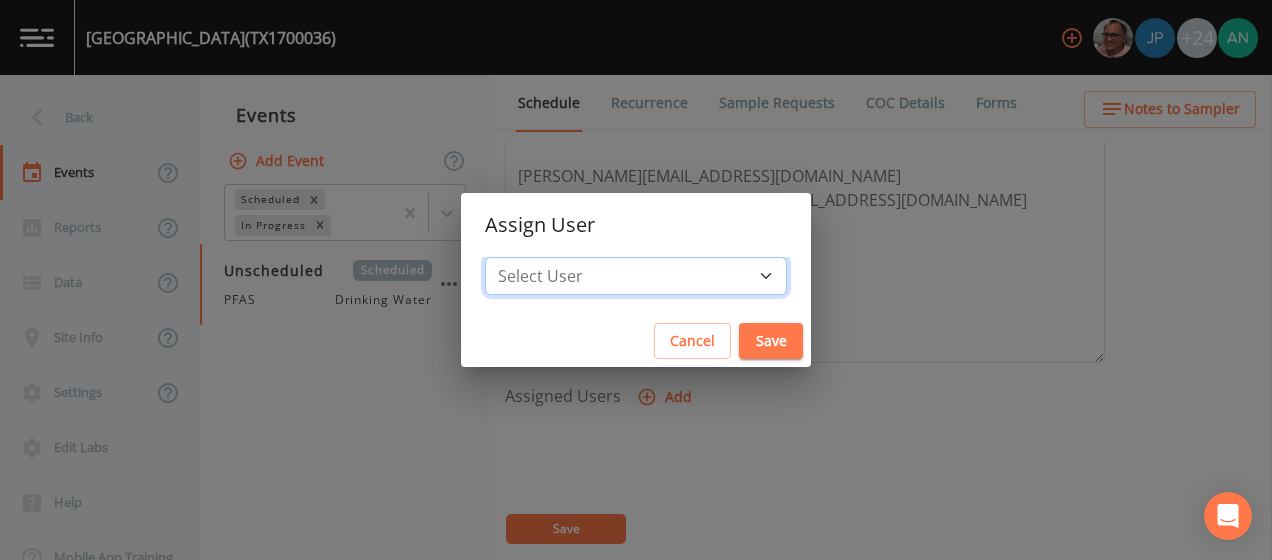 select on "0023e953-f3f1-45db-ad64-8e5cfc113843" 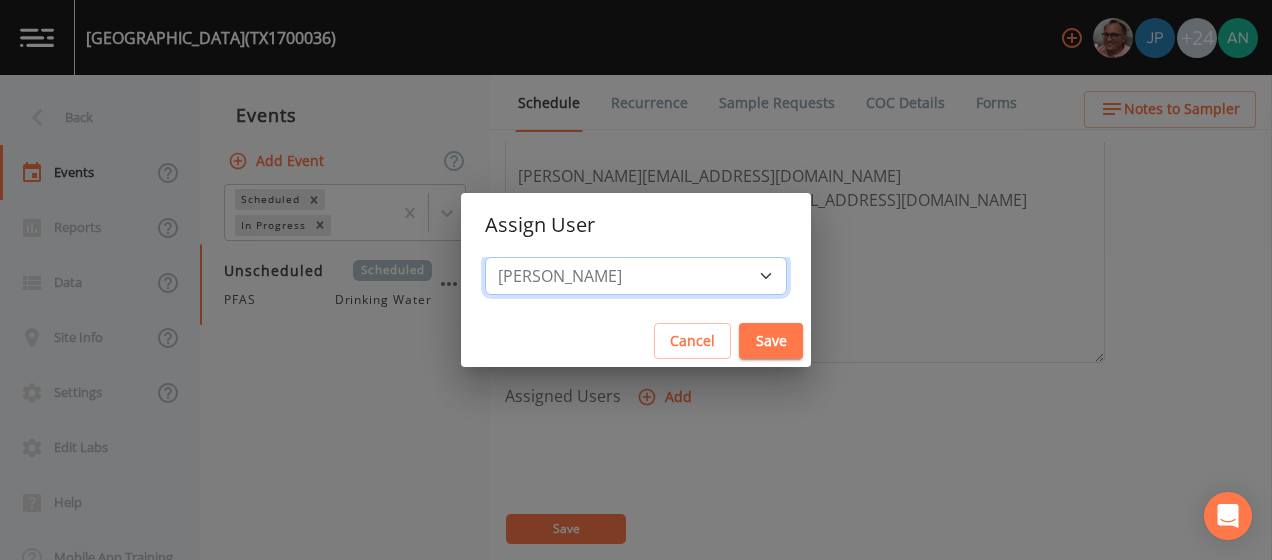 click on "Select User [PERSON_NAME] [PERSON_NAME]  [PERSON_NAME] [PERSON_NAME] [PERSON_NAME] [PERSON_NAME] [PERSON_NAME] [PERSON_NAME] [PERSON_NAME] [PERSON_NAME] [PERSON_NAME]   [PERSON_NAME] [PERSON_NAME] [PERSON_NAME] [PERSON_NAME] [PERSON_NAME] [PERSON_NAME]   [PERSON_NAME] [PERSON_NAME]   [PERSON_NAME] [PERSON_NAME] [PERSON_NAME] [PERSON_NAME] [PERSON_NAME] [PERSON_NAME] [PERSON_NAME] [PERSON_NAME]" at bounding box center [636, 276] 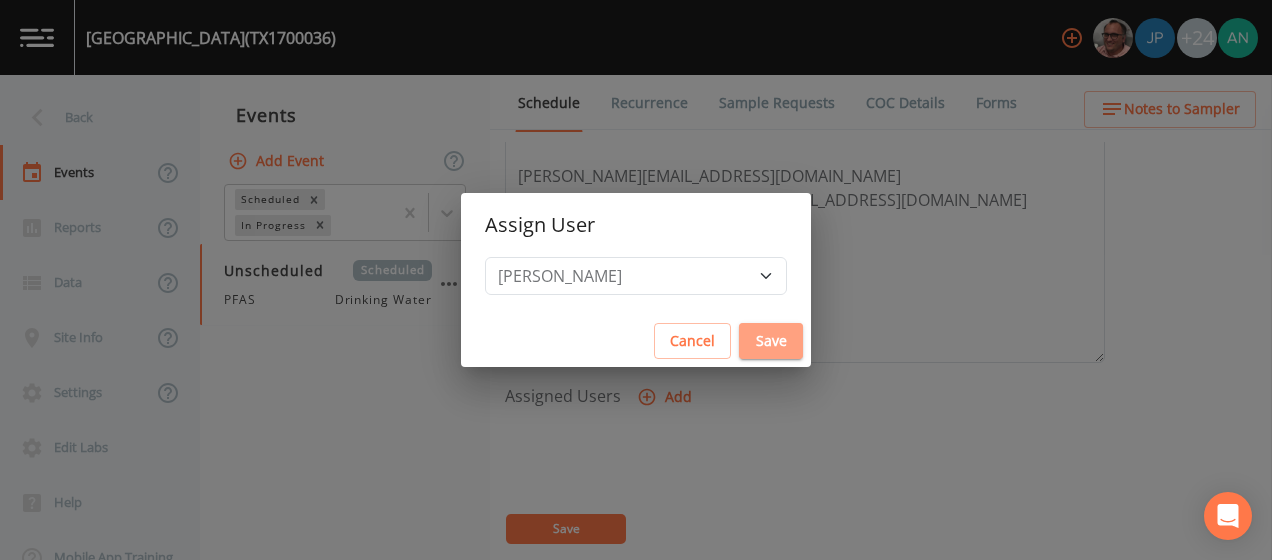 click on "Save" at bounding box center [771, 341] 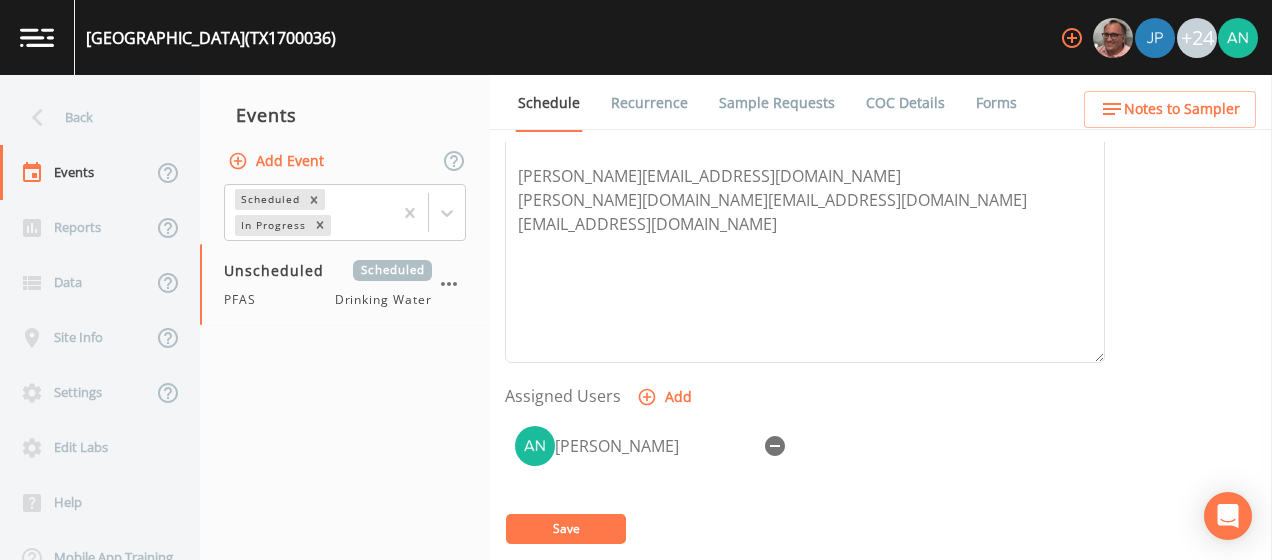 click on "Save" at bounding box center [566, 529] 